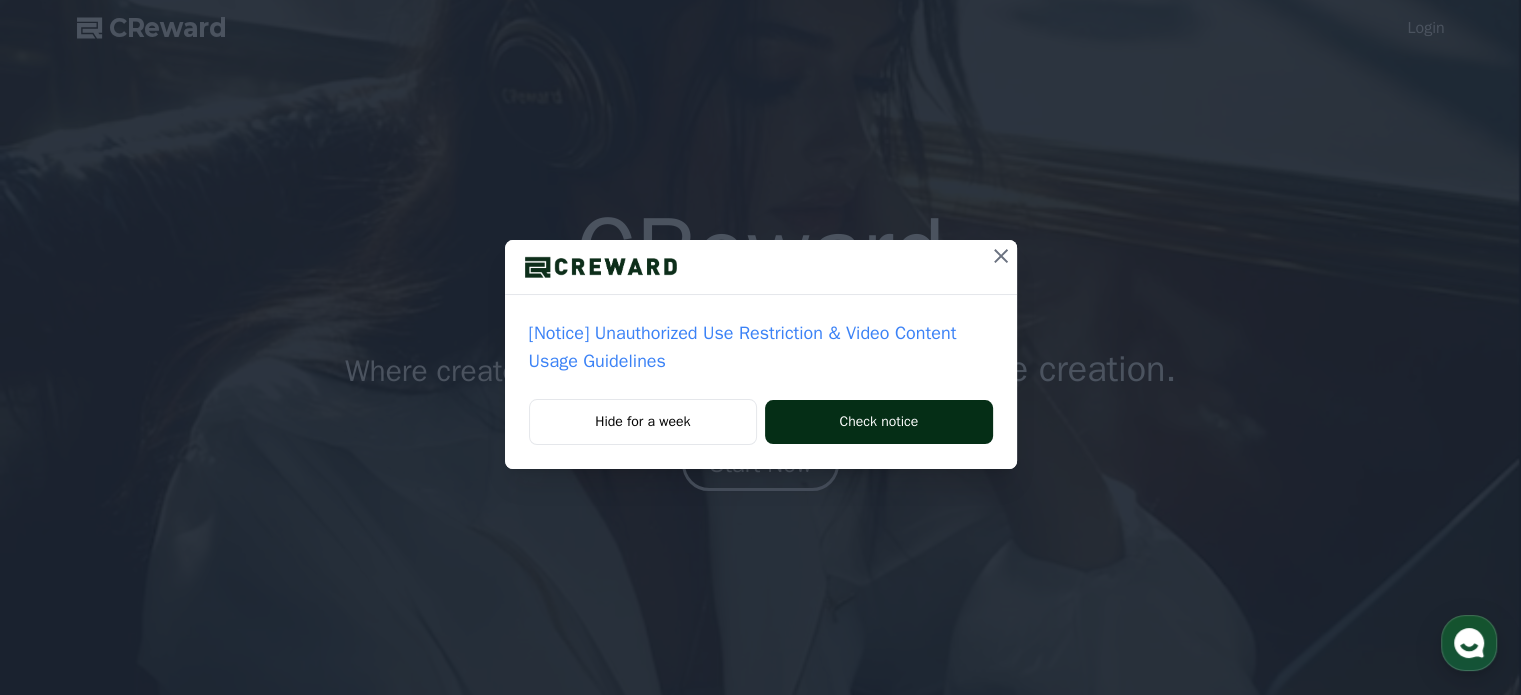 scroll, scrollTop: 0, scrollLeft: 0, axis: both 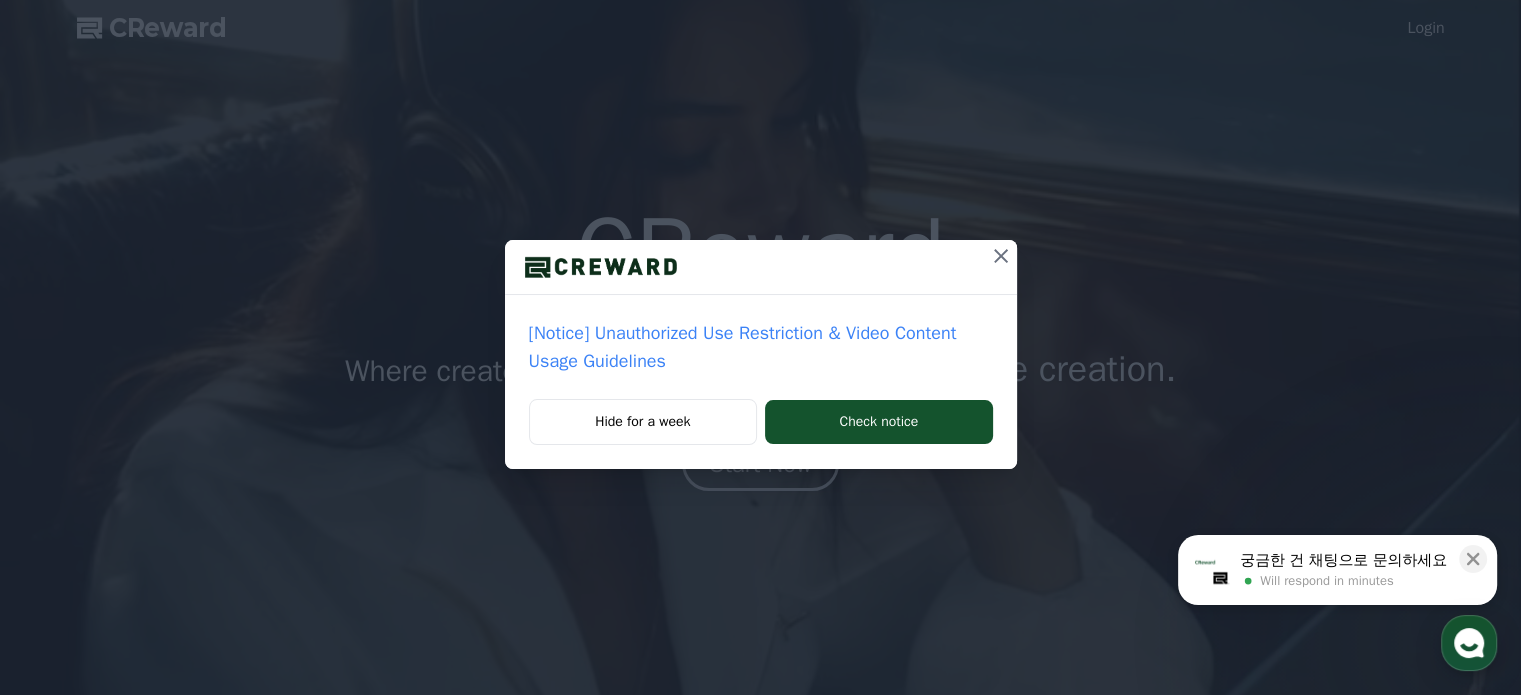 click at bounding box center [1001, 256] 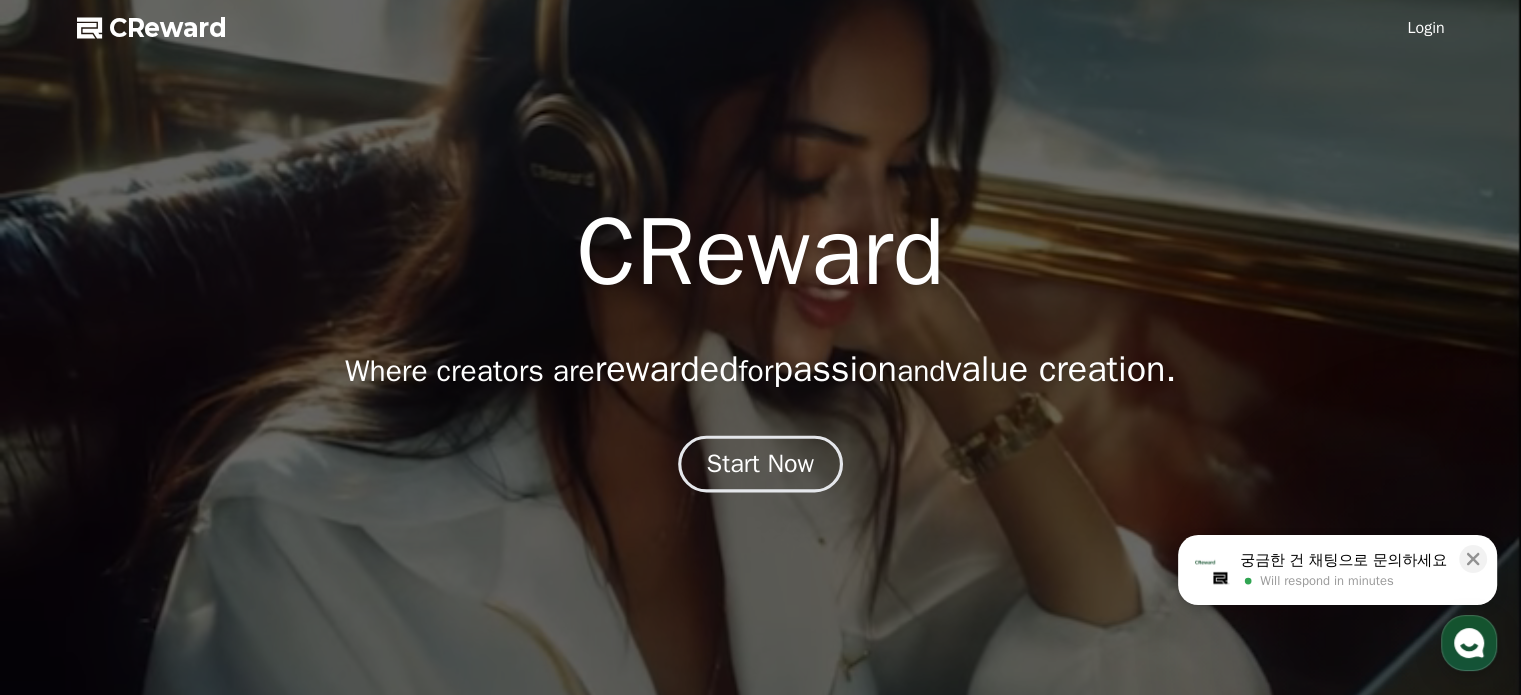 click on "Start Now" at bounding box center [761, 464] 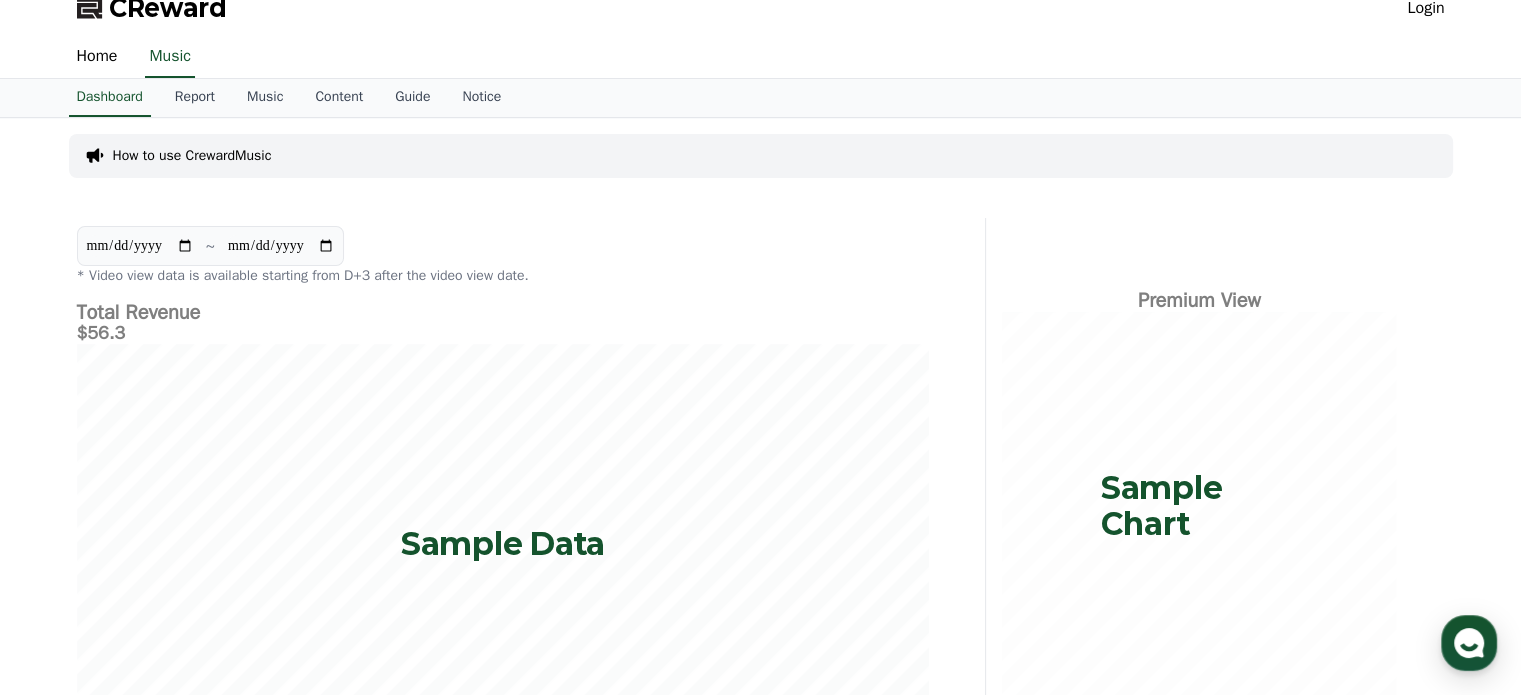 scroll, scrollTop: 0, scrollLeft: 0, axis: both 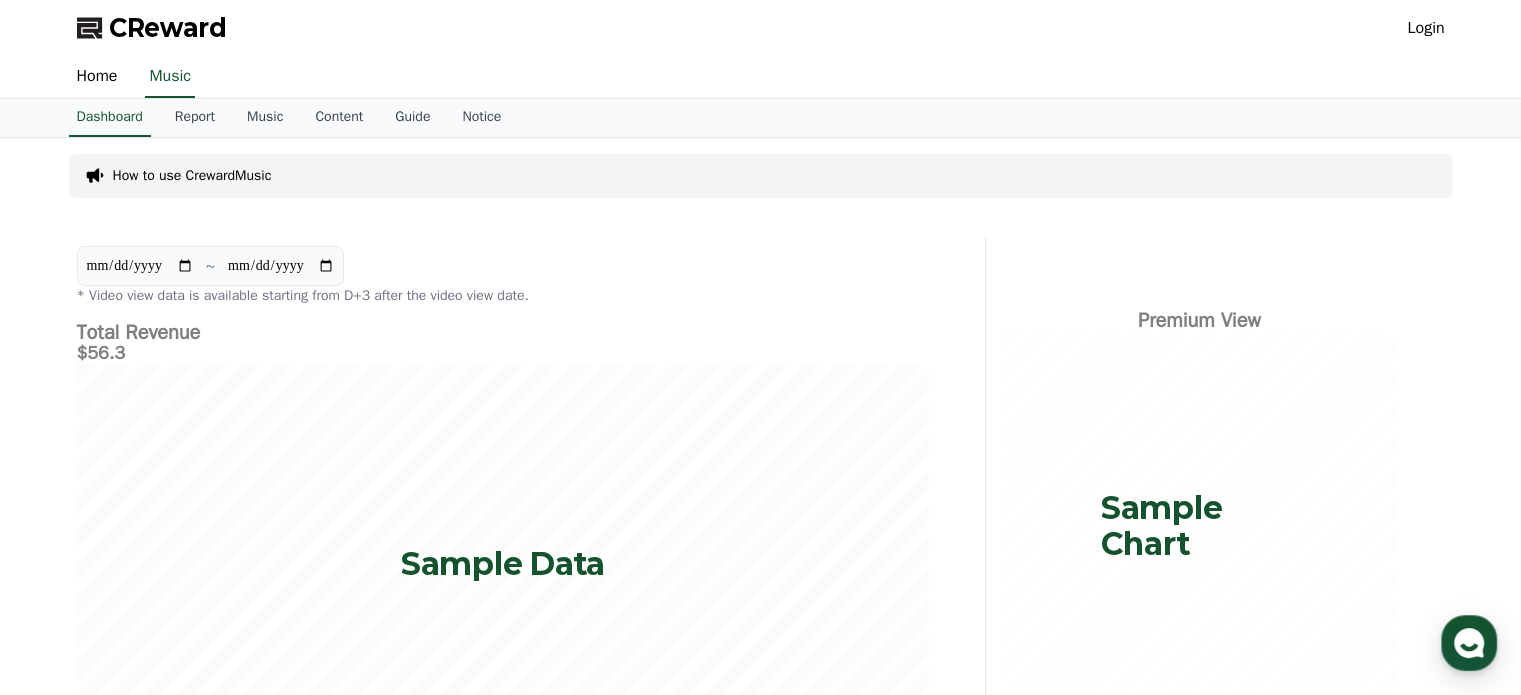 click on "Login" at bounding box center (1425, 28) 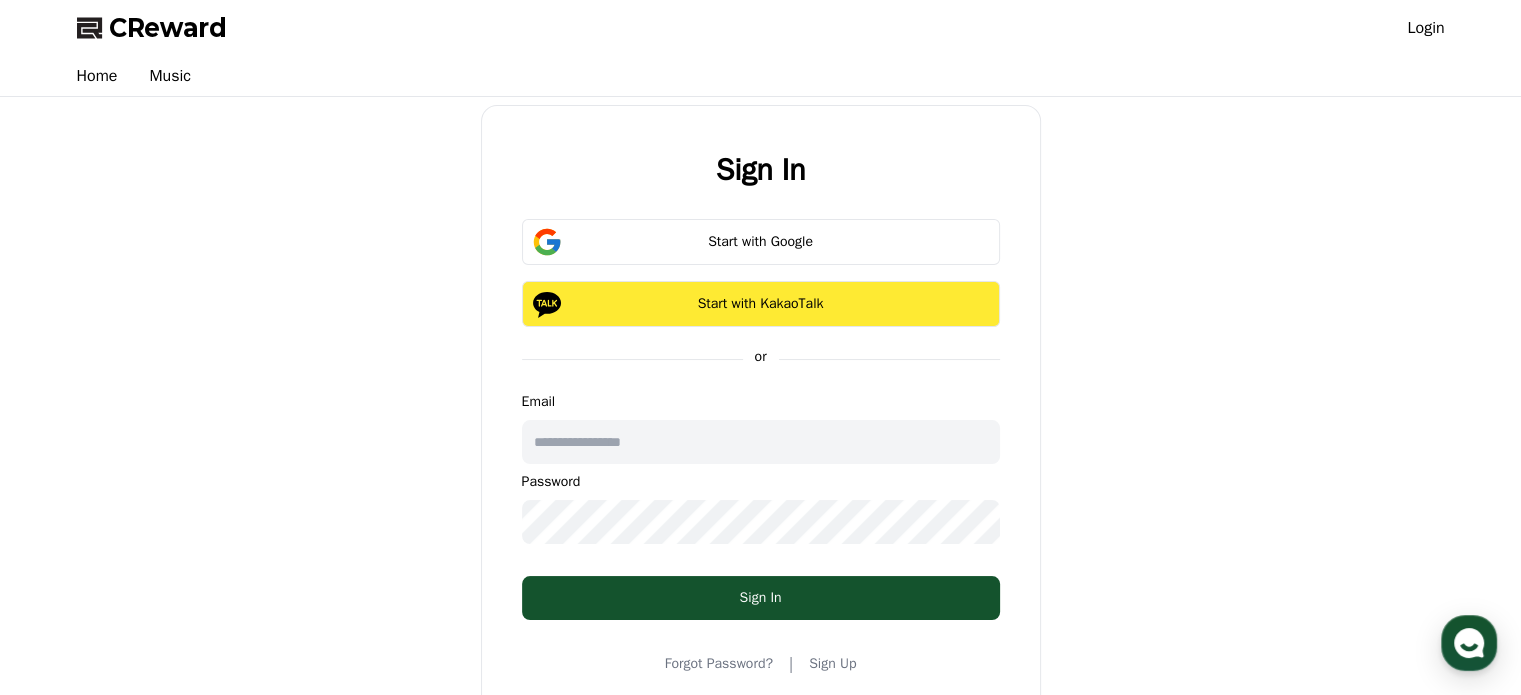 click on "Start with KakaoTalk" at bounding box center [761, 304] 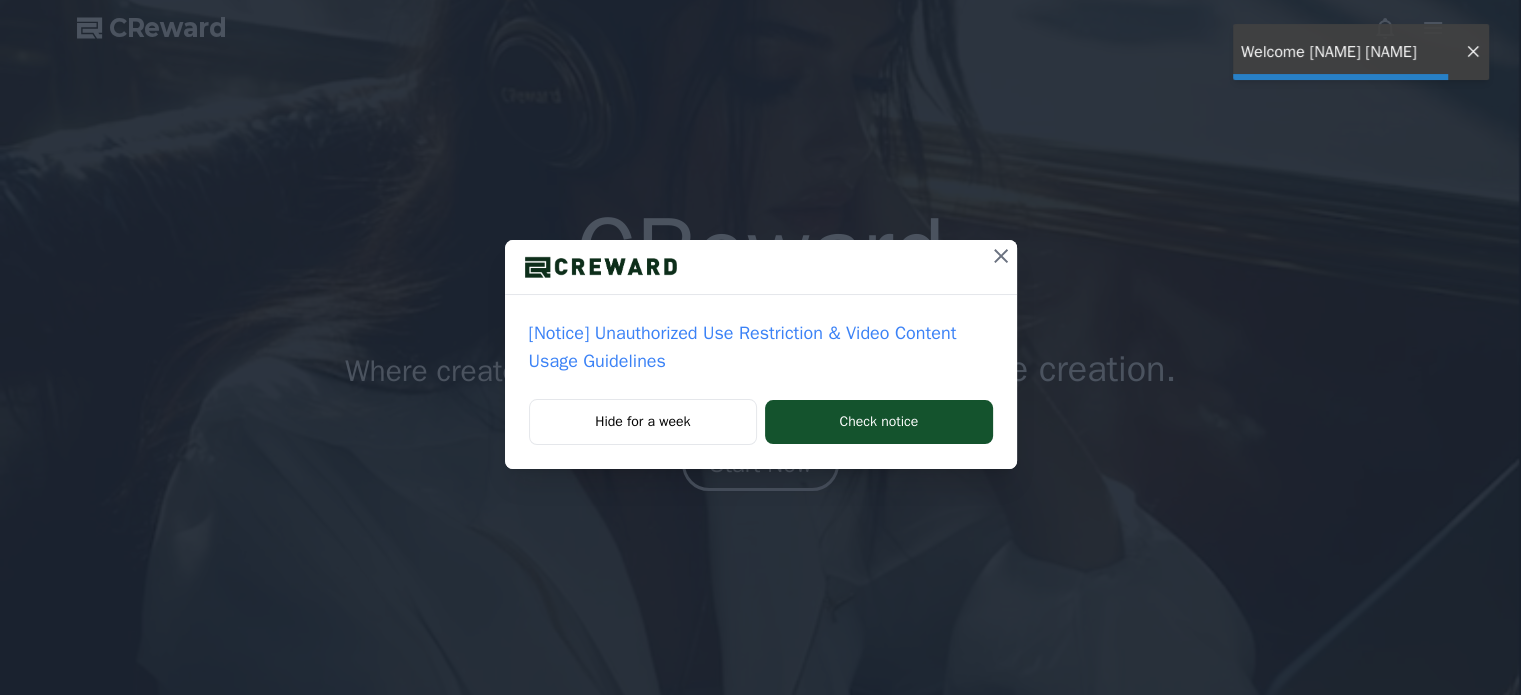 scroll, scrollTop: 0, scrollLeft: 0, axis: both 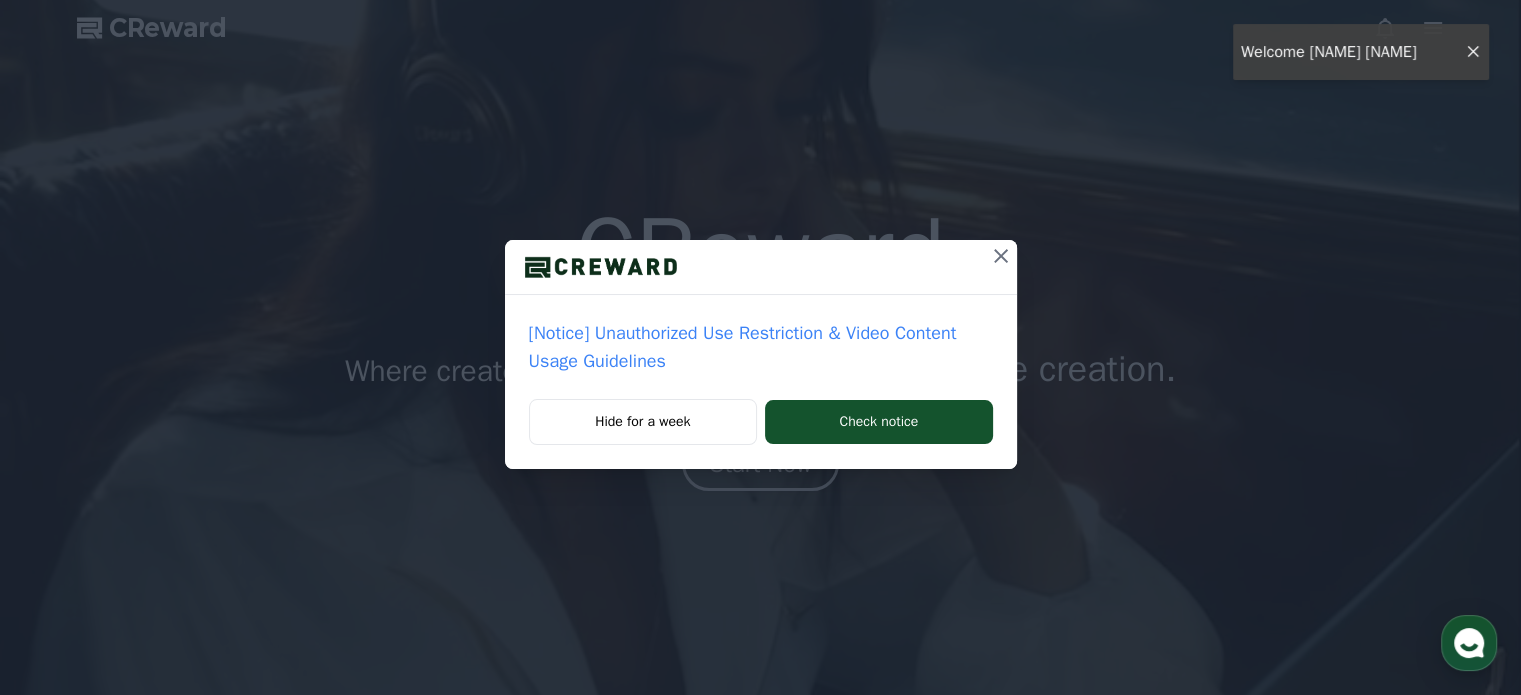 click on "[Notice] Unauthorized Use Restriction & Video Content Usage Guidelines       Hide for a week     Check notice" at bounding box center [760, 250] 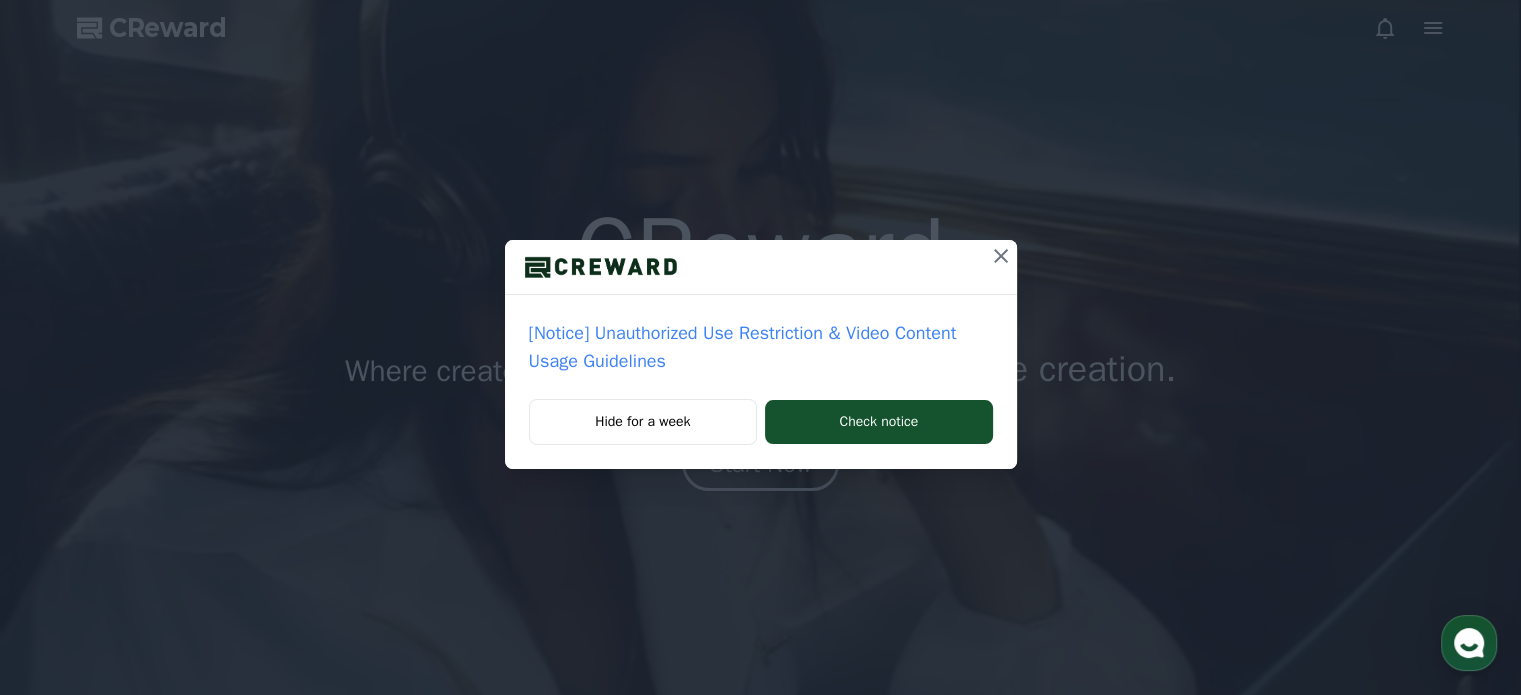 click 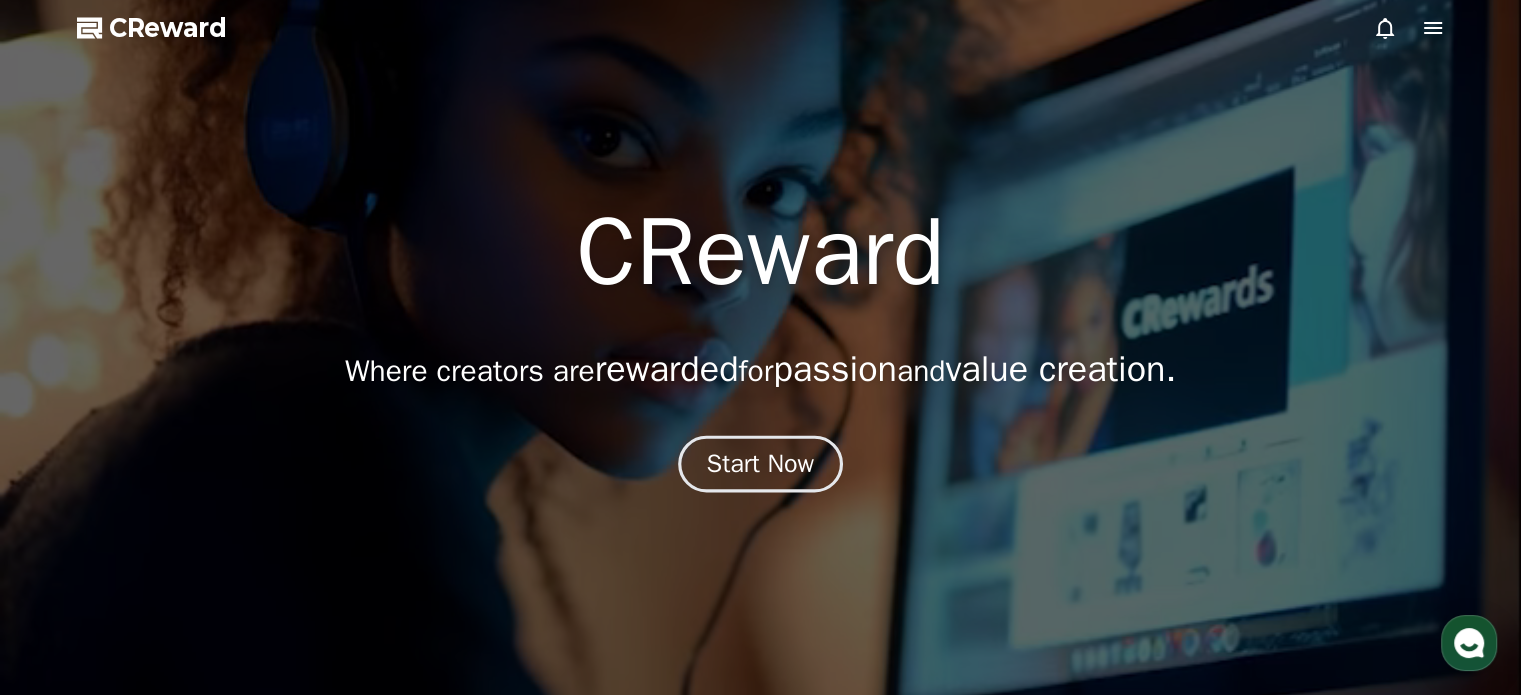 click on "Start Now" at bounding box center [761, 464] 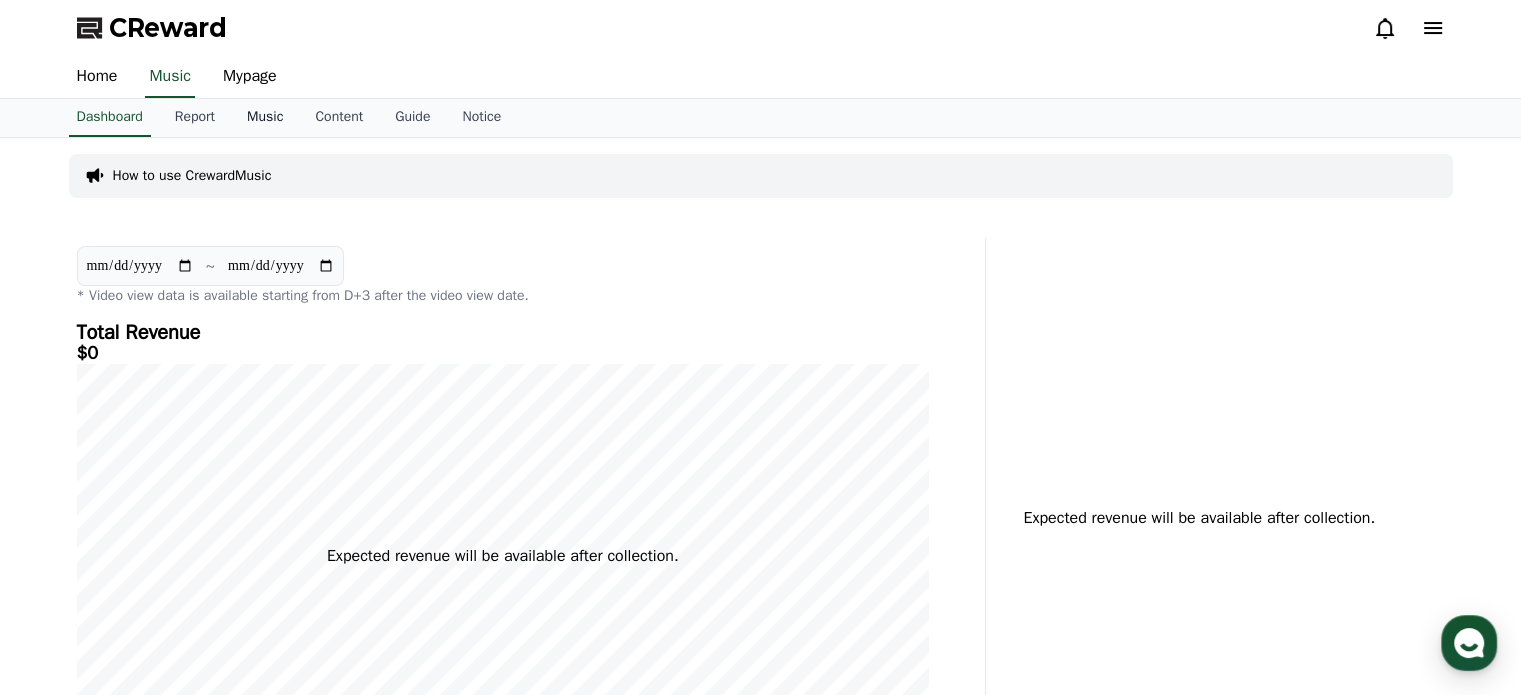 click on "Music" at bounding box center [265, 118] 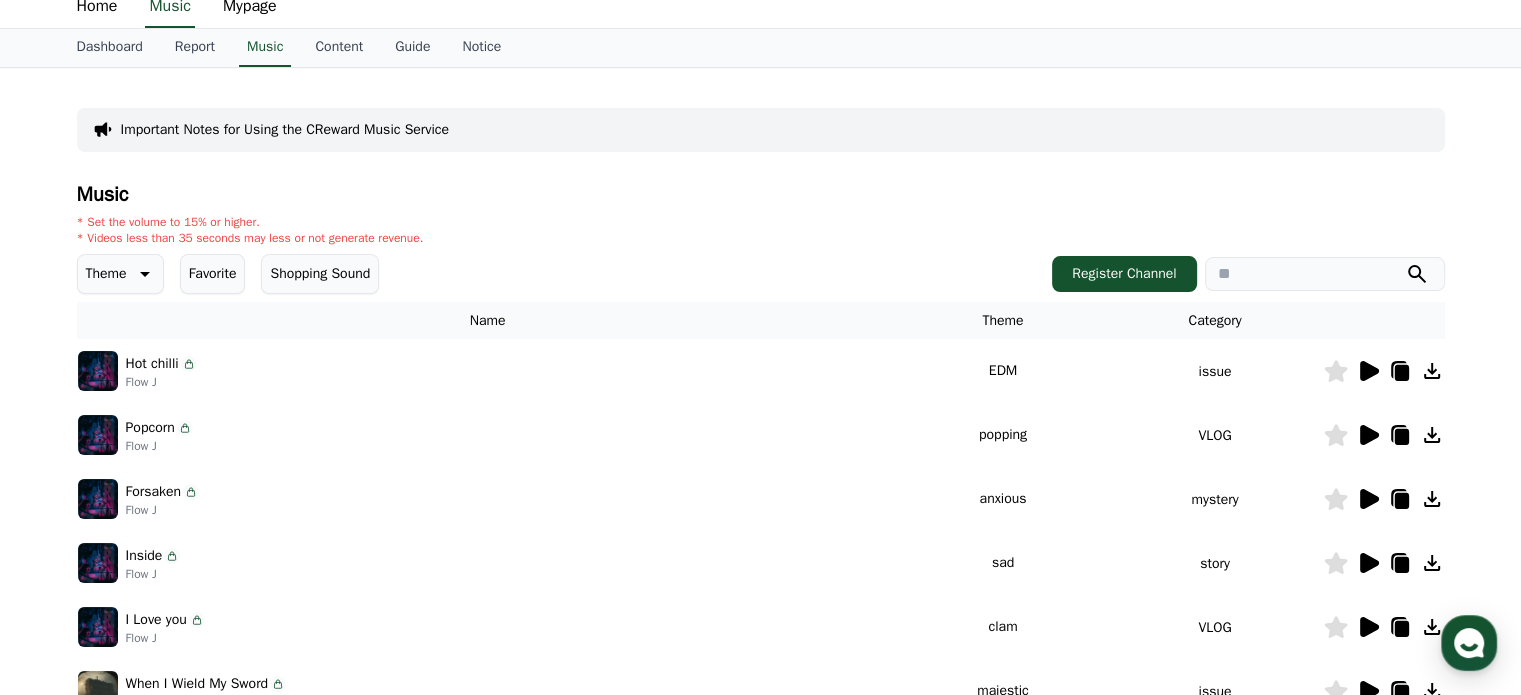 scroll, scrollTop: 100, scrollLeft: 0, axis: vertical 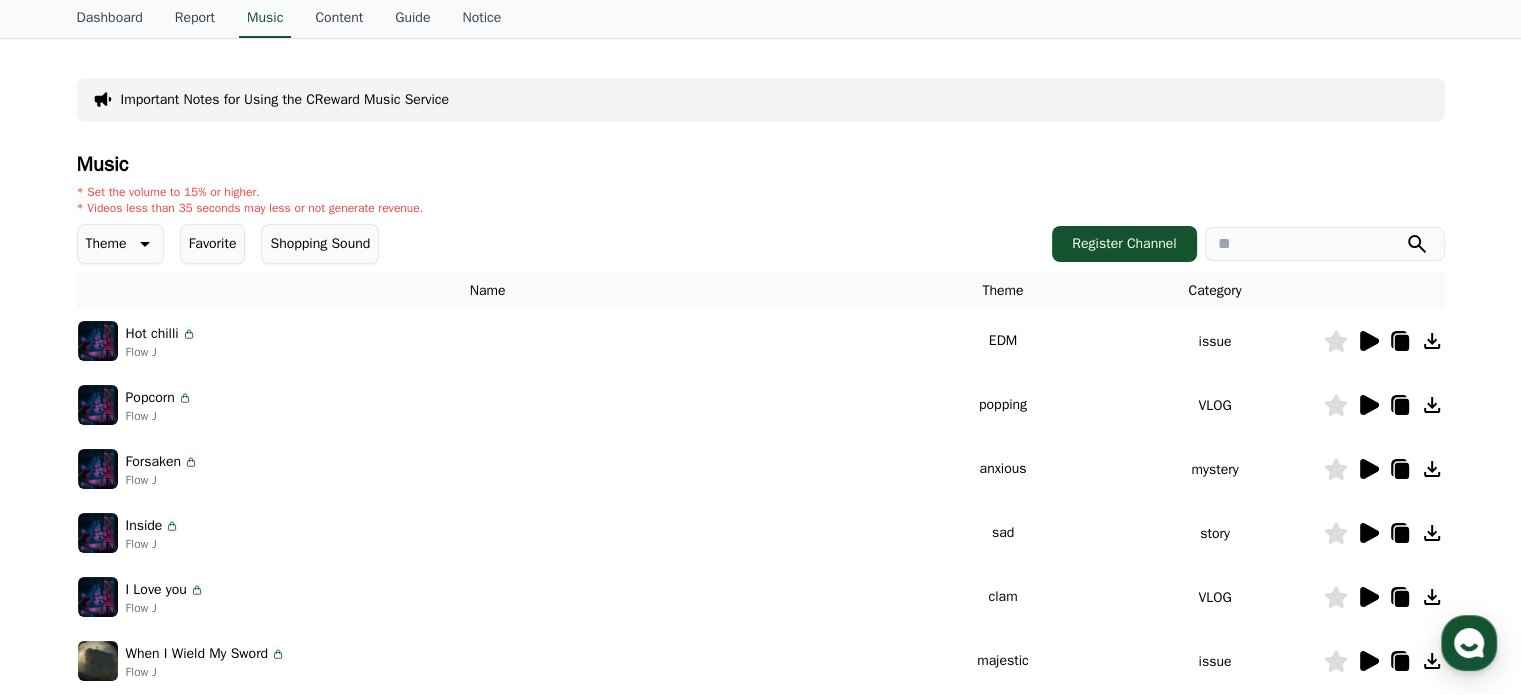 click 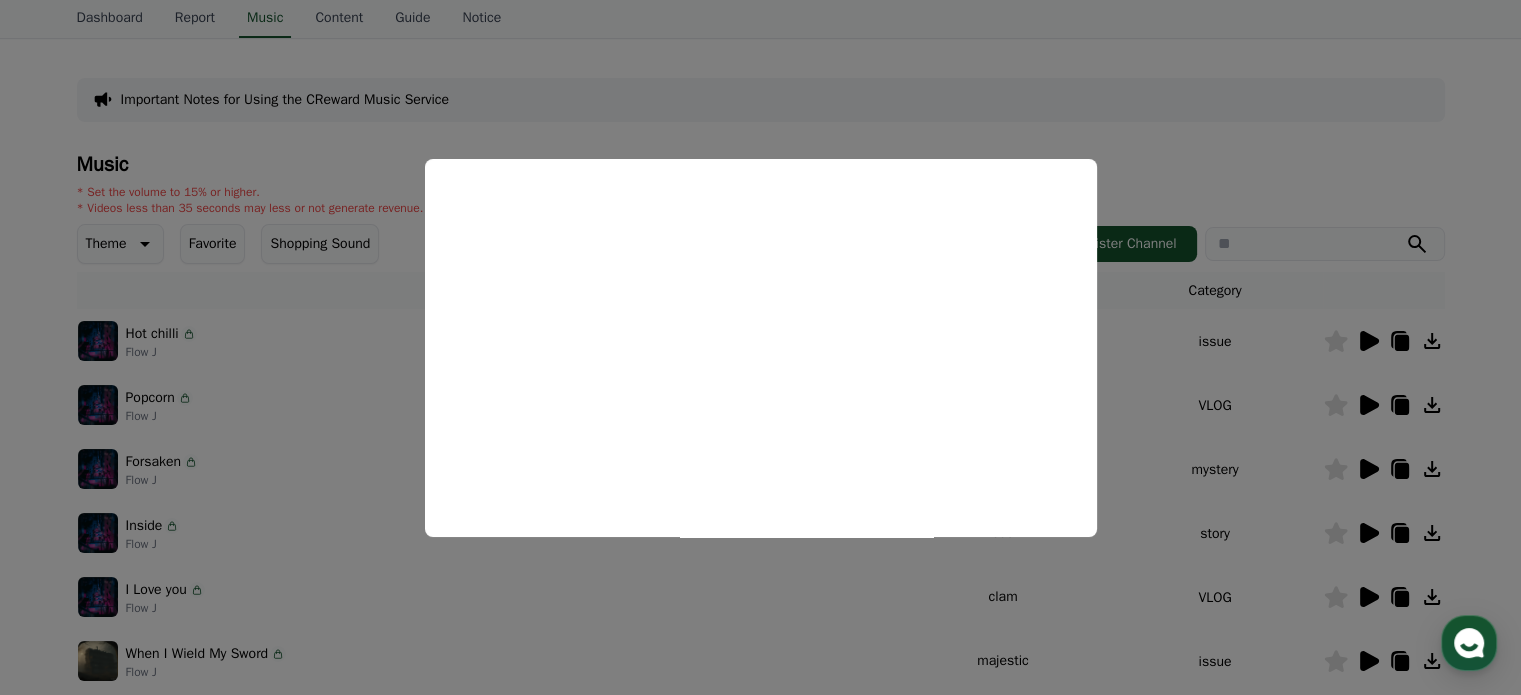 click at bounding box center (760, 347) 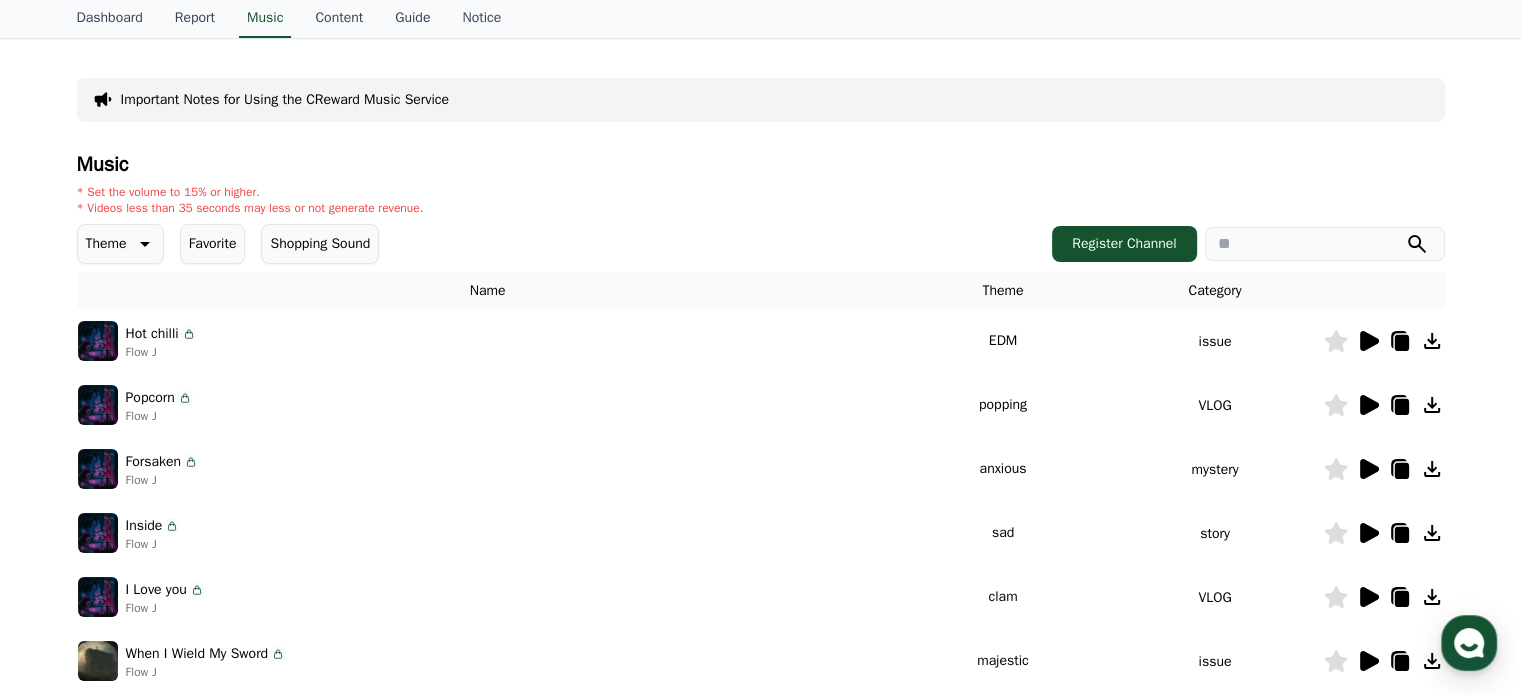 click on "Favorite" at bounding box center [213, 244] 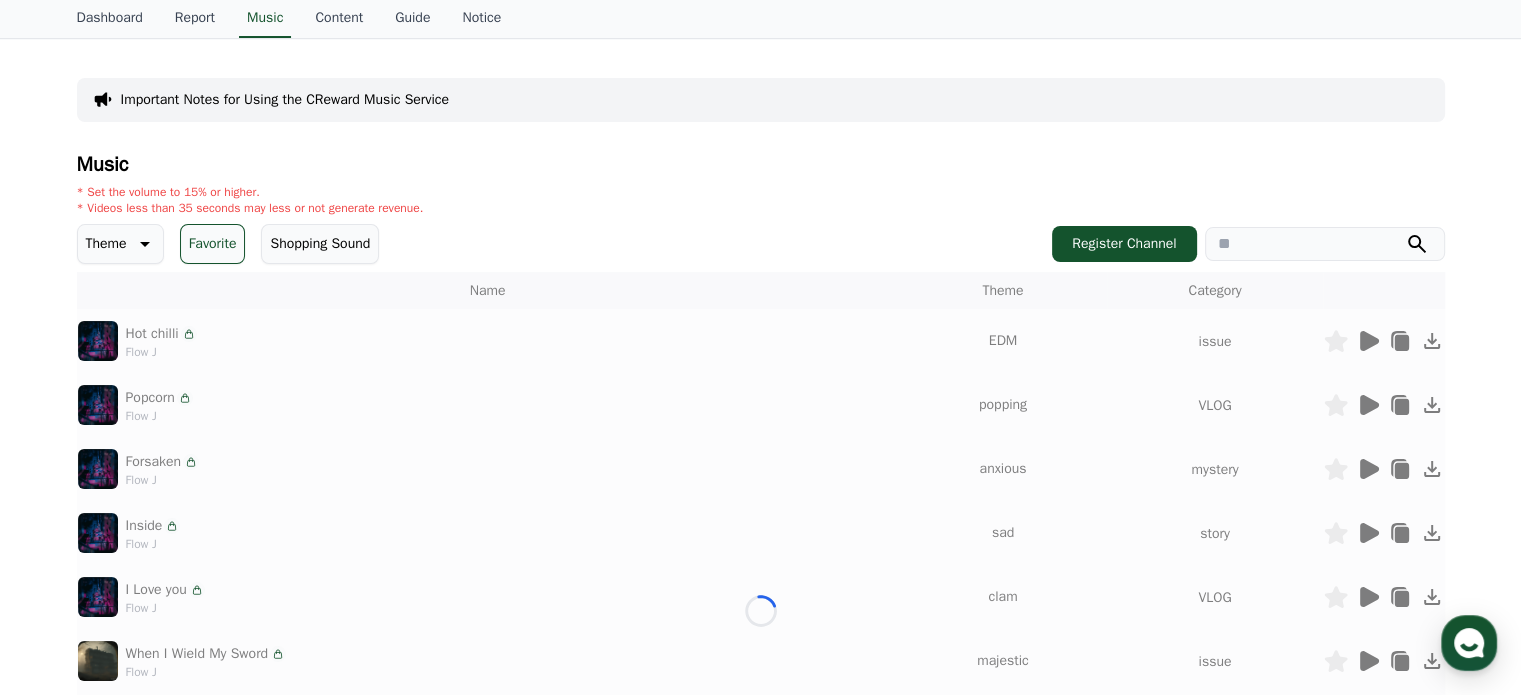 scroll, scrollTop: 40, scrollLeft: 0, axis: vertical 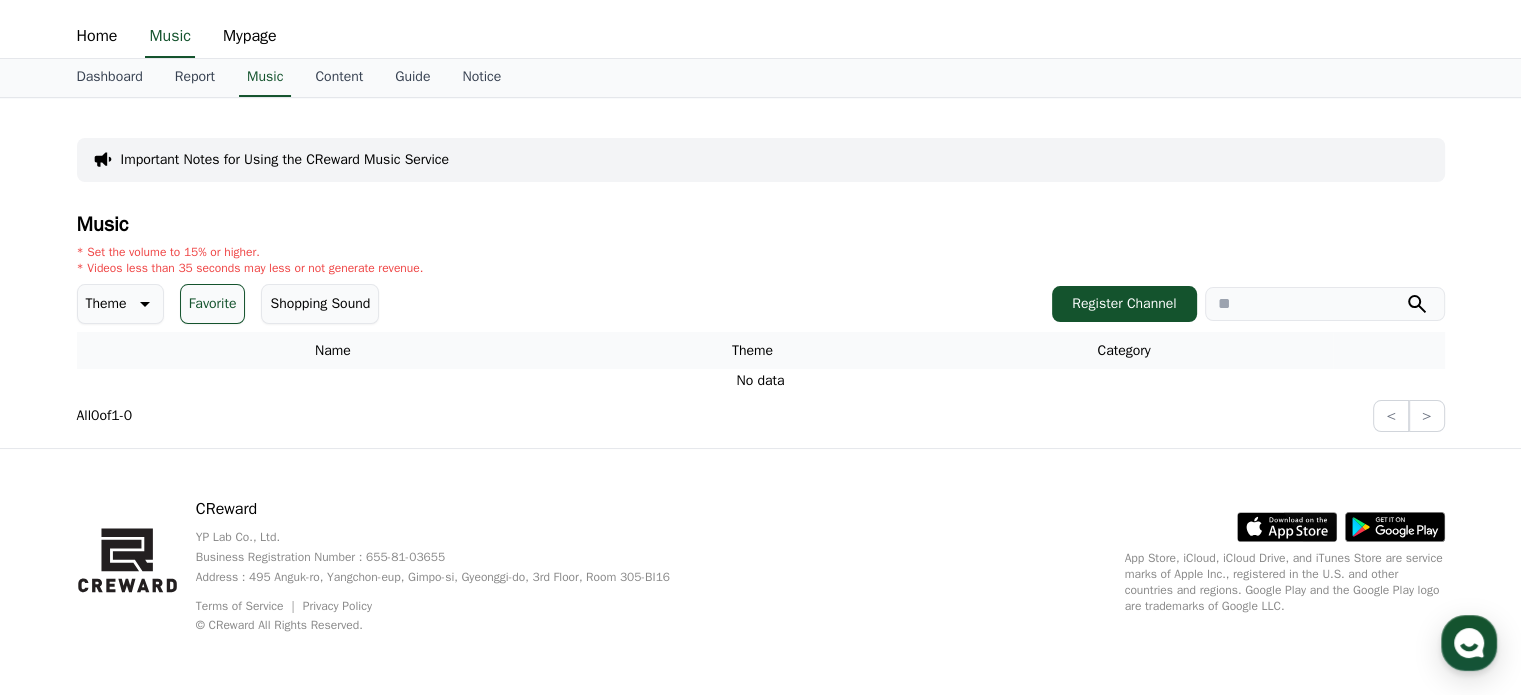 click on "Favorite" at bounding box center [213, 304] 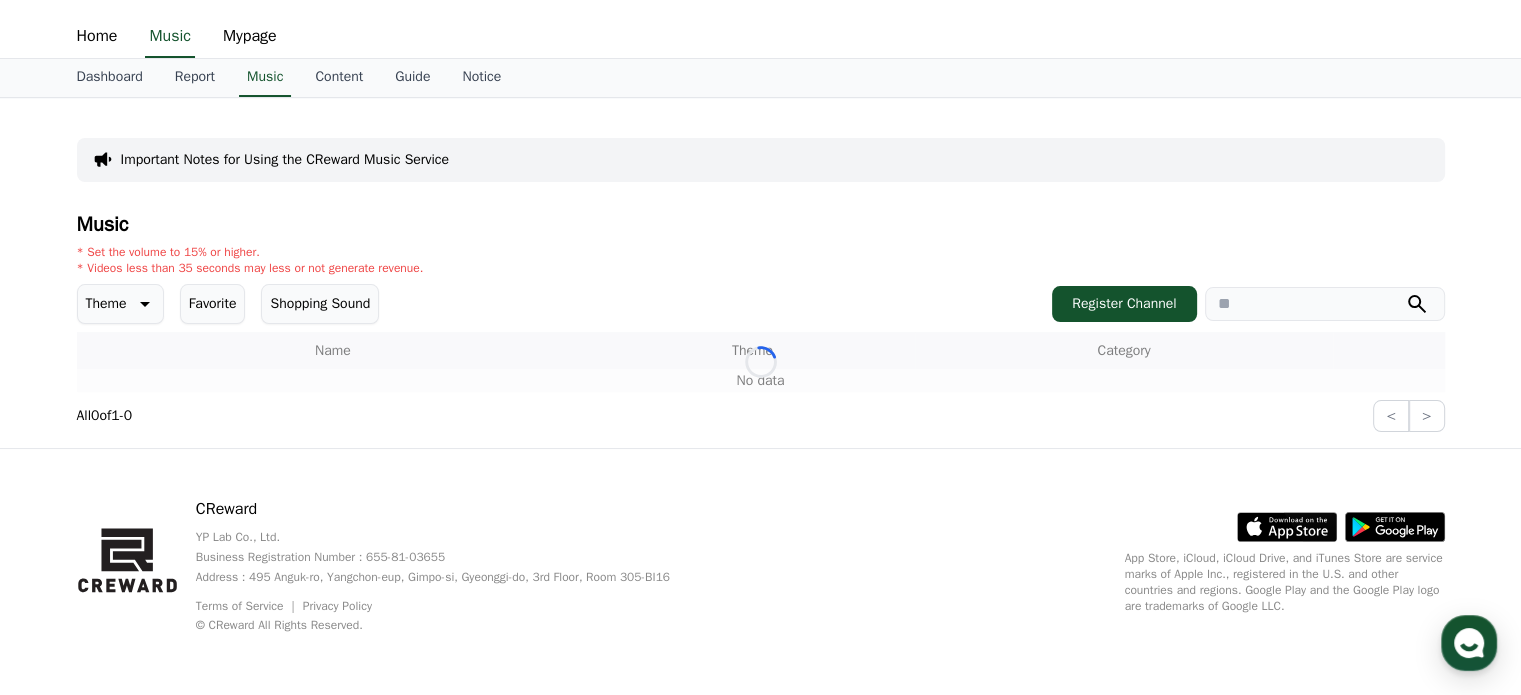 click on "Name" at bounding box center [333, 350] 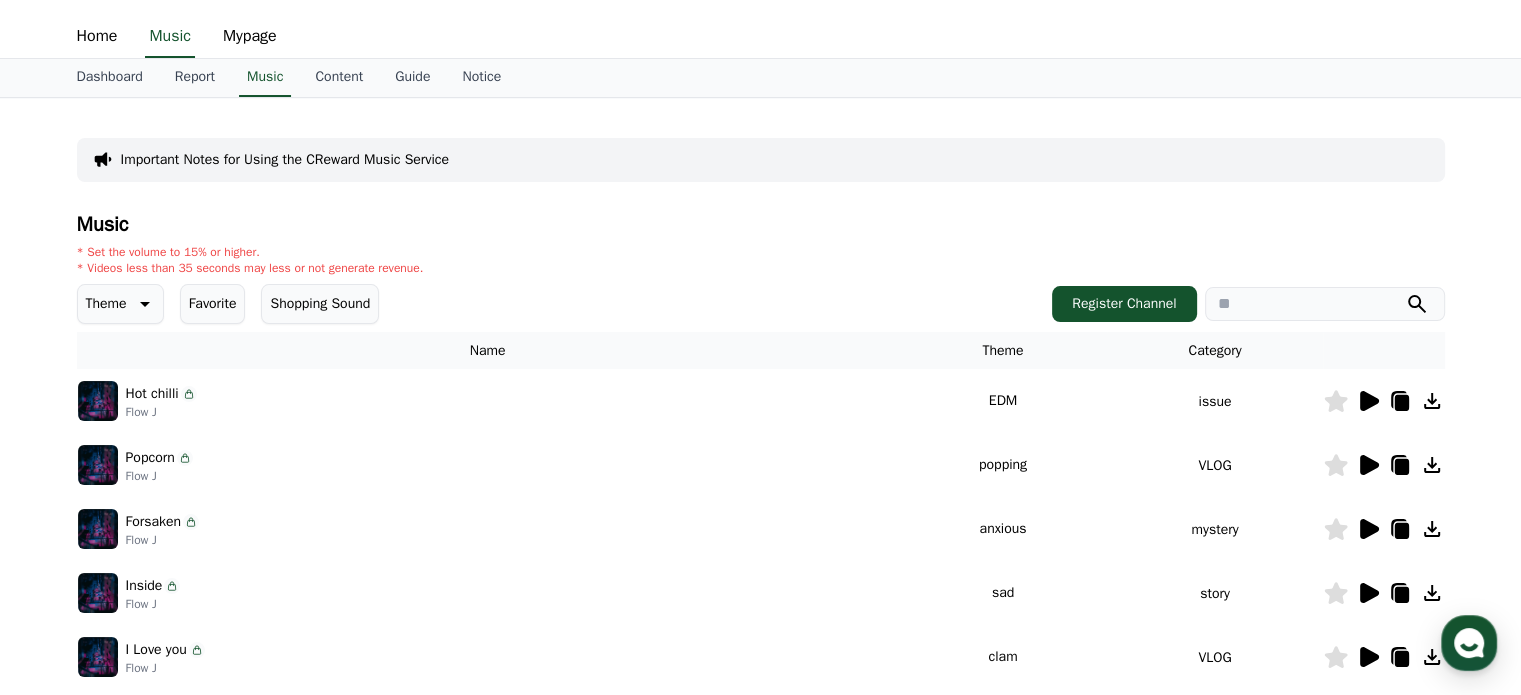 scroll, scrollTop: 100, scrollLeft: 0, axis: vertical 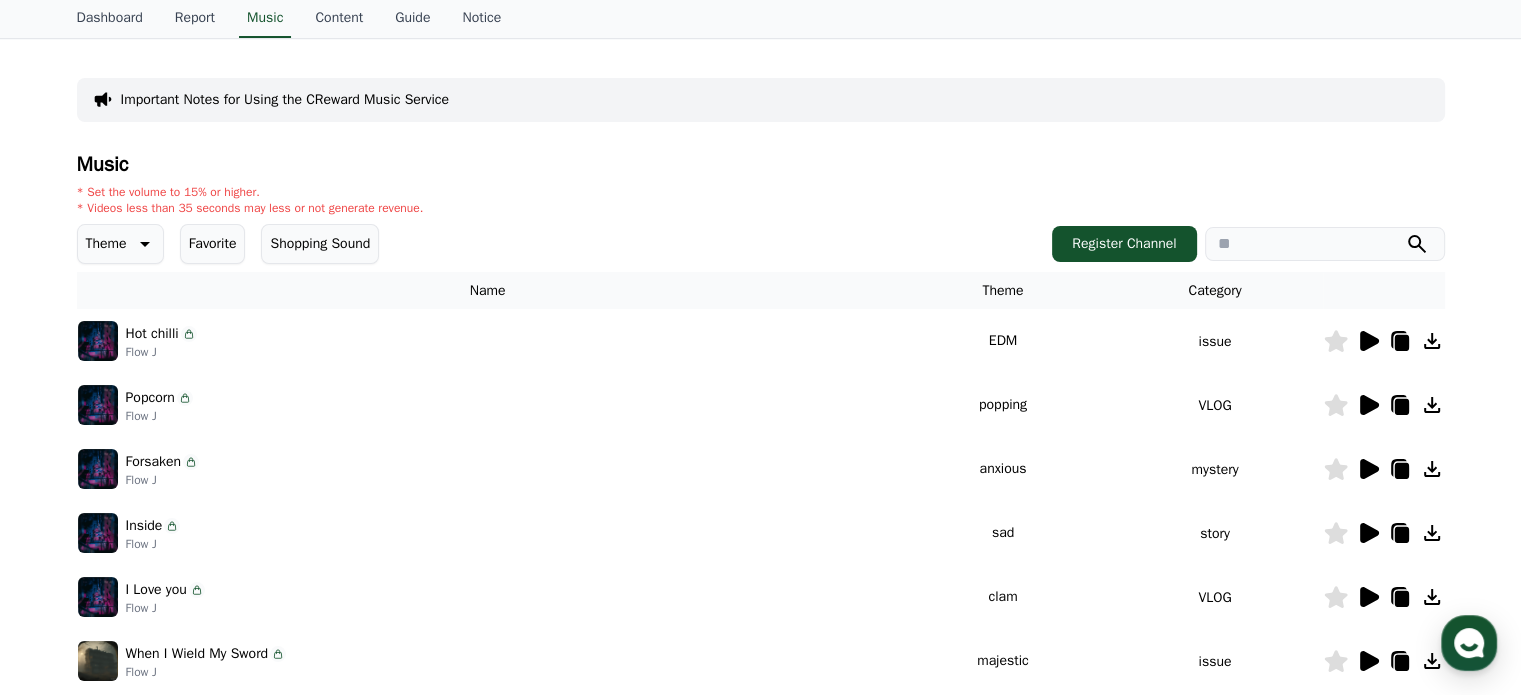 click on "Theme" at bounding box center (120, 244) 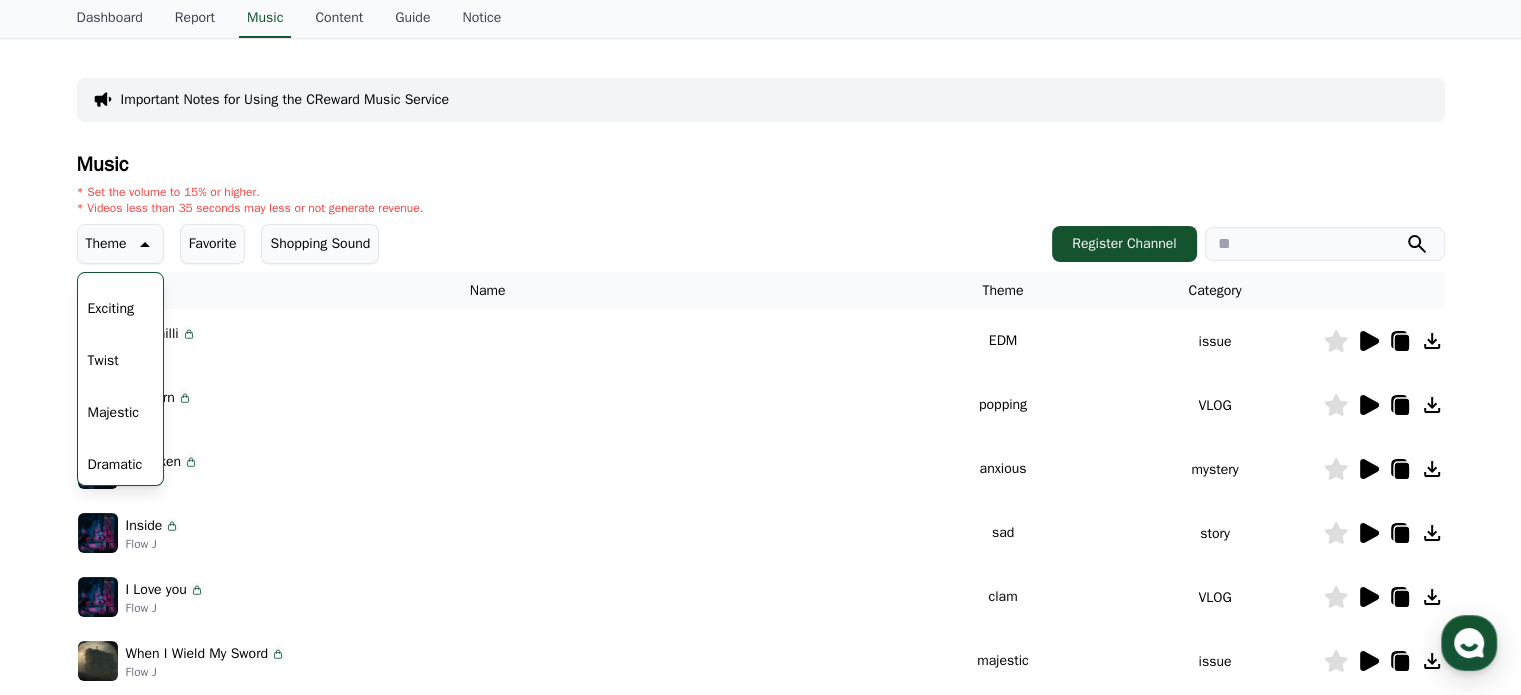 scroll, scrollTop: 500, scrollLeft: 0, axis: vertical 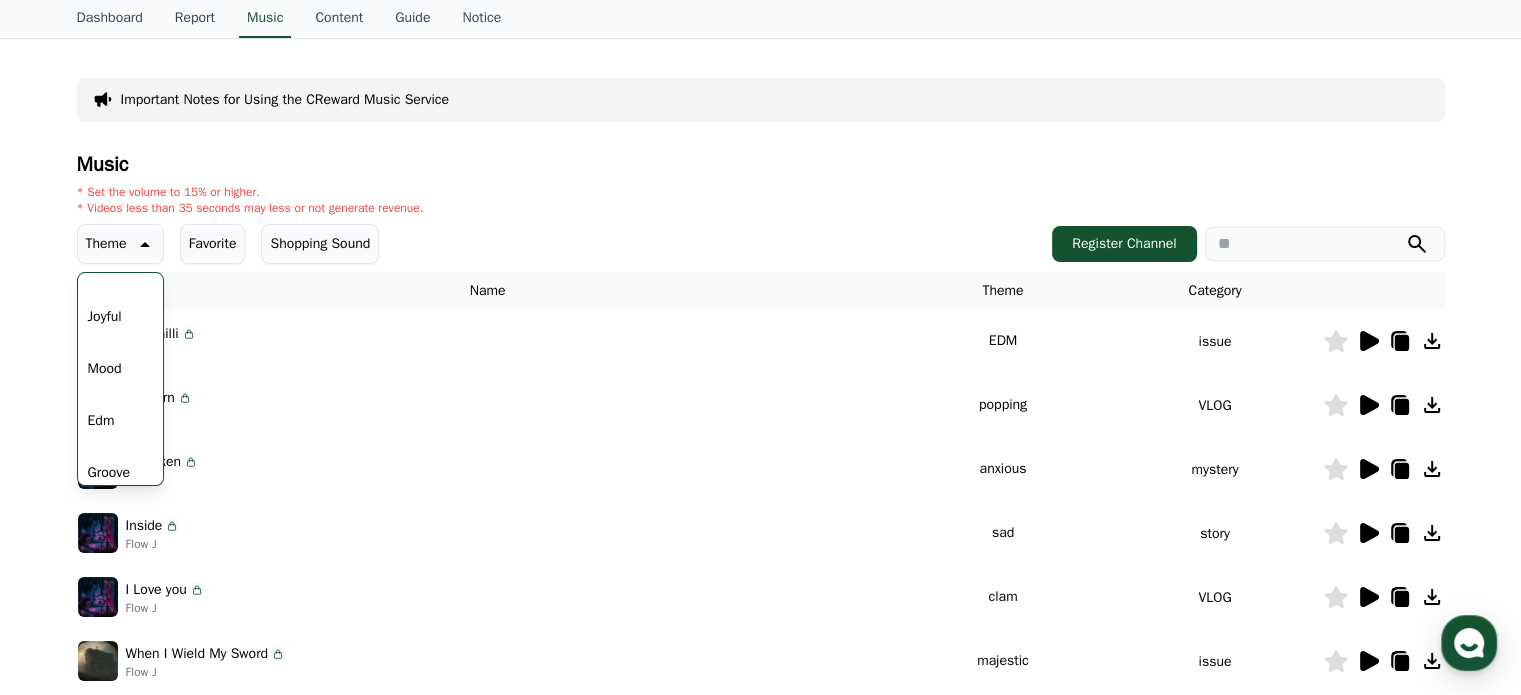 click on "Mood" at bounding box center (105, 369) 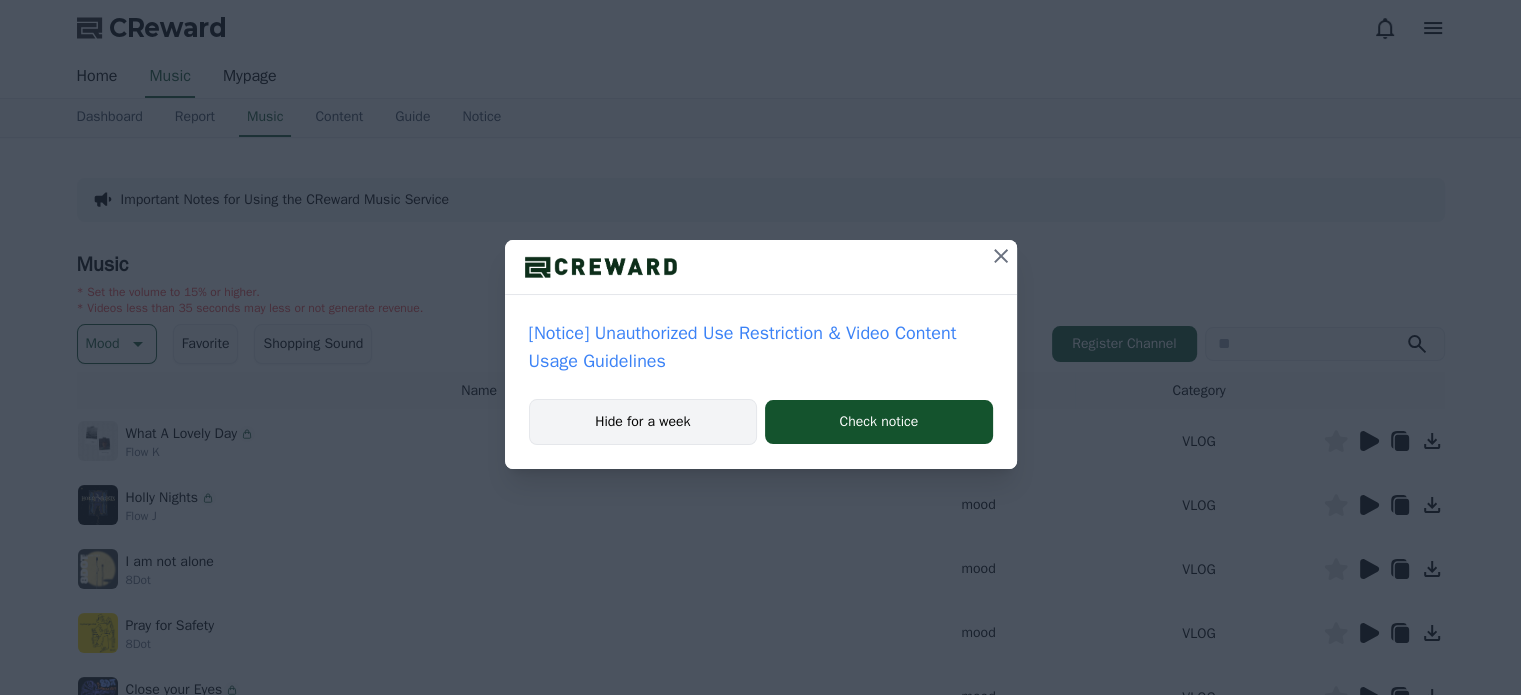 scroll, scrollTop: 0, scrollLeft: 0, axis: both 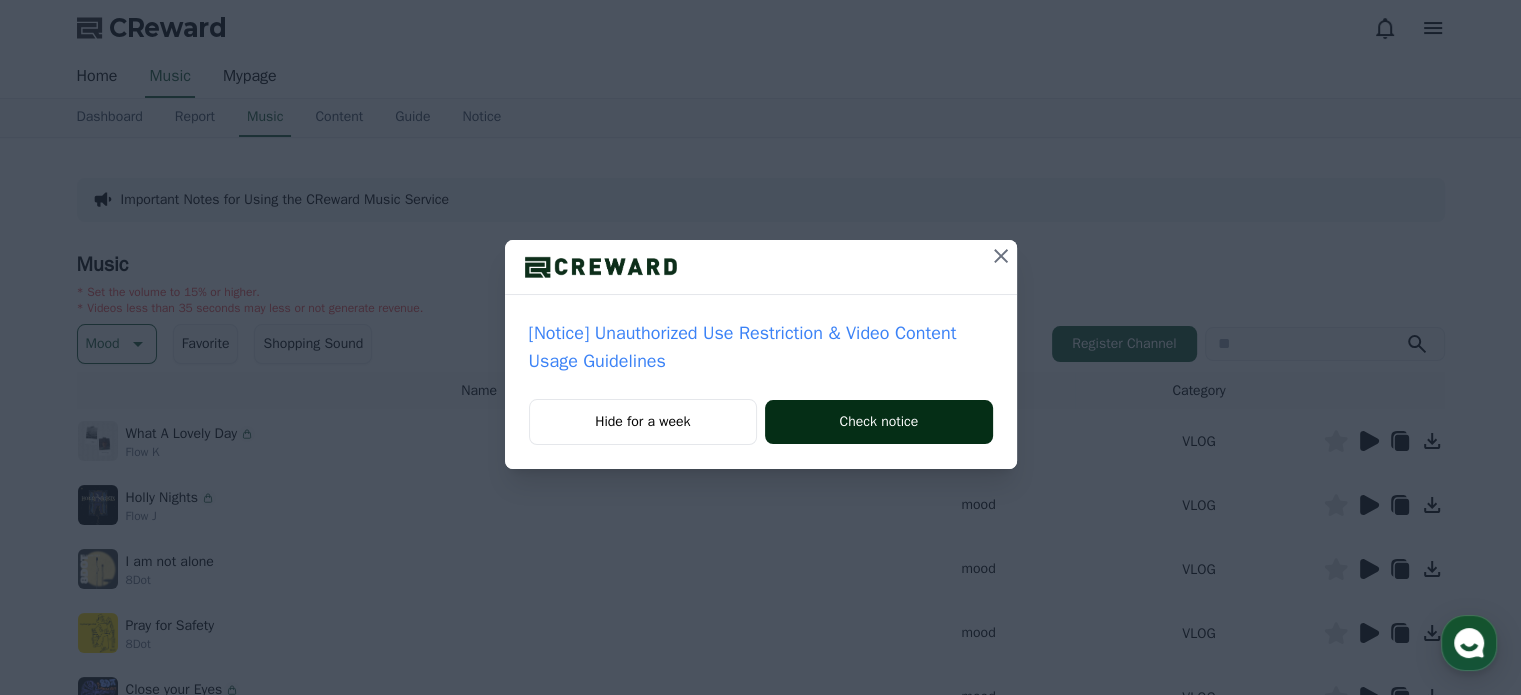 click on "Check notice" at bounding box center [878, 422] 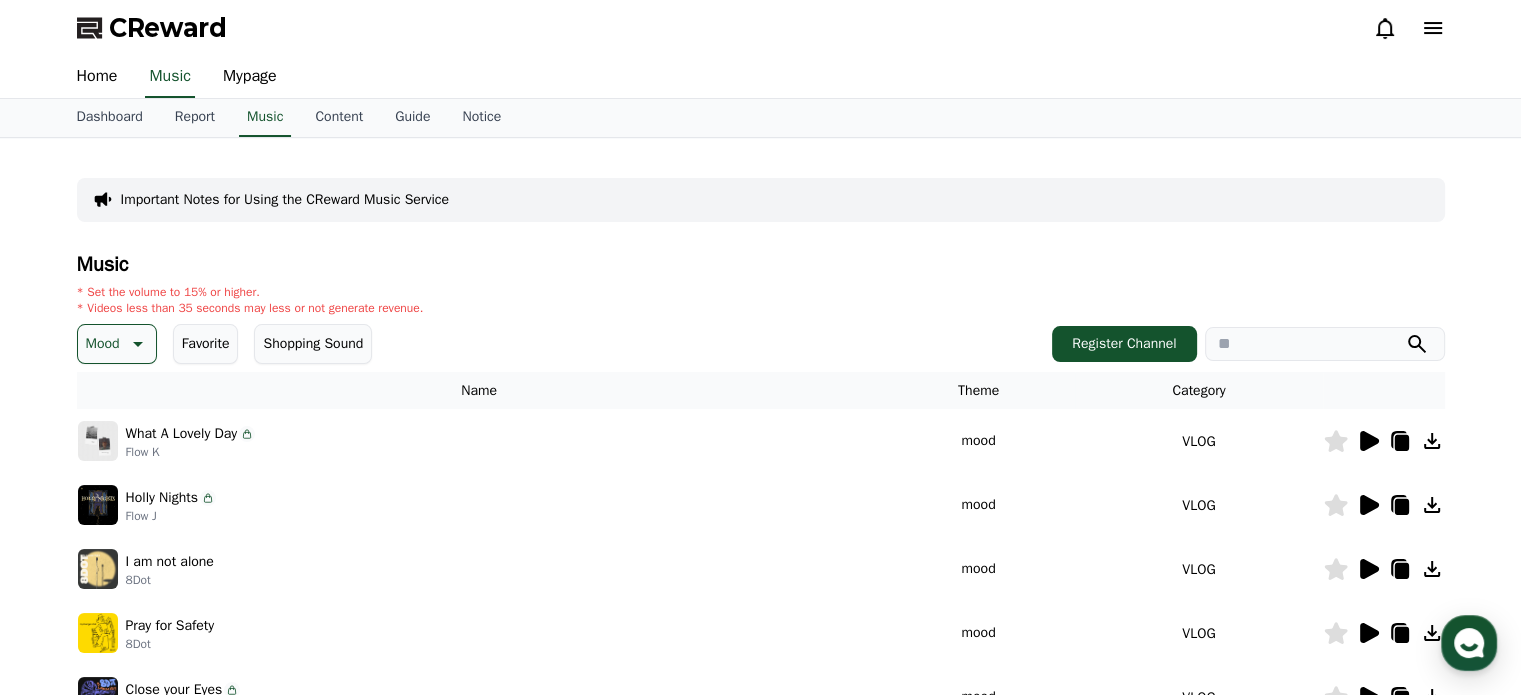click 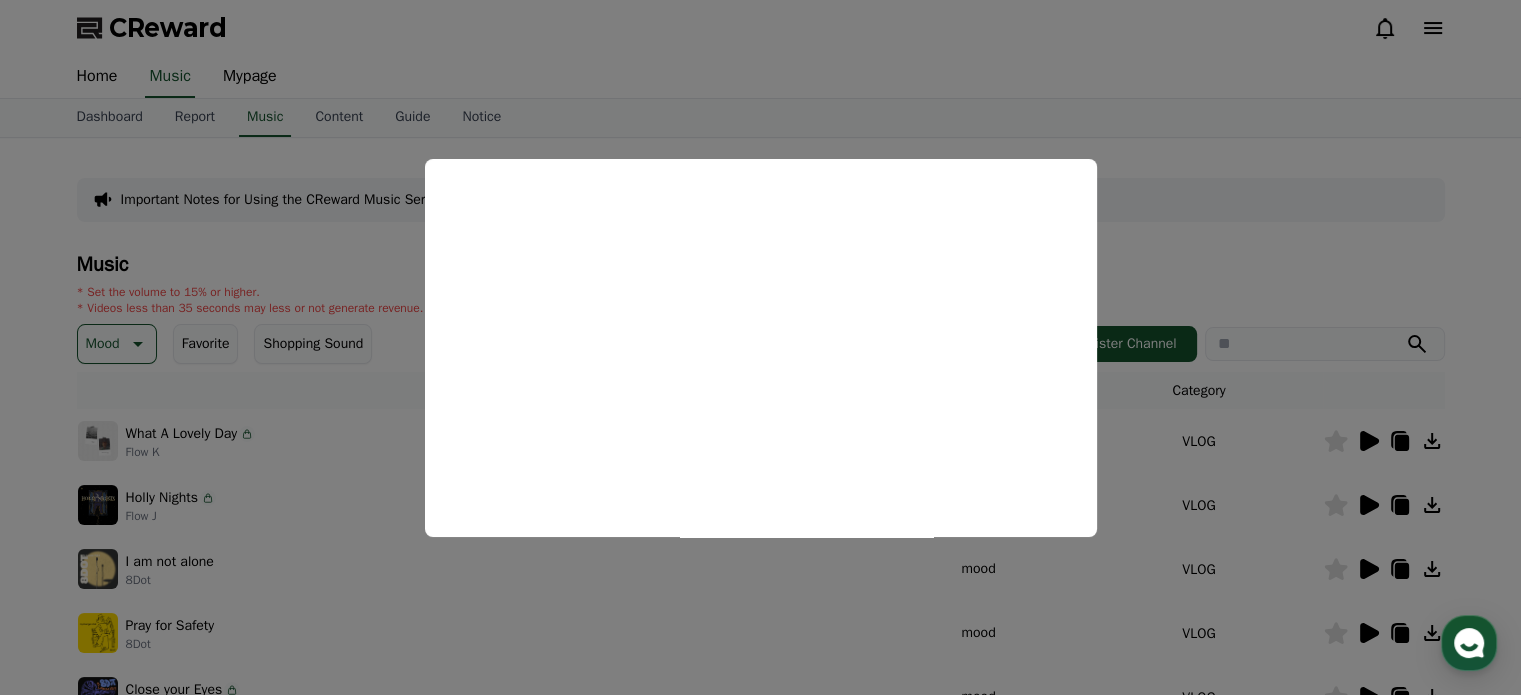click at bounding box center (760, 347) 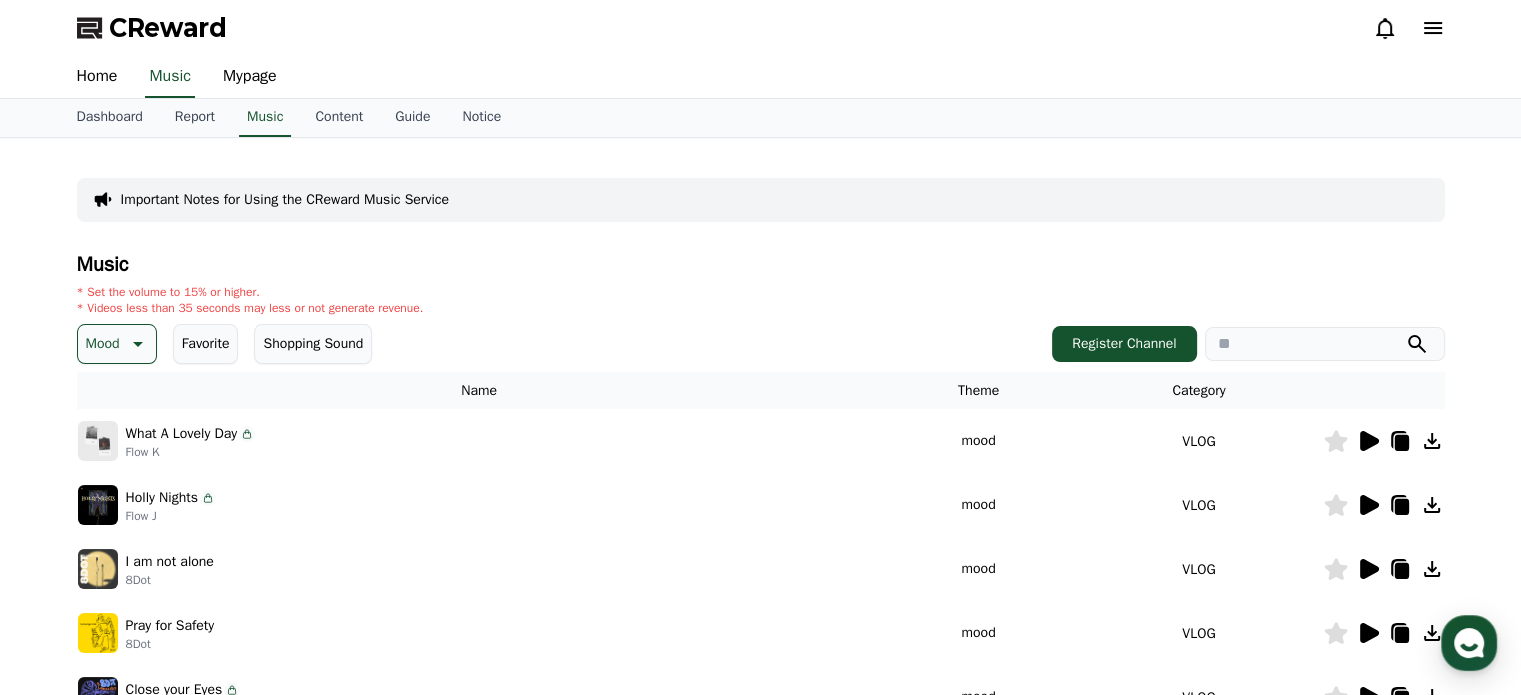 click 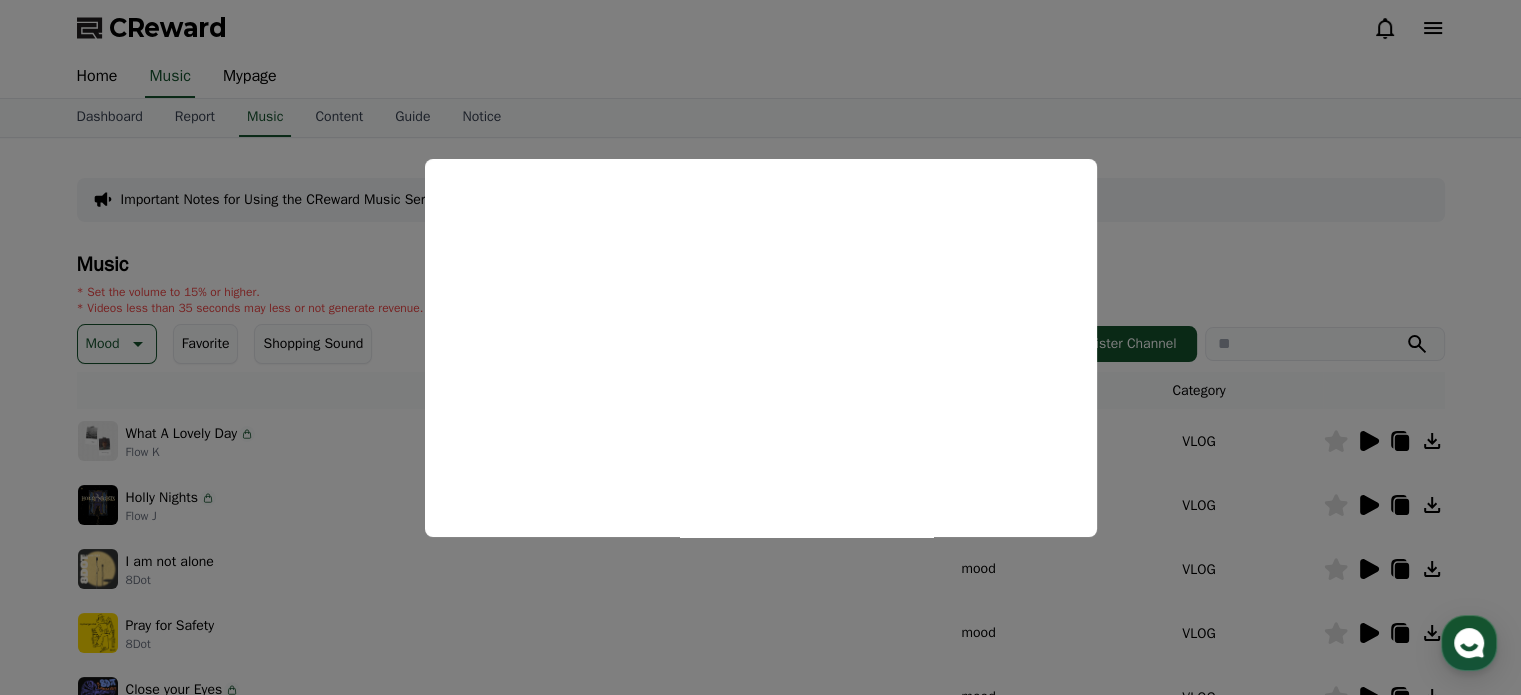 click at bounding box center (760, 347) 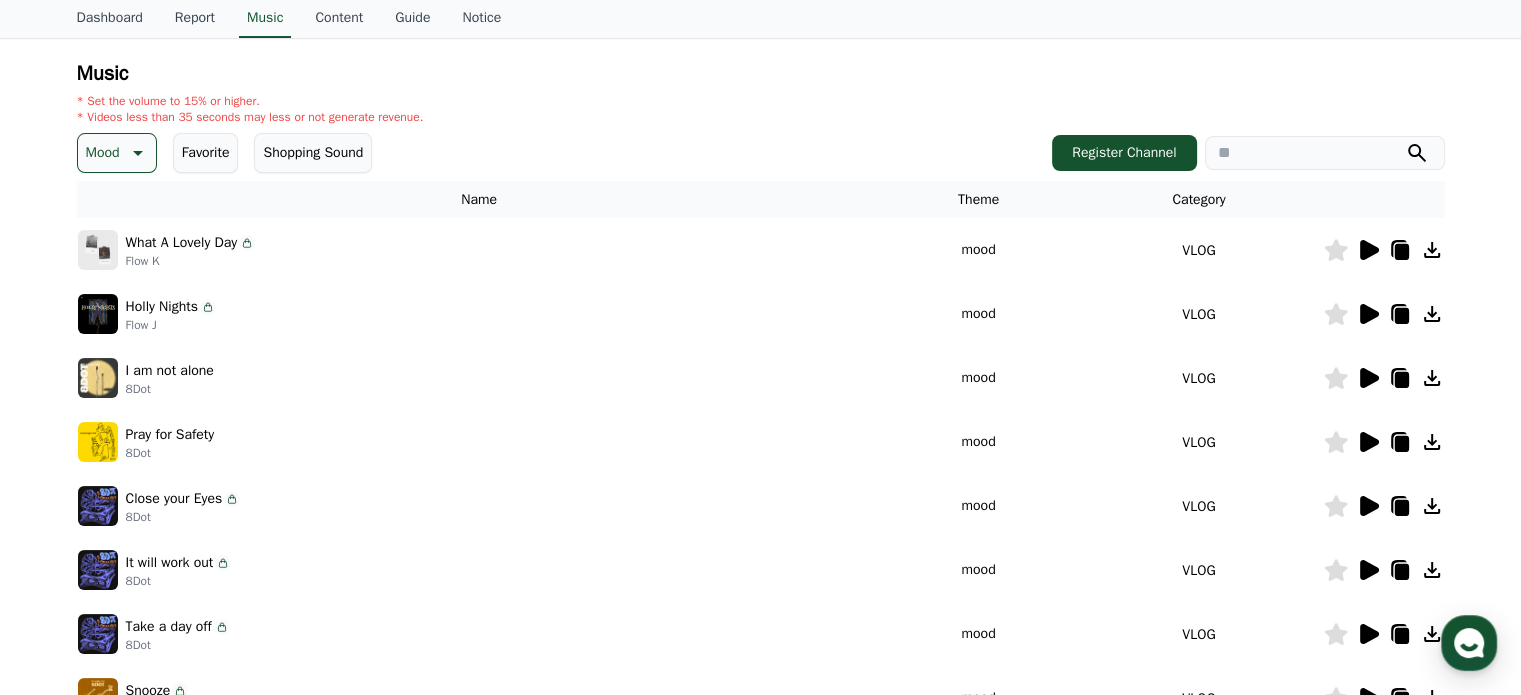 scroll, scrollTop: 200, scrollLeft: 0, axis: vertical 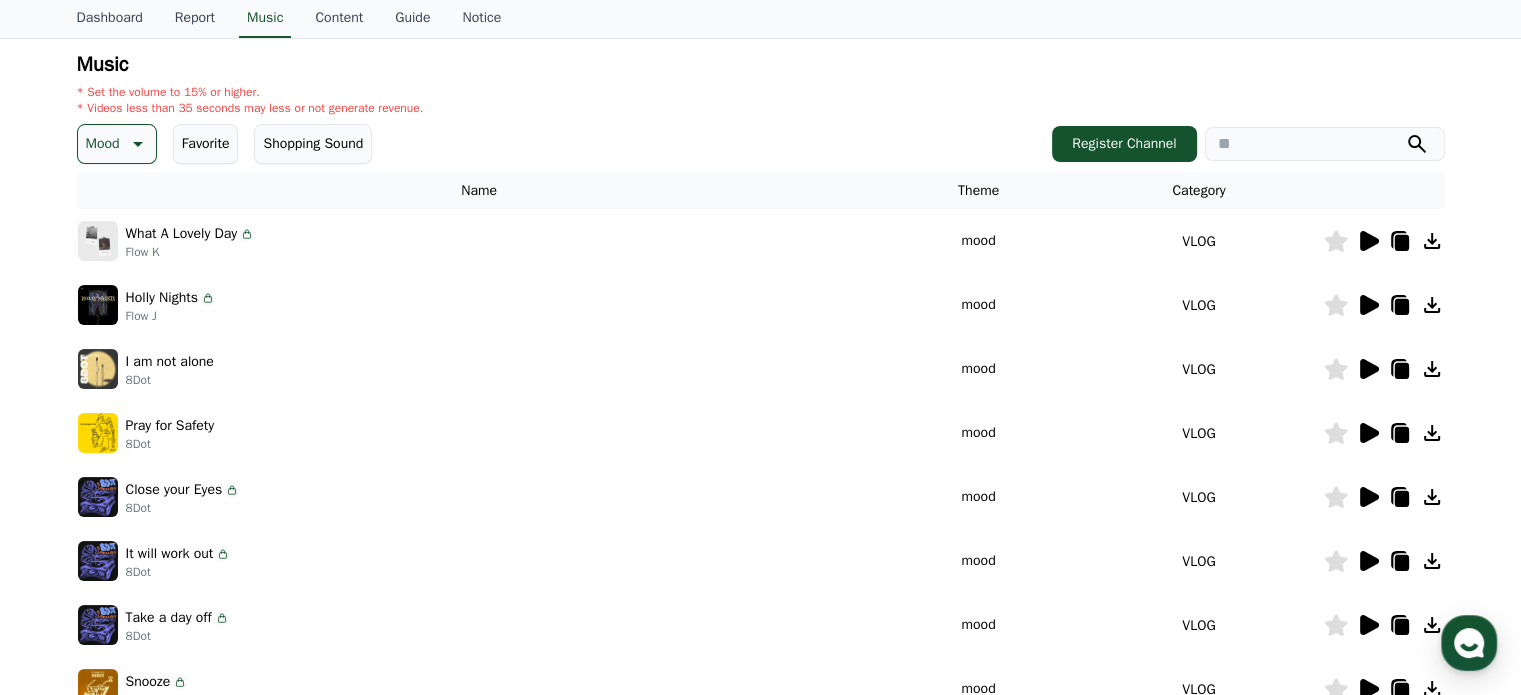 click 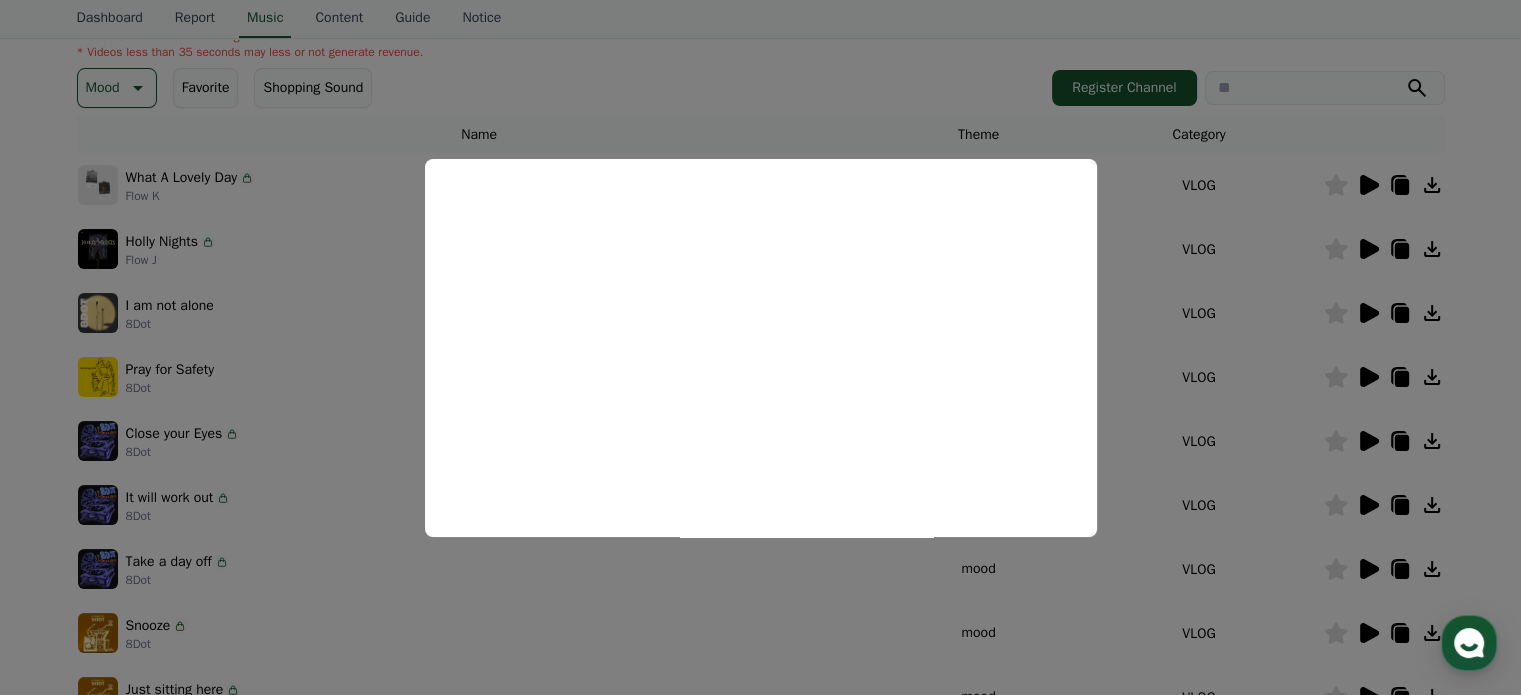 scroll, scrollTop: 300, scrollLeft: 0, axis: vertical 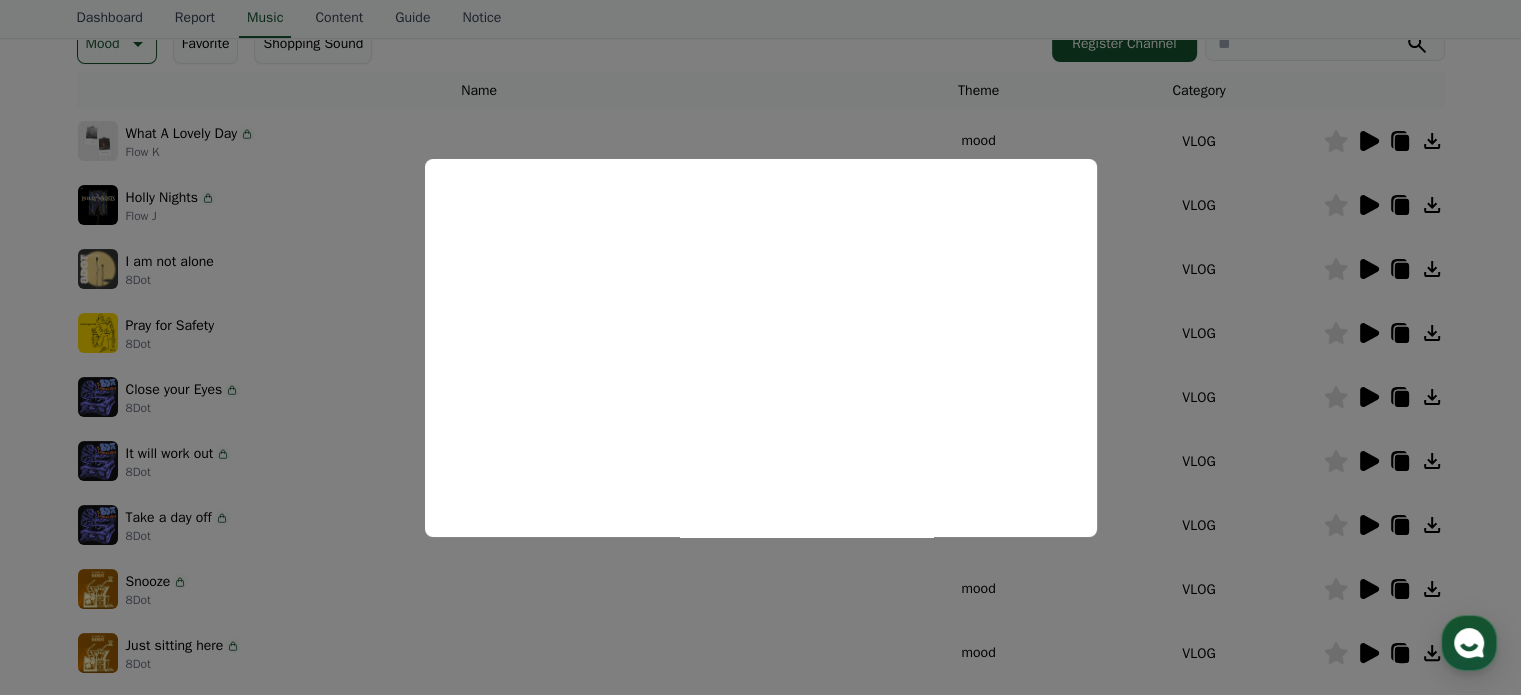 click at bounding box center [760, 347] 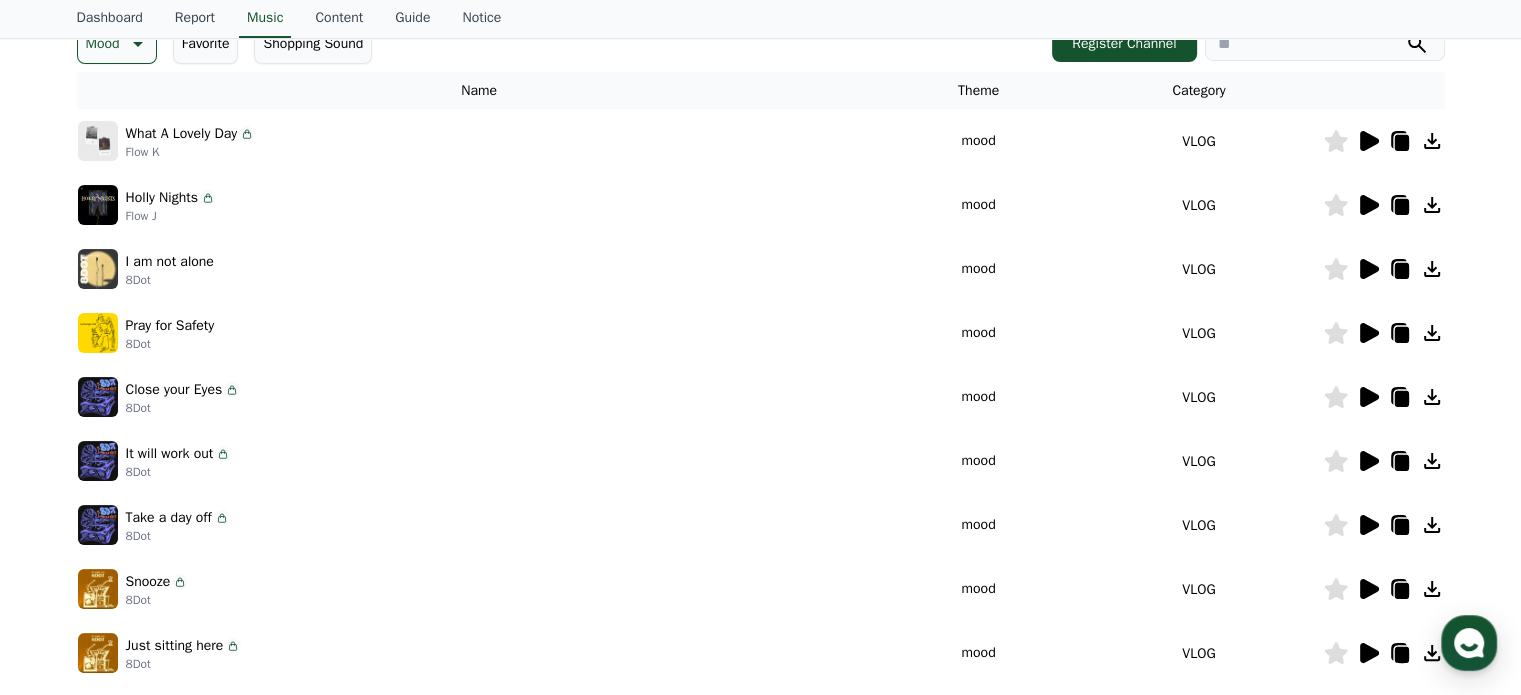 click 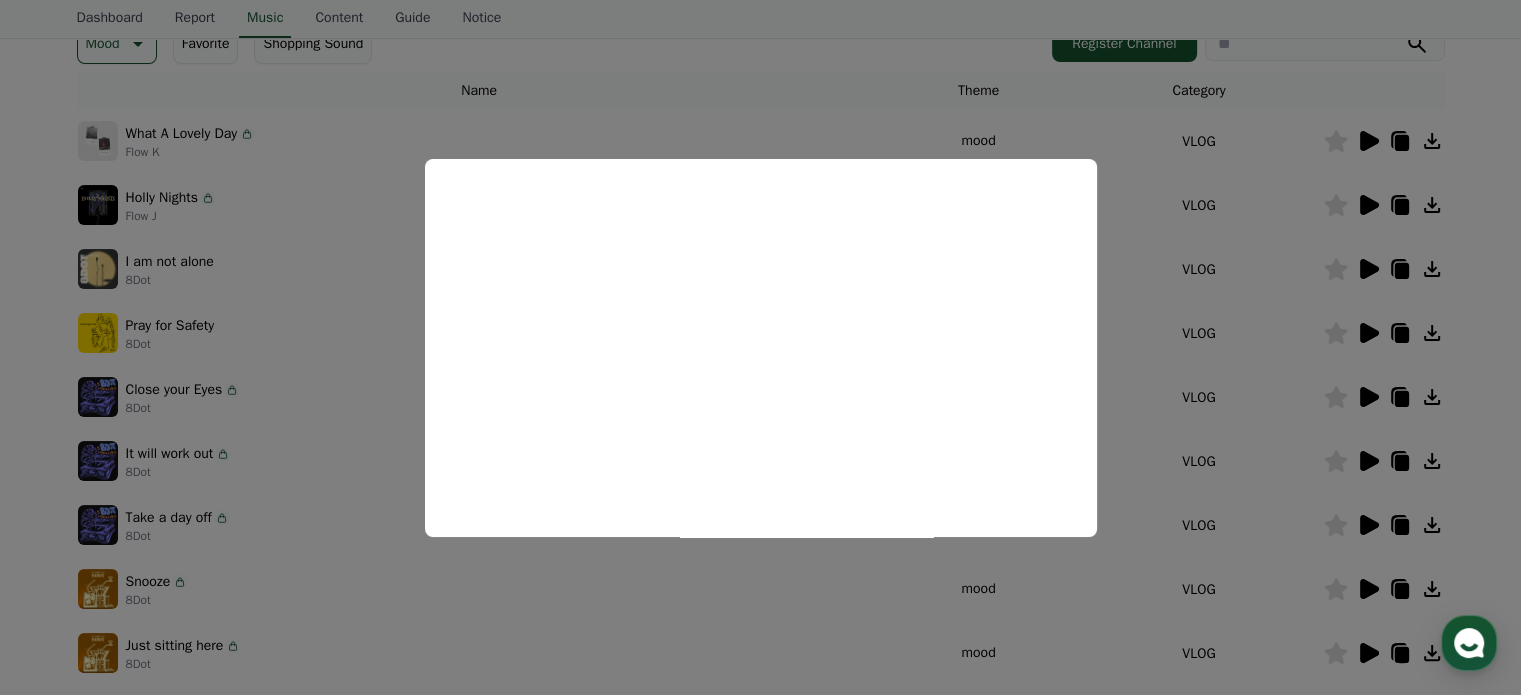 click at bounding box center (760, 347) 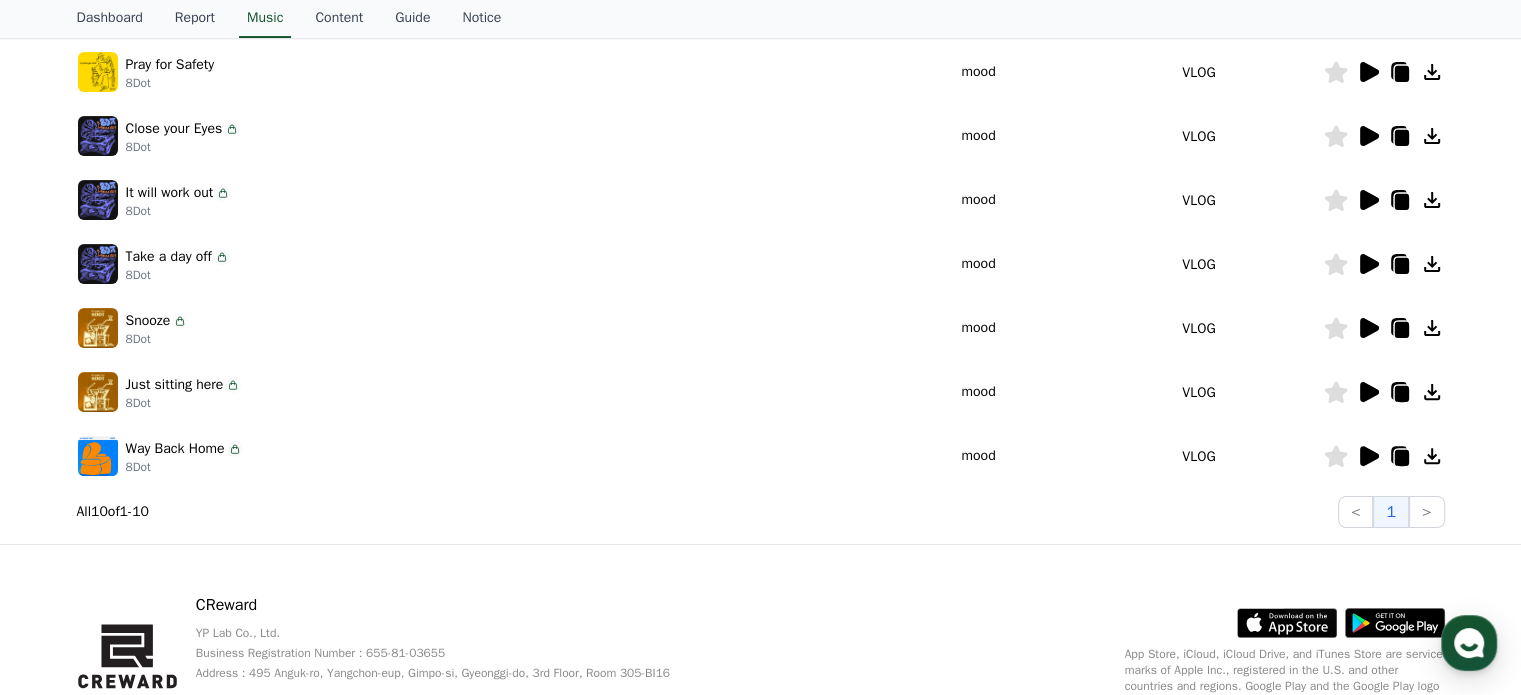 scroll, scrollTop: 657, scrollLeft: 0, axis: vertical 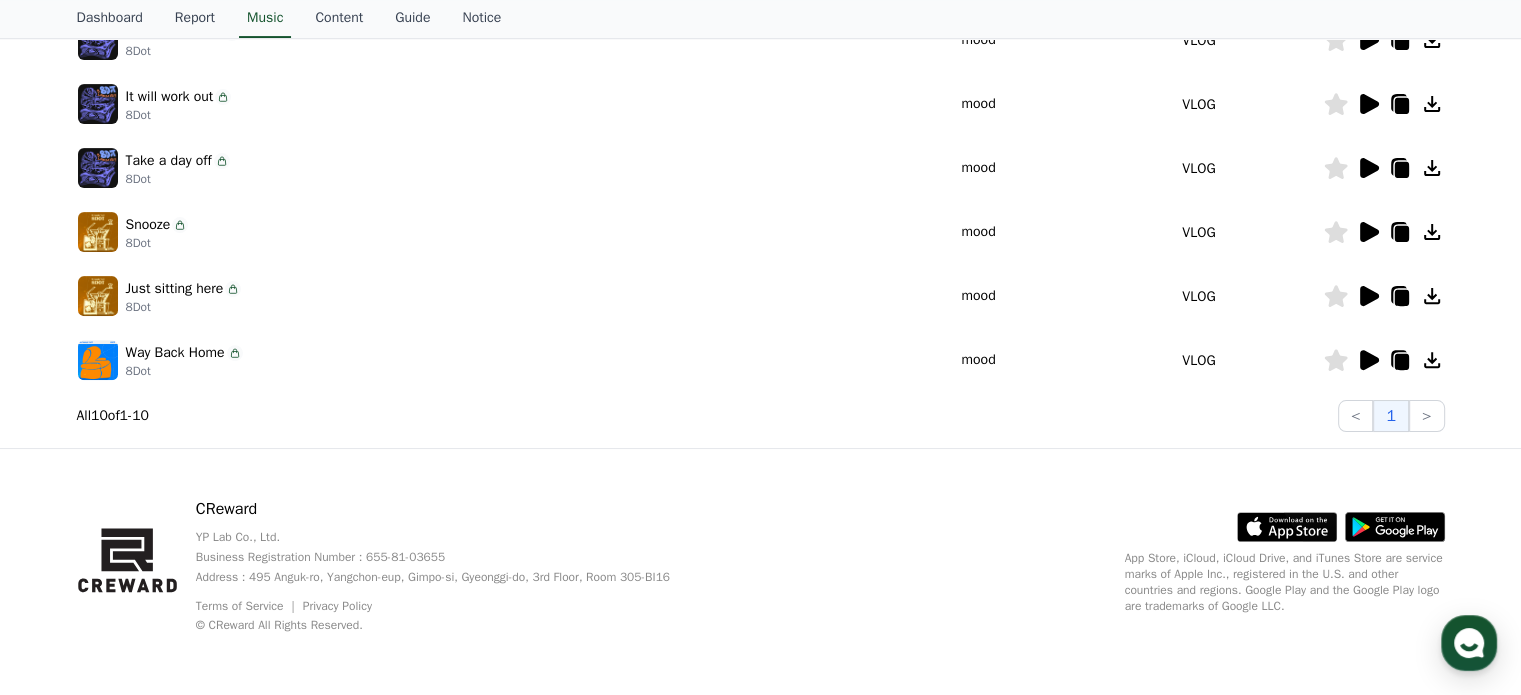 click 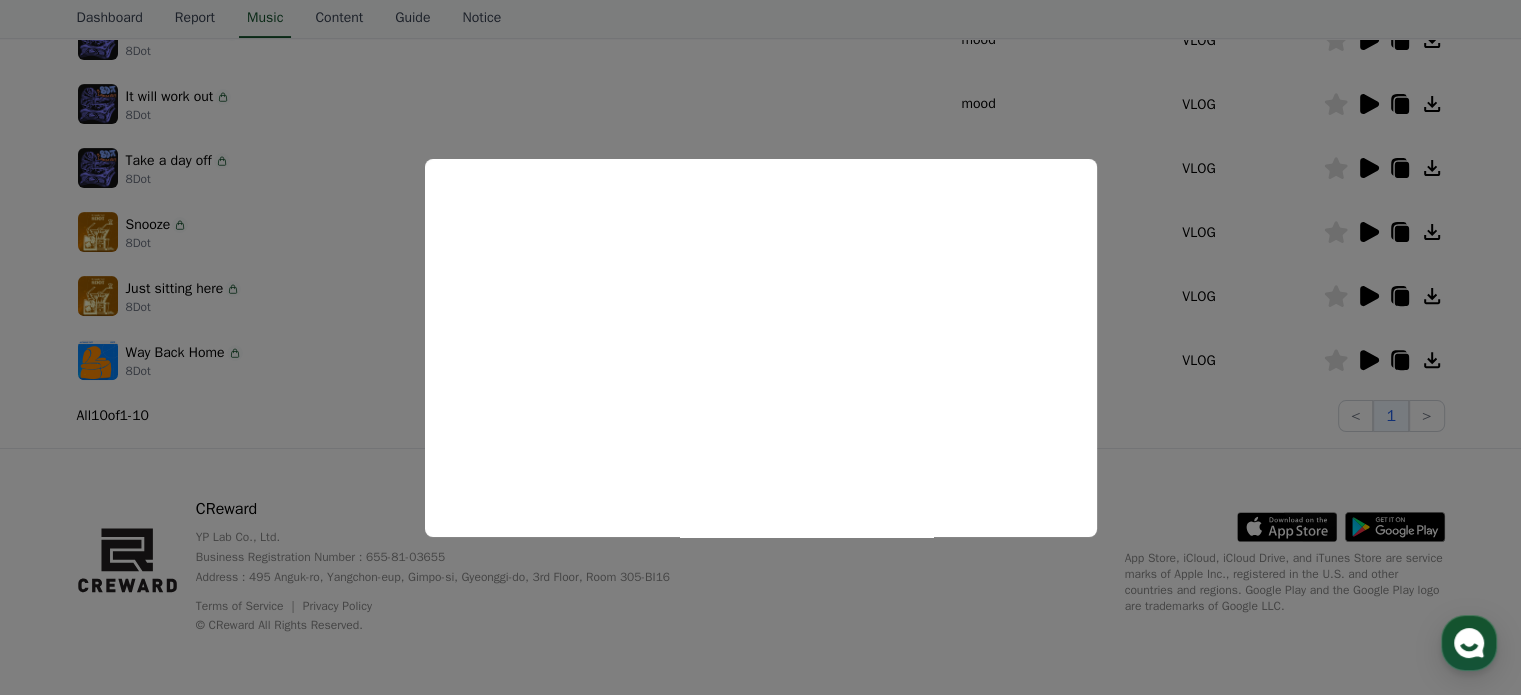click at bounding box center [760, 347] 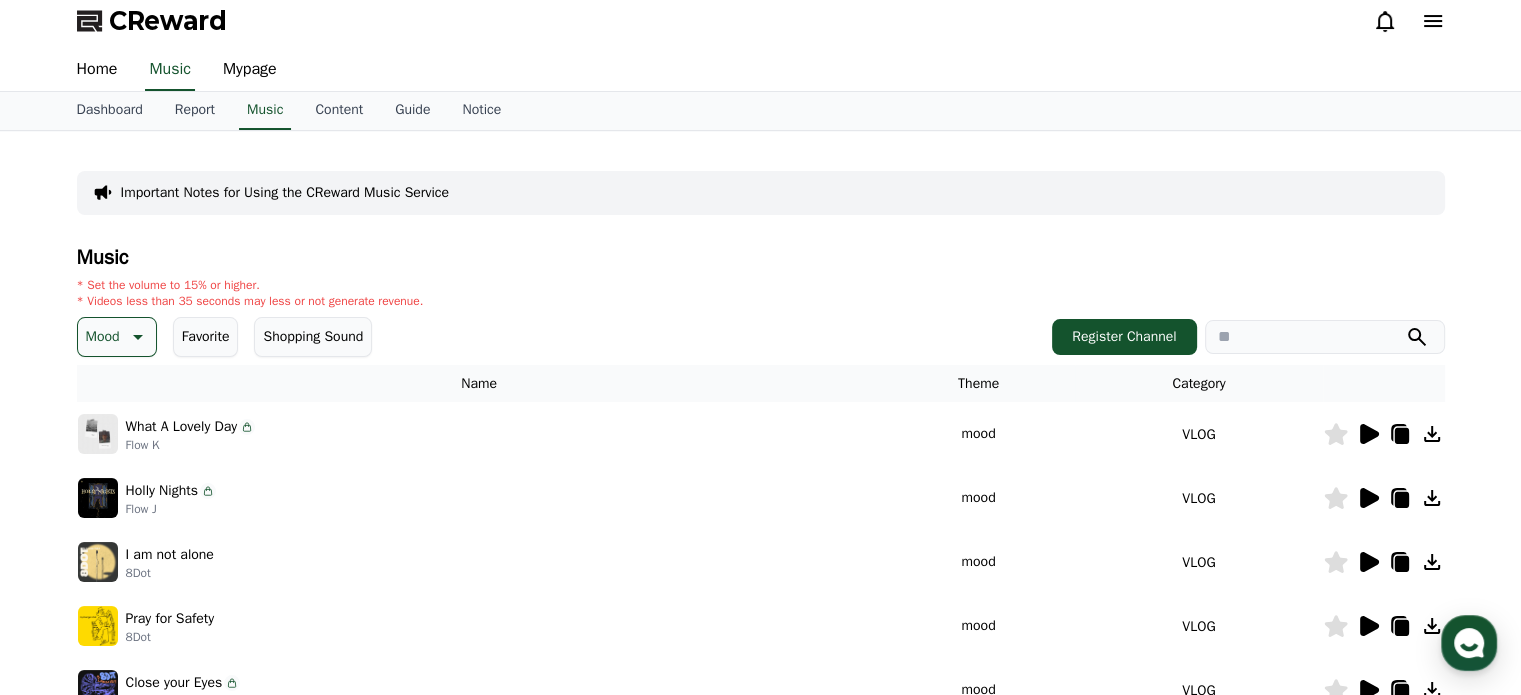 scroll, scrollTop: 0, scrollLeft: 0, axis: both 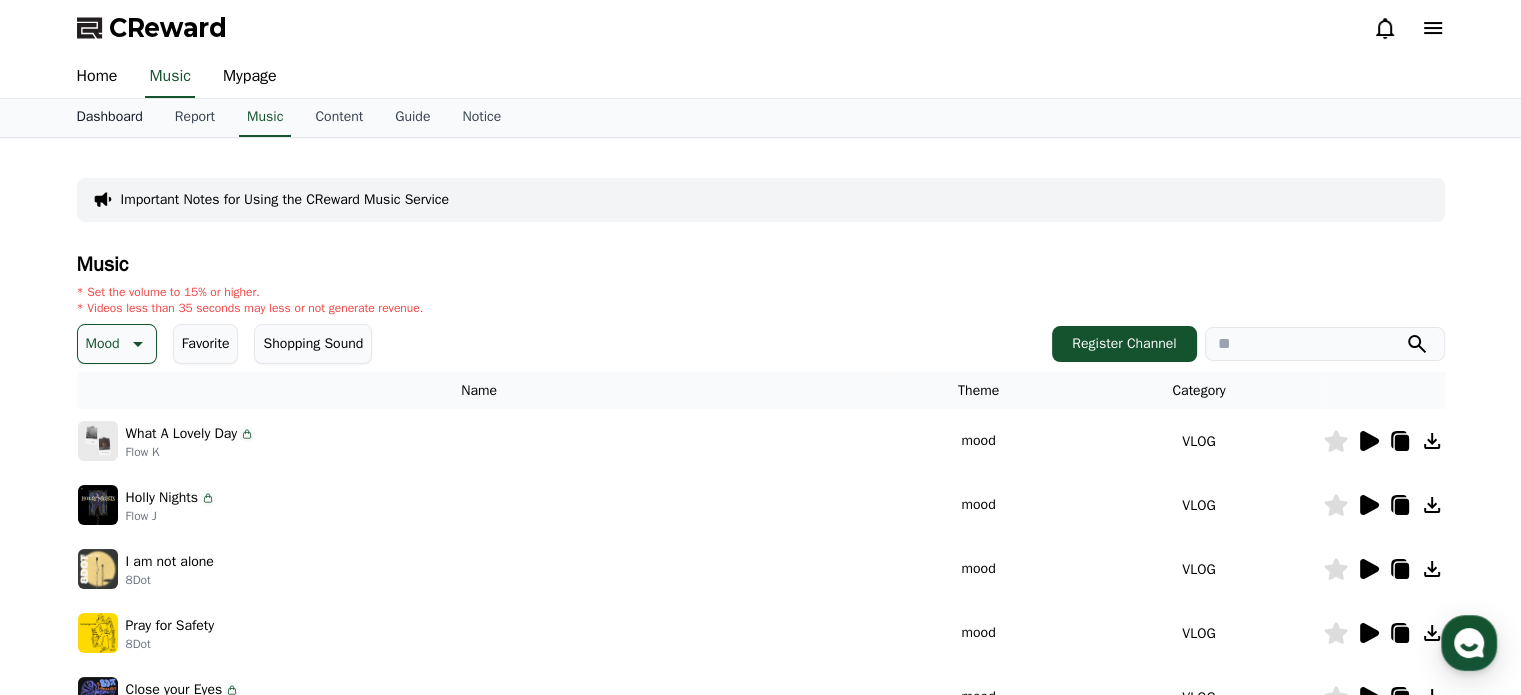 click on "Dashboard" at bounding box center [110, 118] 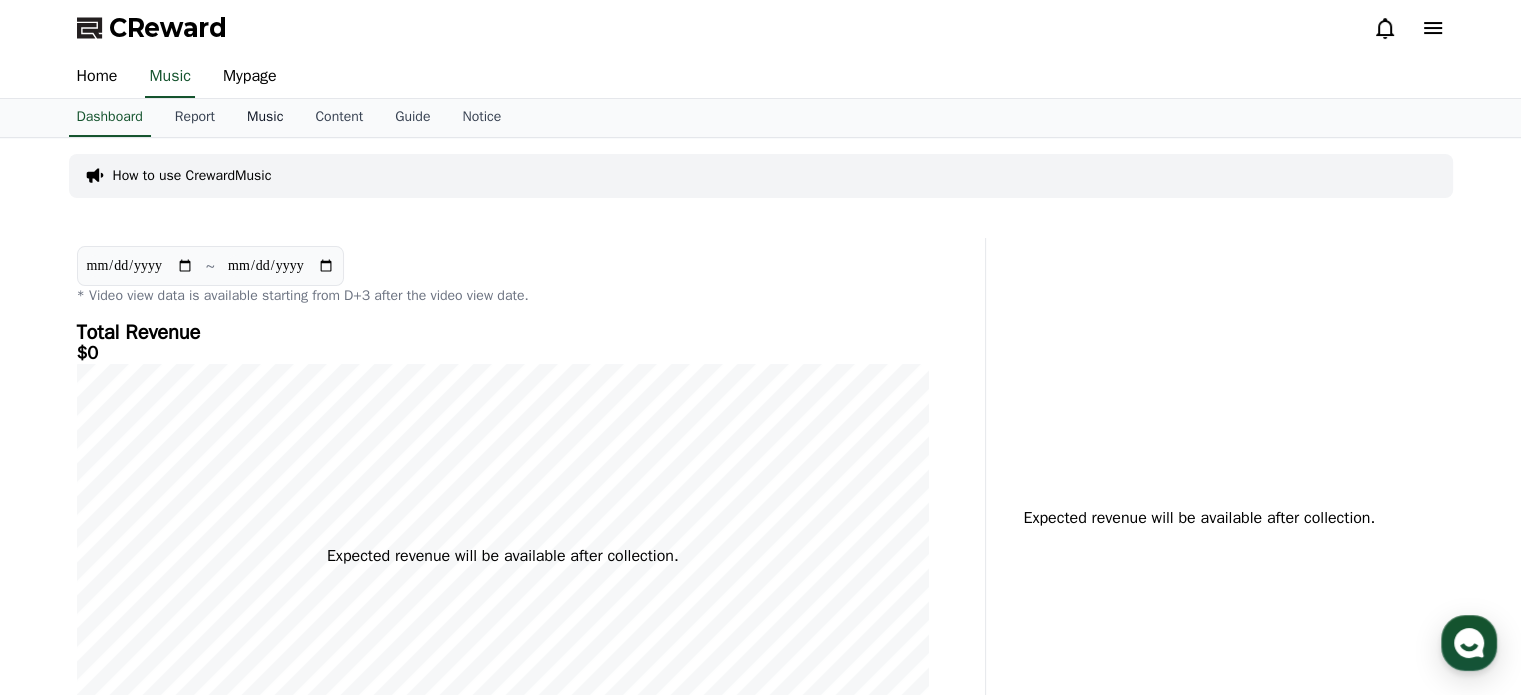 click on "Music" at bounding box center (265, 118) 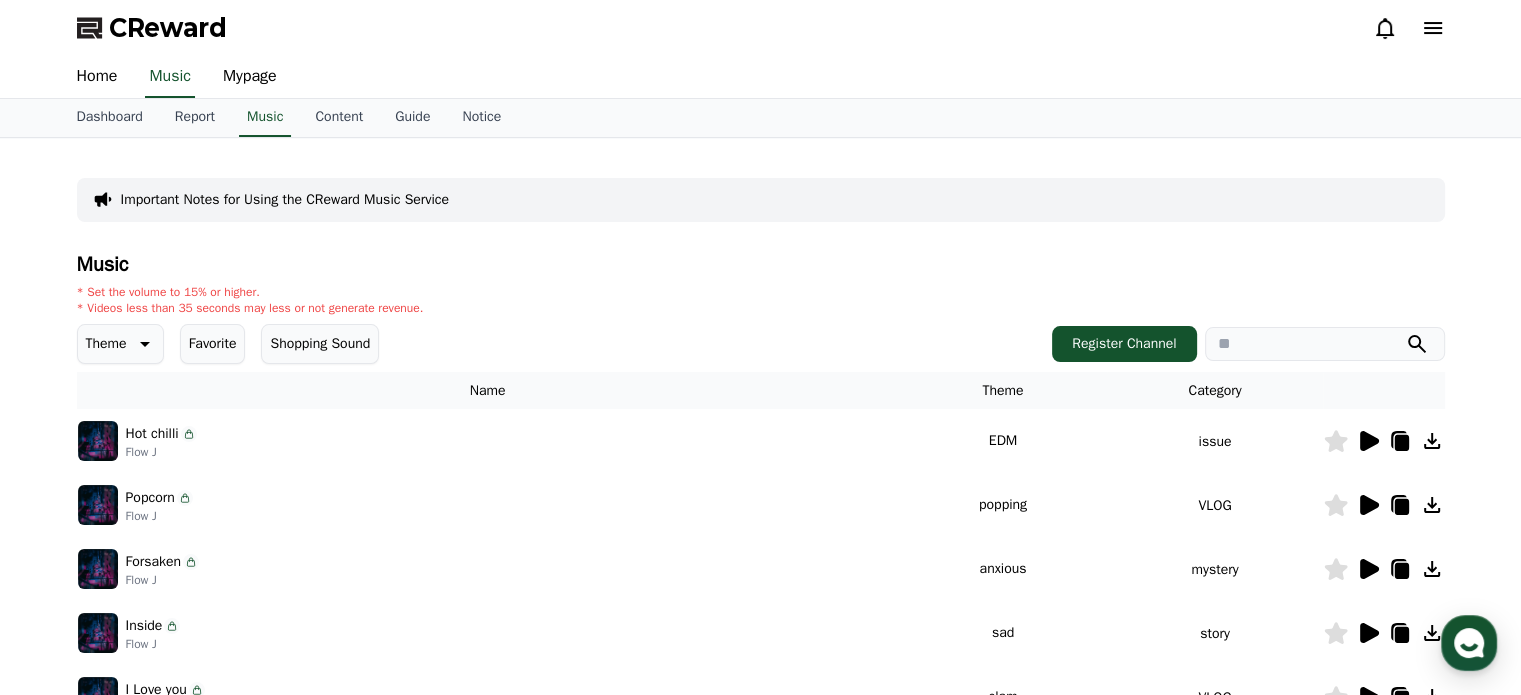 click 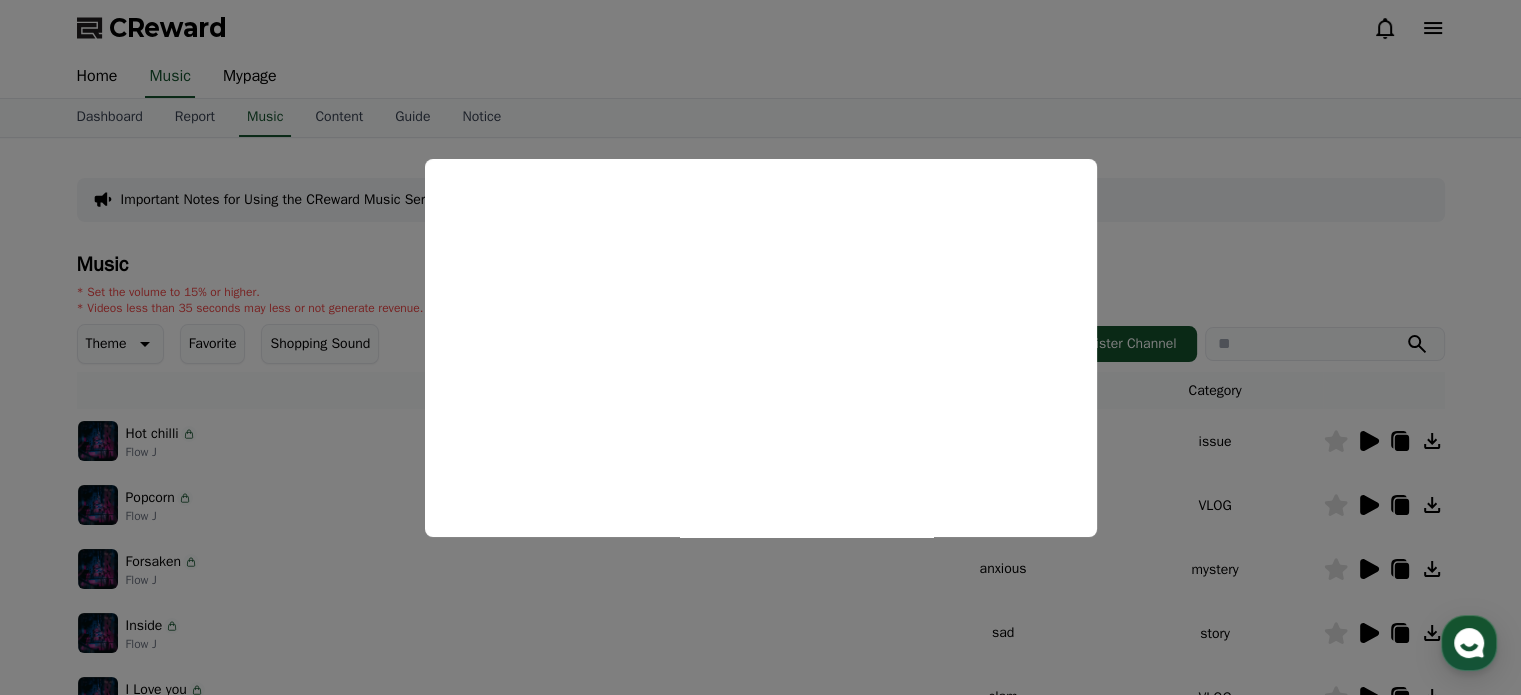 click at bounding box center [760, 347] 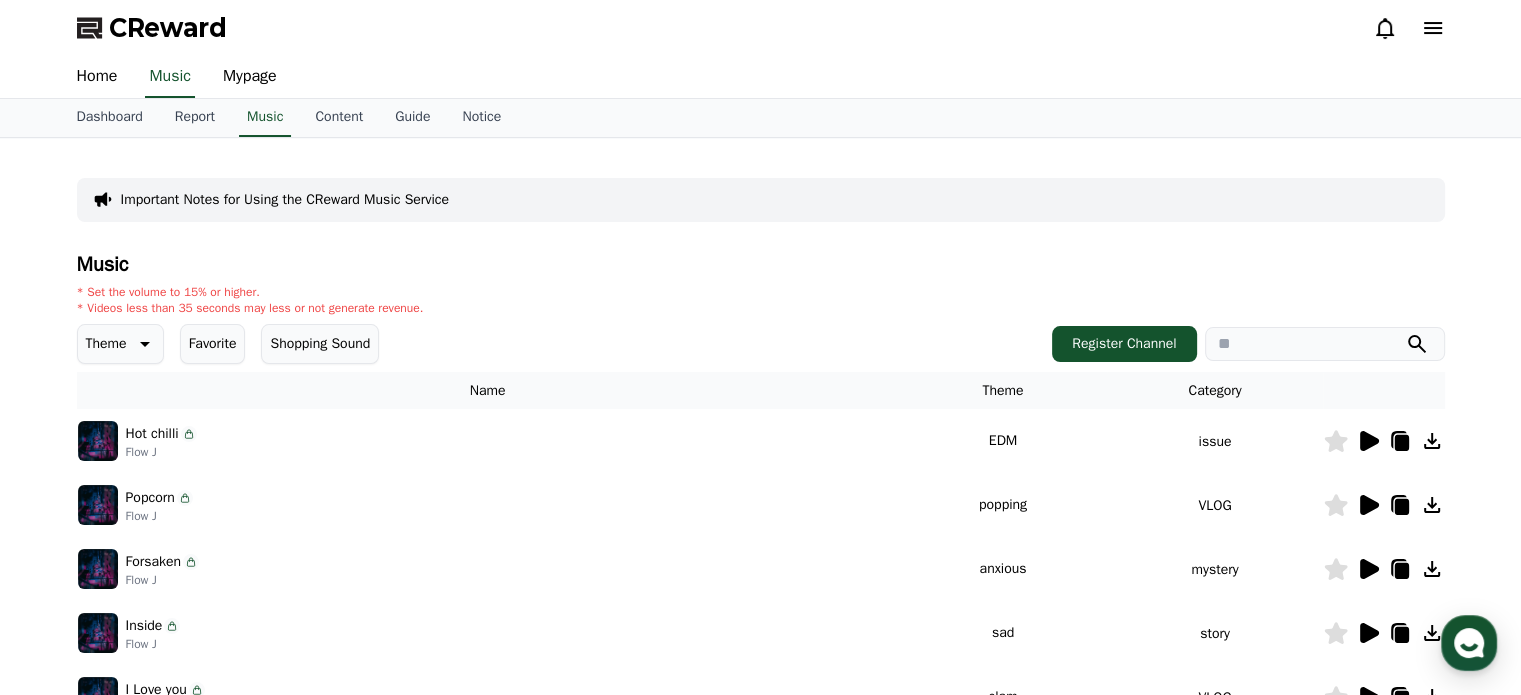 click 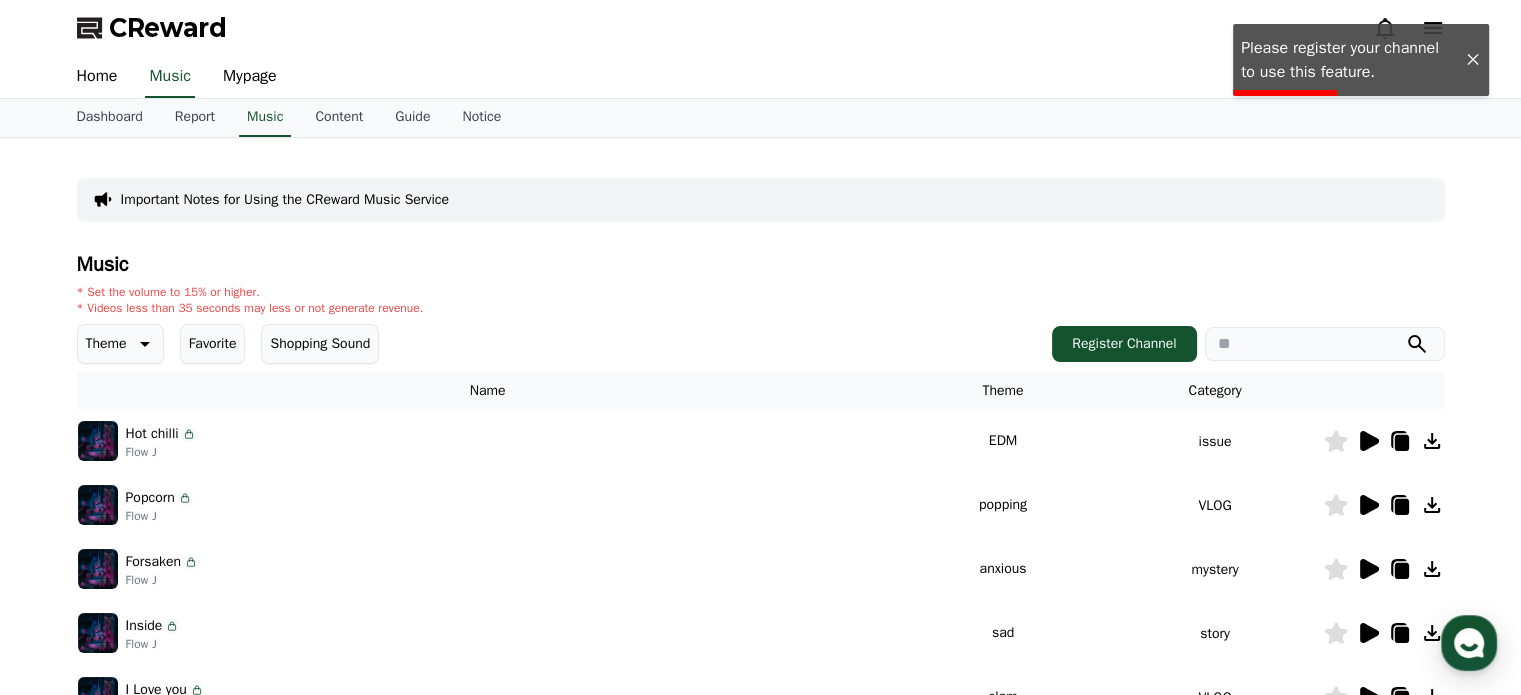 click on "Home Music Mypage" at bounding box center (761, 77) 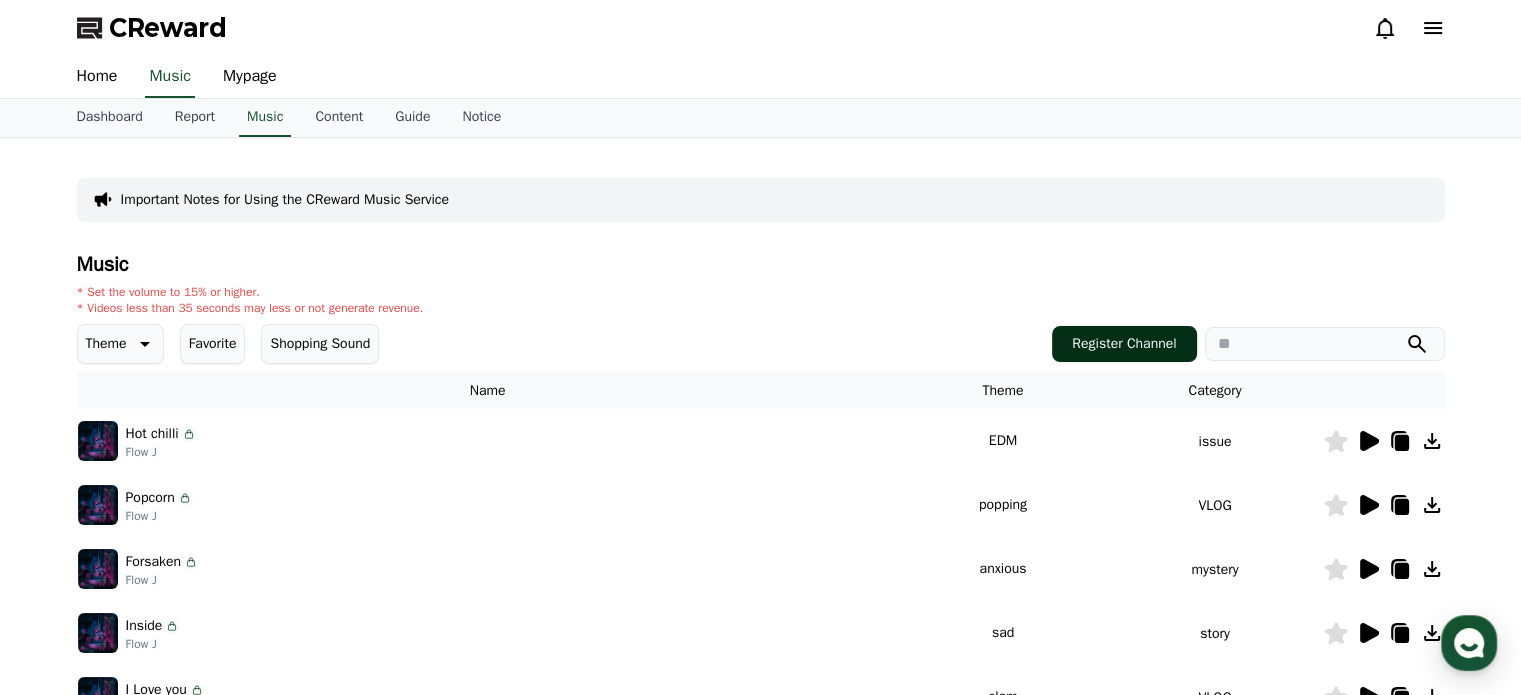 click on "Register Channel" at bounding box center (1124, 344) 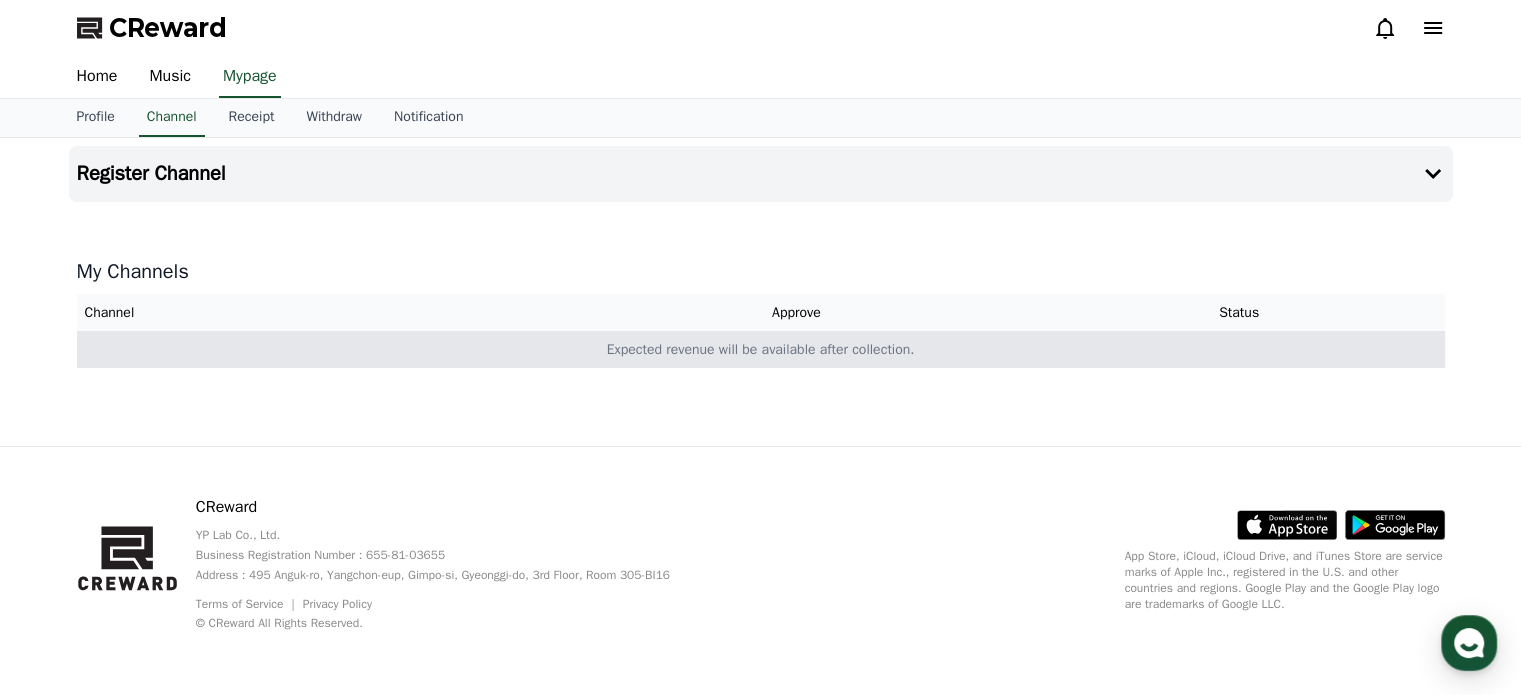 click on "Expected revenue will be available after collection." at bounding box center [761, 349] 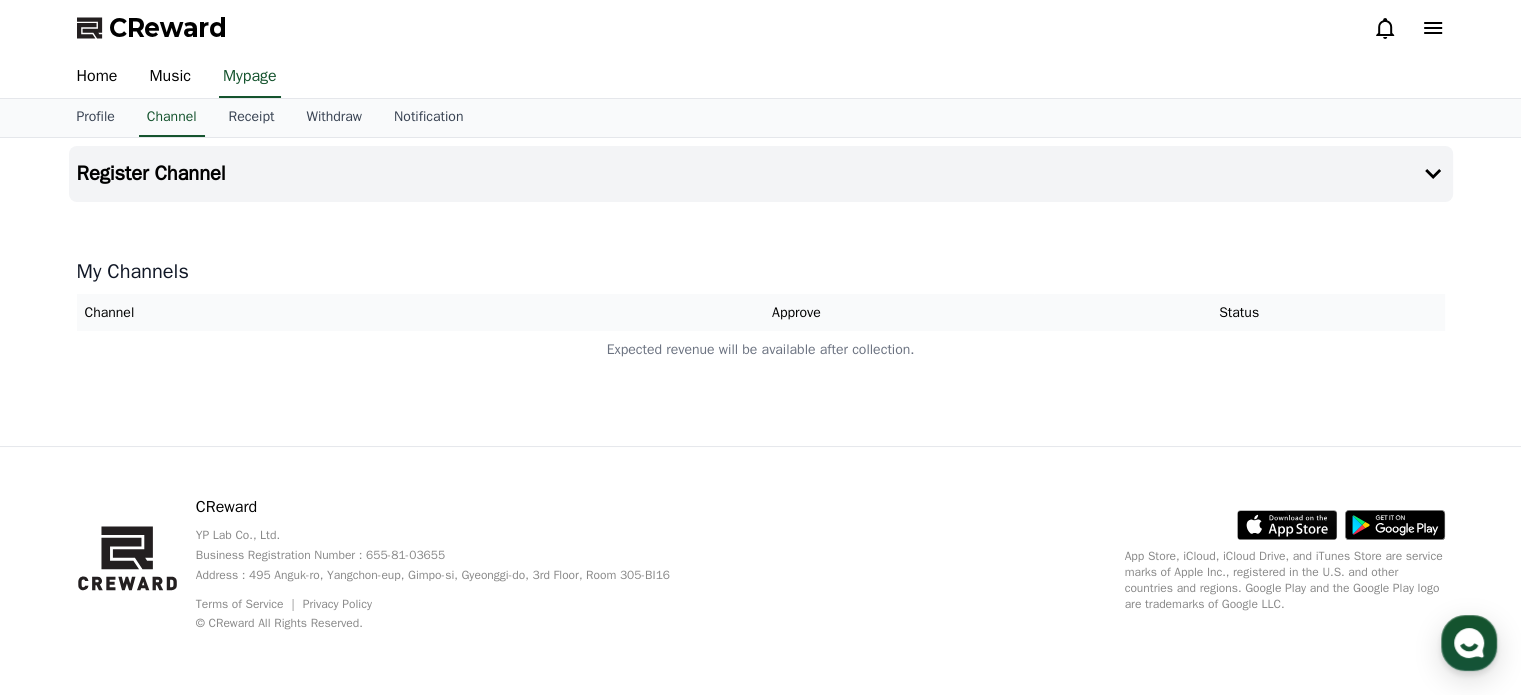 click on "Approve" at bounding box center [796, 312] 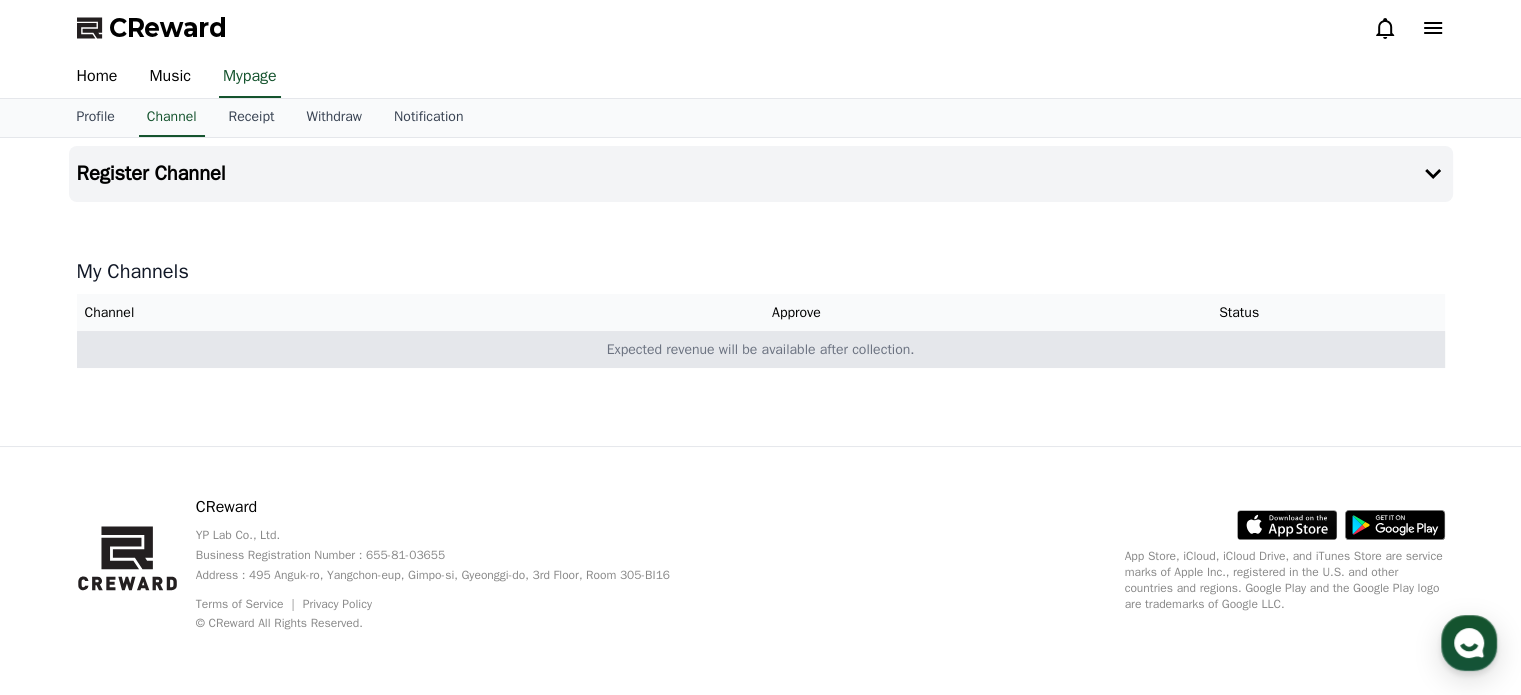click on "Expected revenue will be available after collection." at bounding box center (761, 349) 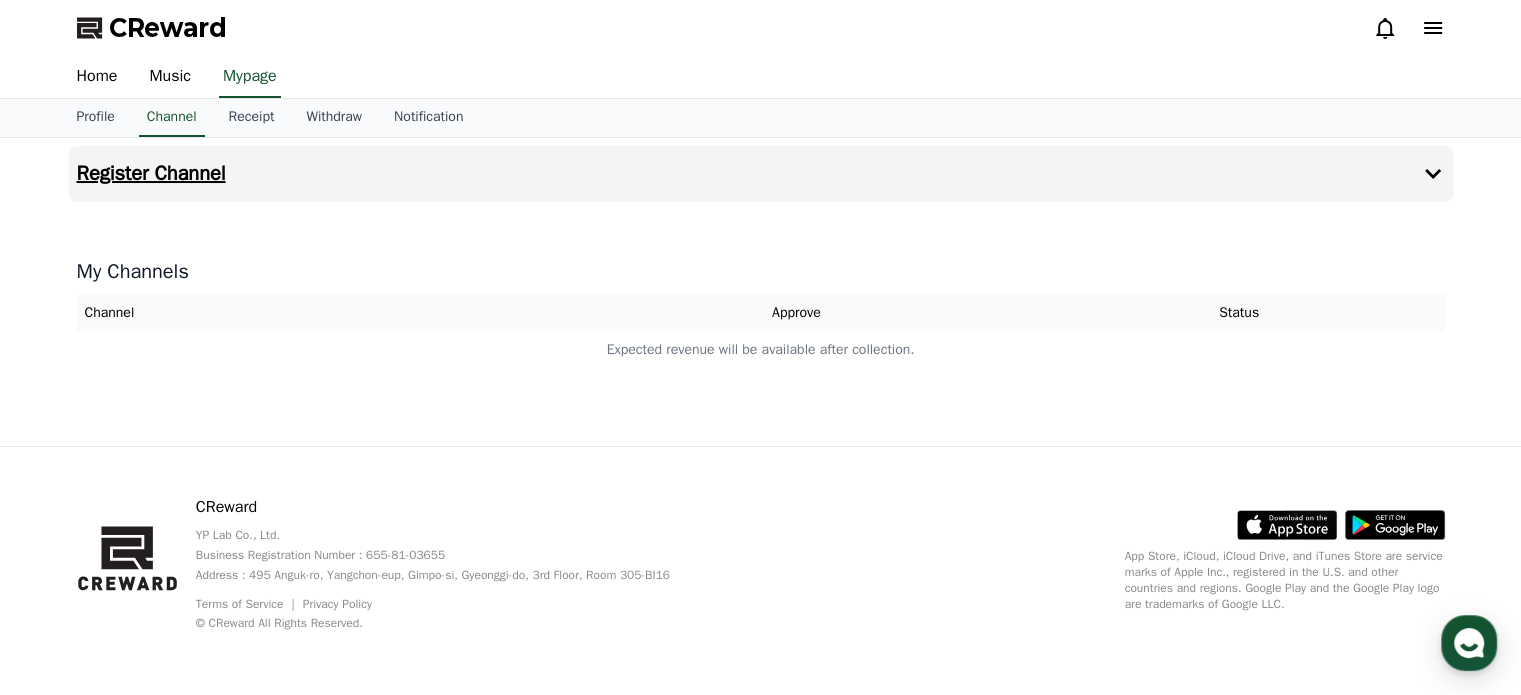 click on "Register Channel" at bounding box center [761, 174] 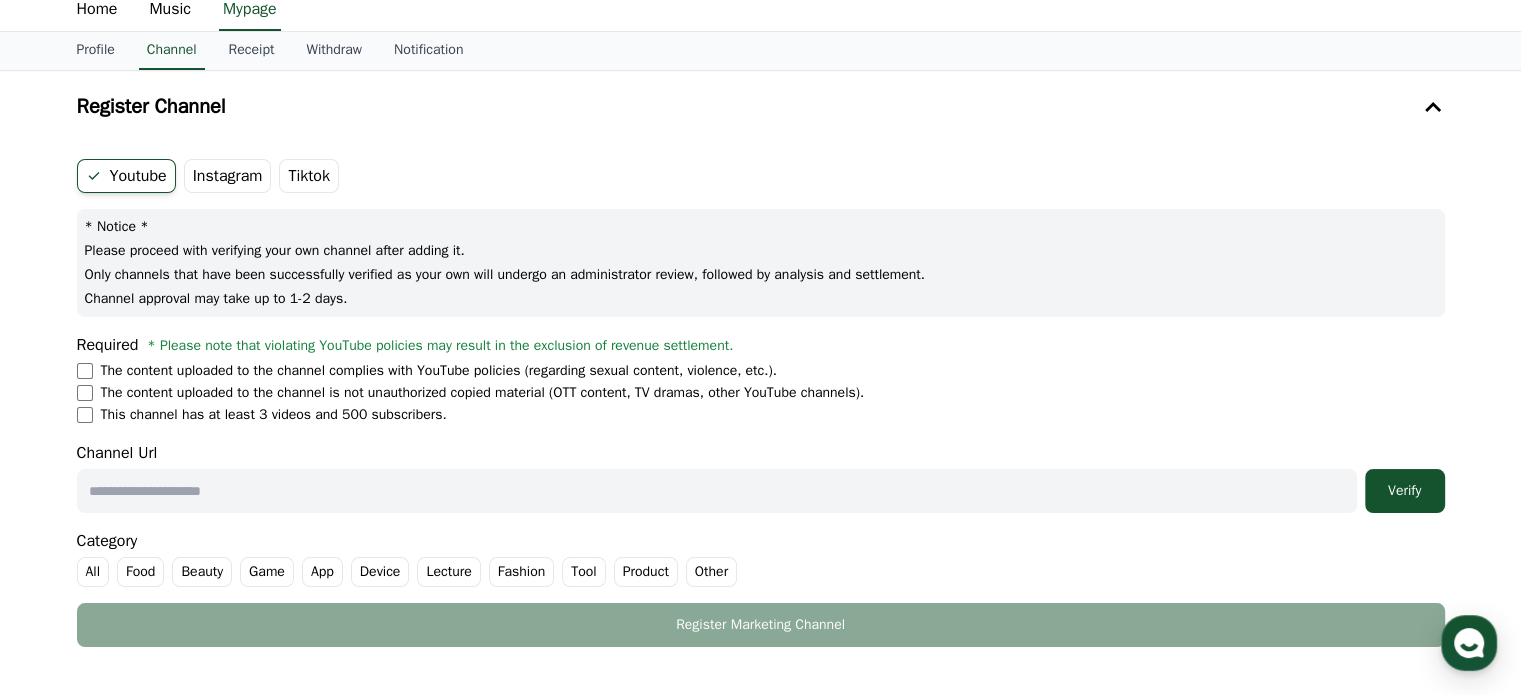scroll, scrollTop: 100, scrollLeft: 0, axis: vertical 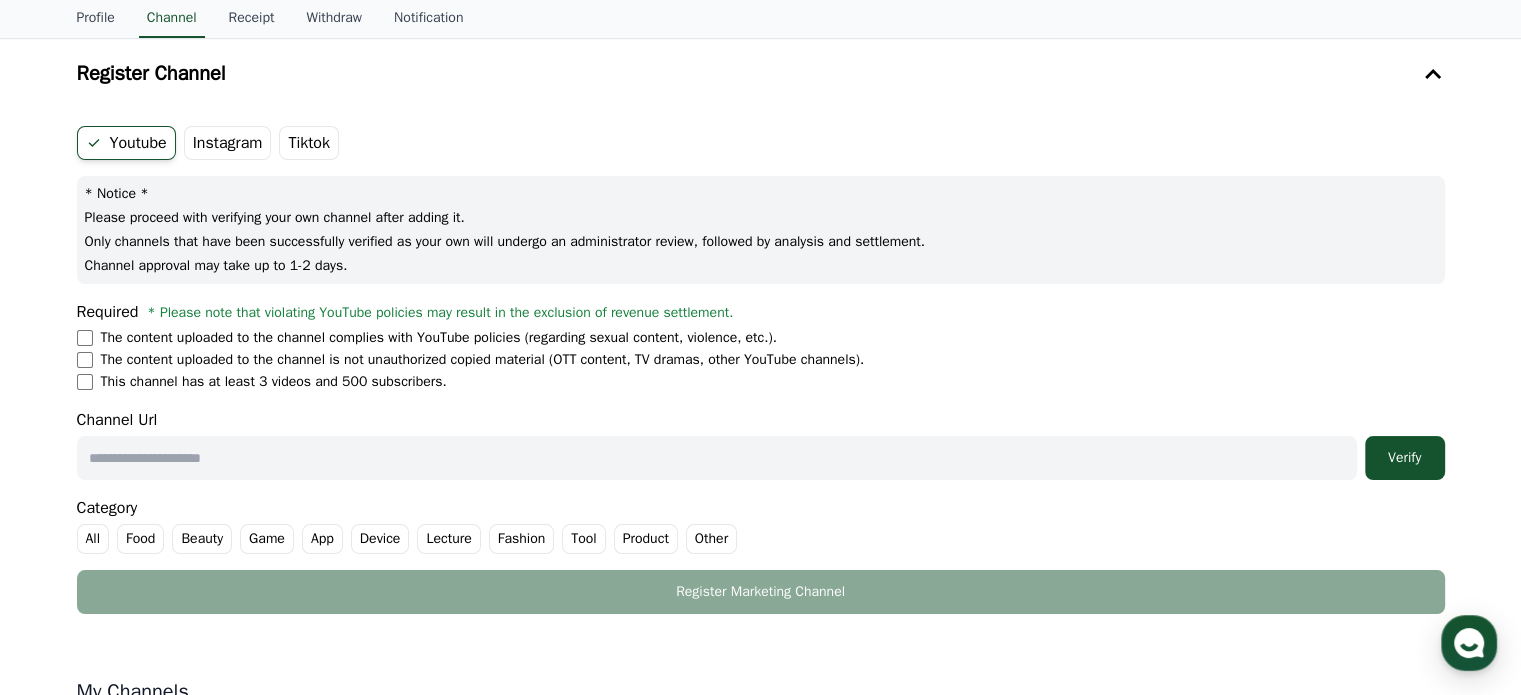 click at bounding box center [717, 458] 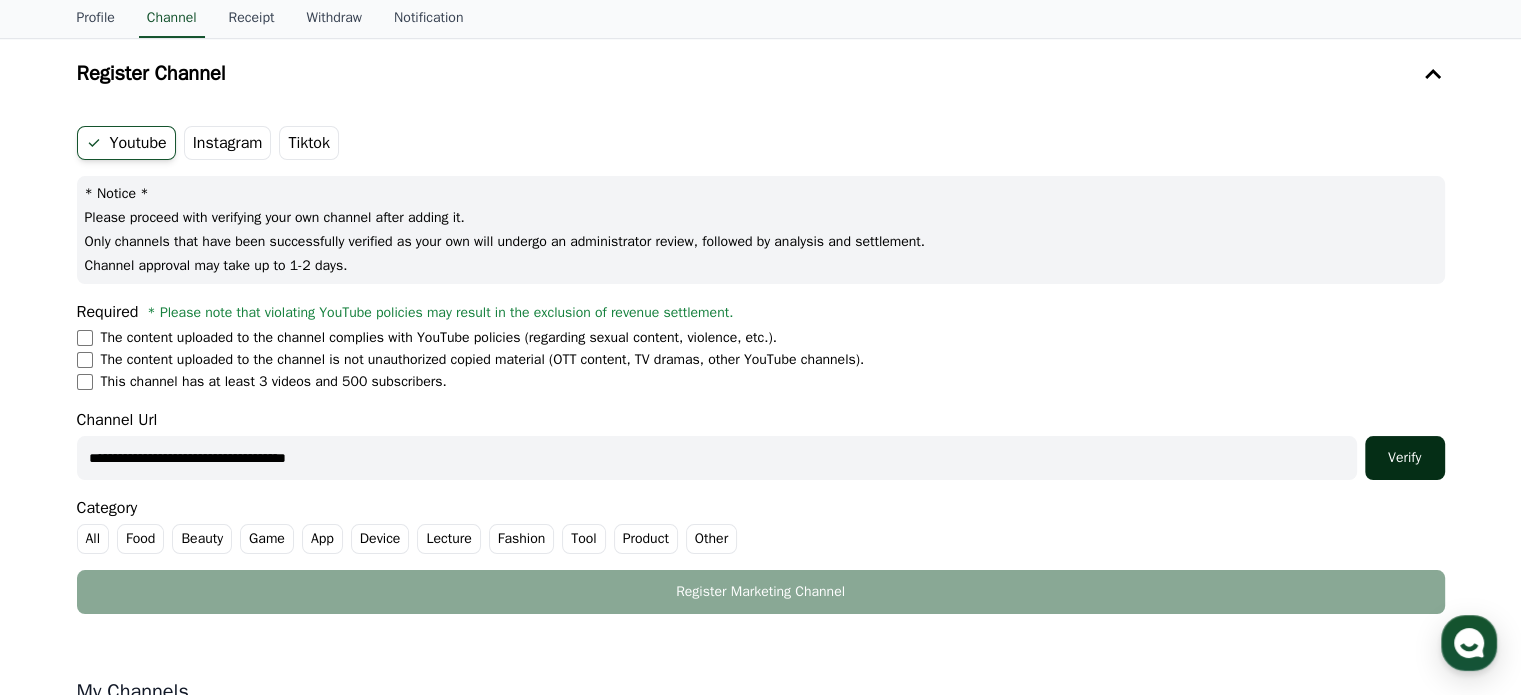 type on "**********" 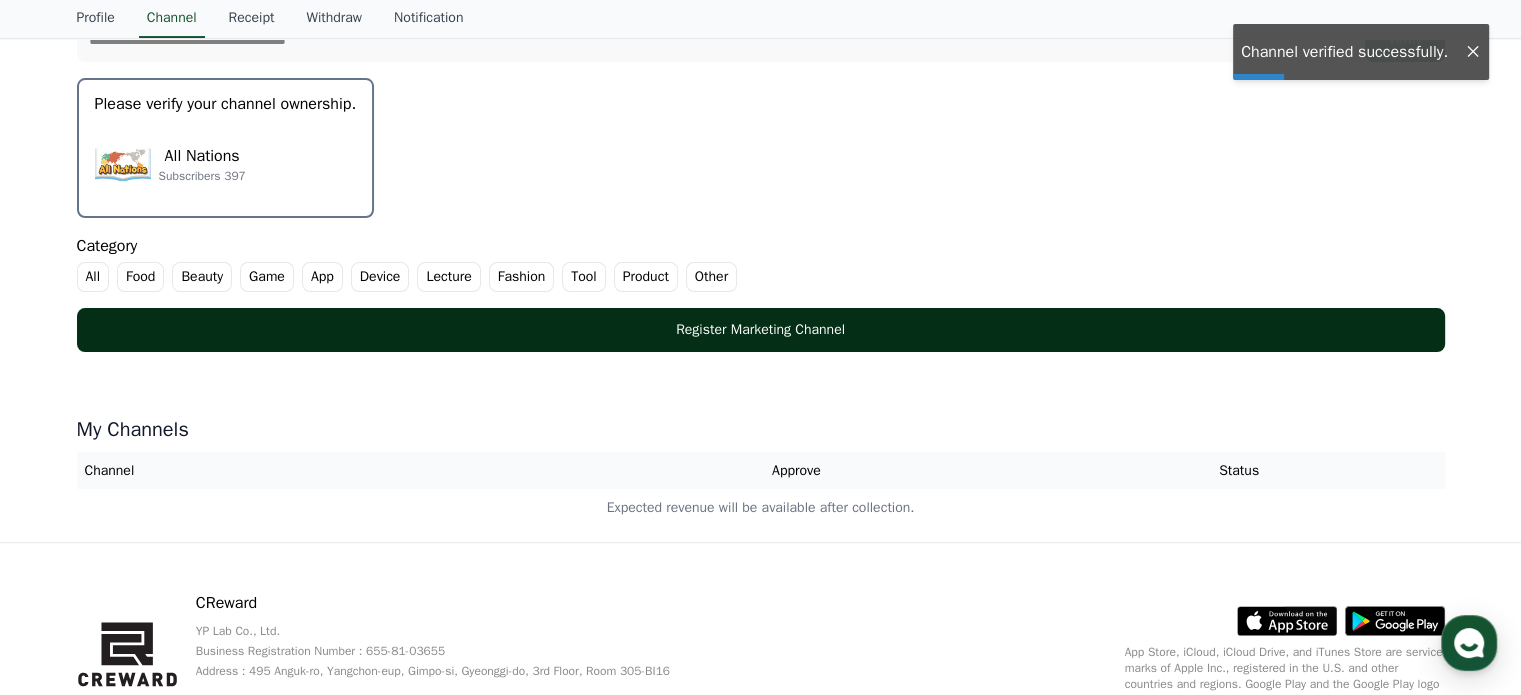 scroll, scrollTop: 600, scrollLeft: 0, axis: vertical 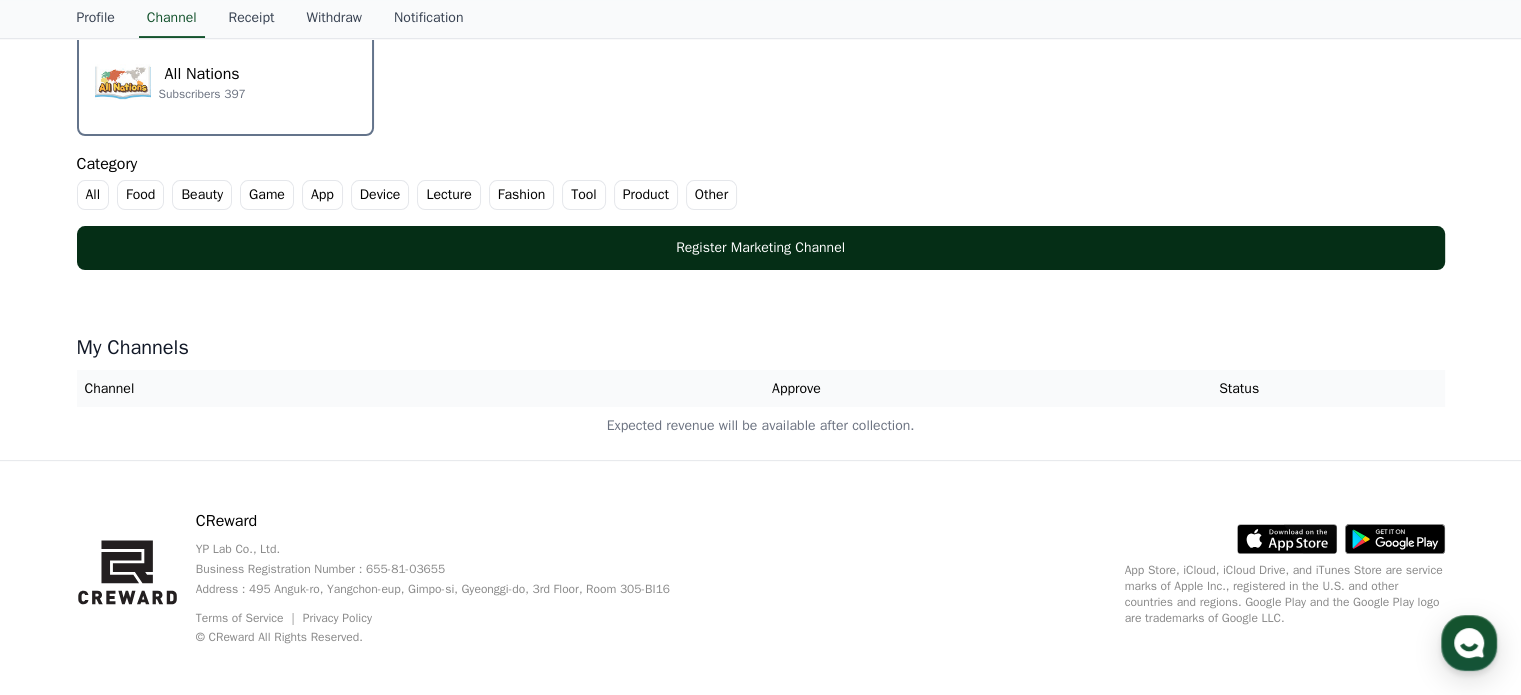 click on "Register Marketing Channel" at bounding box center [761, 248] 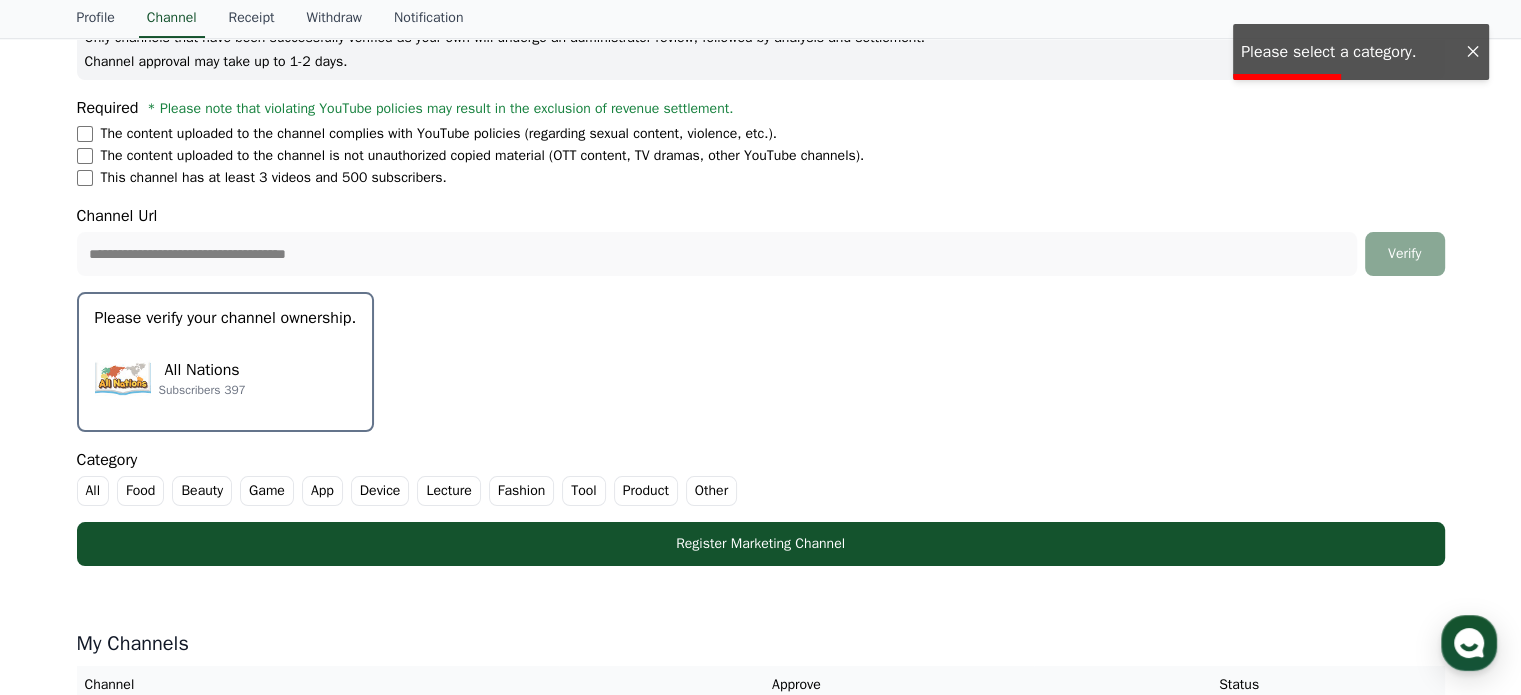 scroll, scrollTop: 400, scrollLeft: 0, axis: vertical 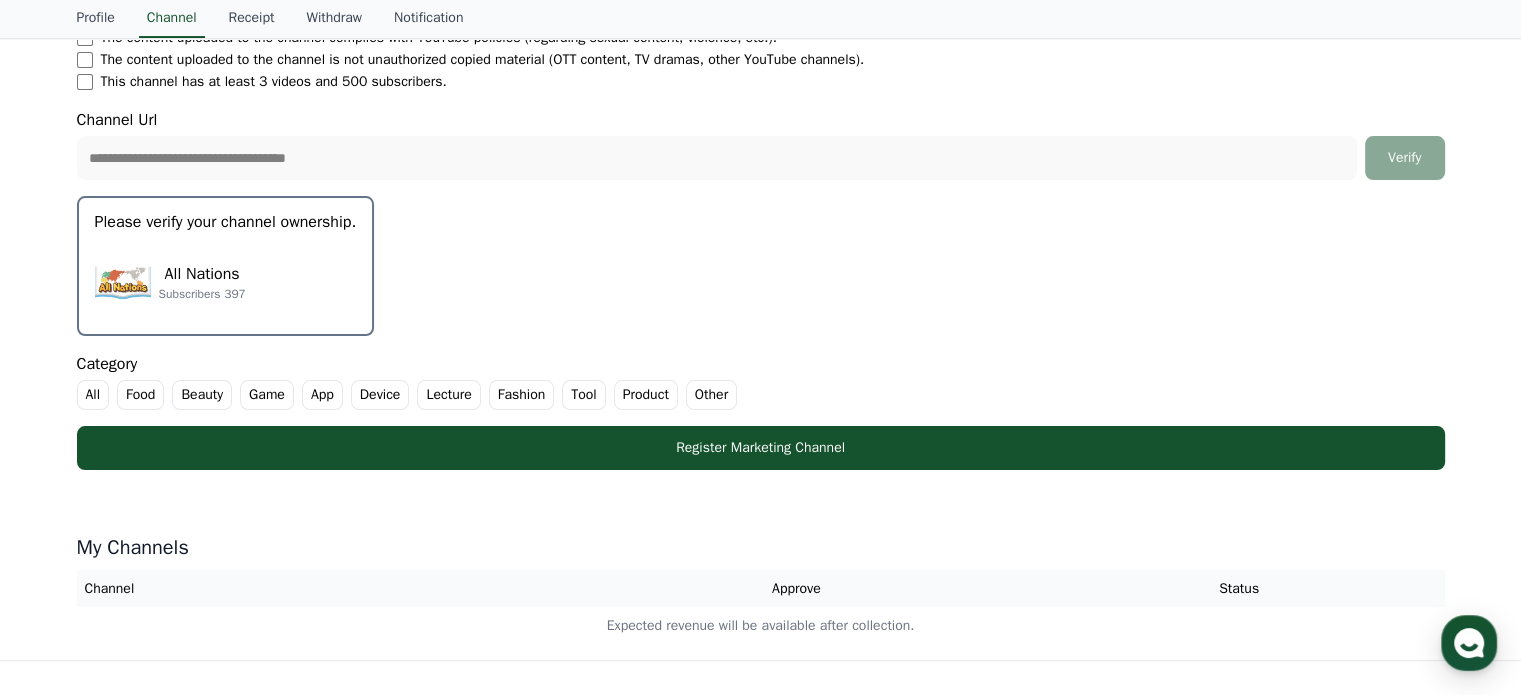 click on "Product" at bounding box center [646, 395] 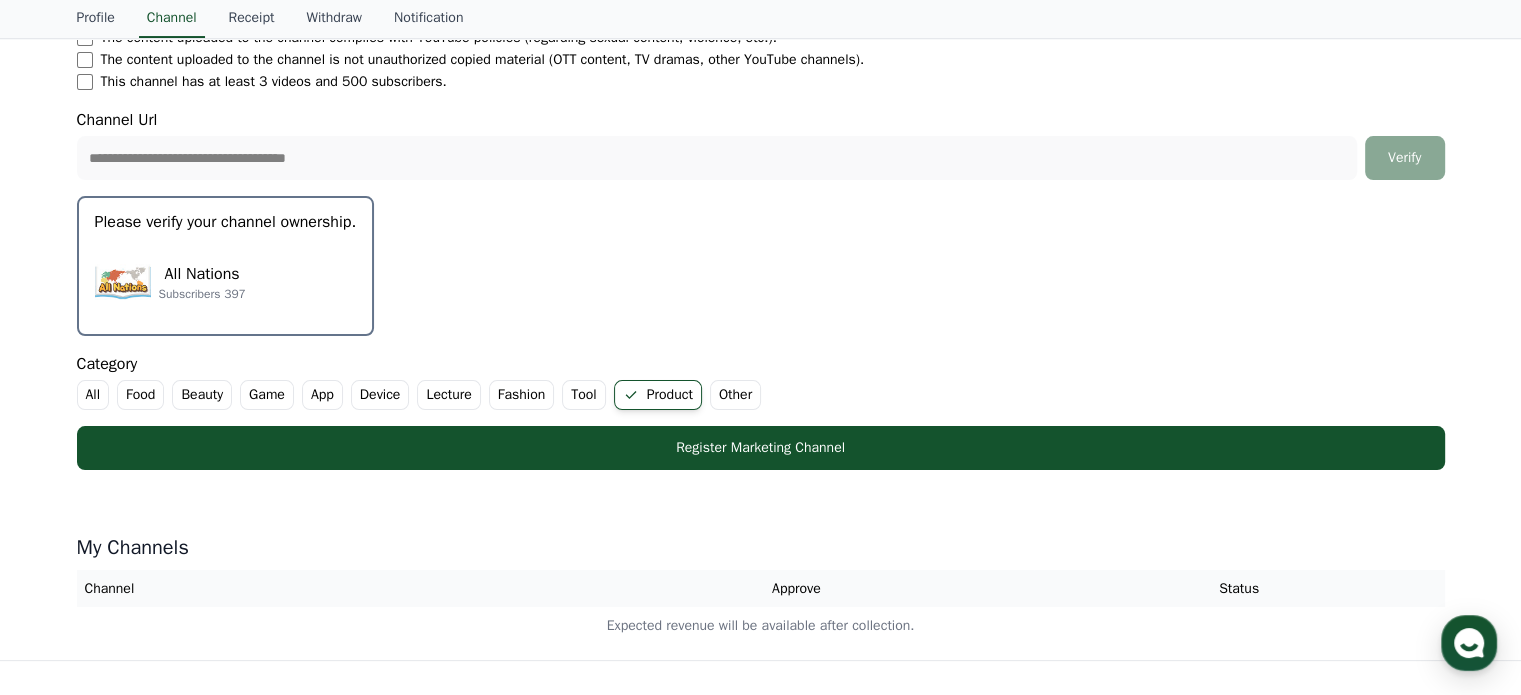 click on "Other" at bounding box center (735, 395) 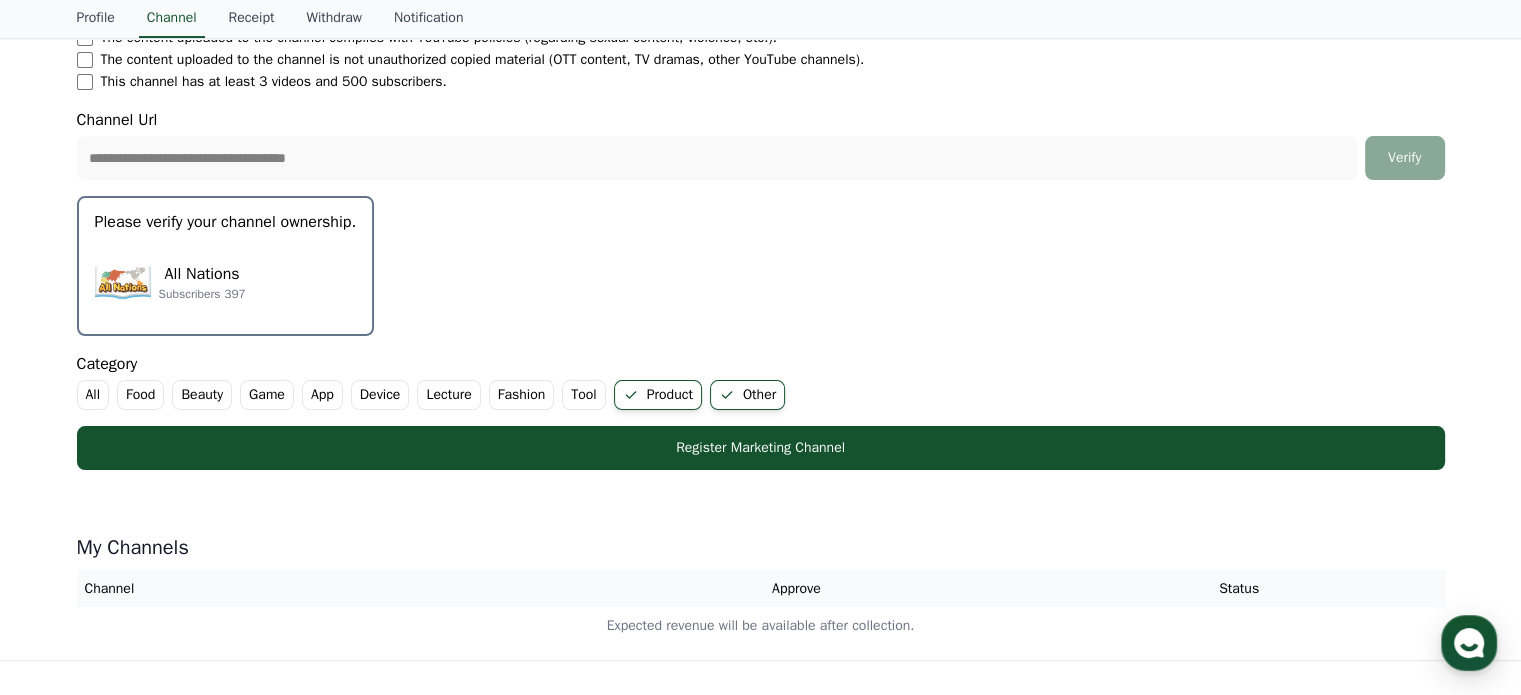click on "Product" at bounding box center [658, 395] 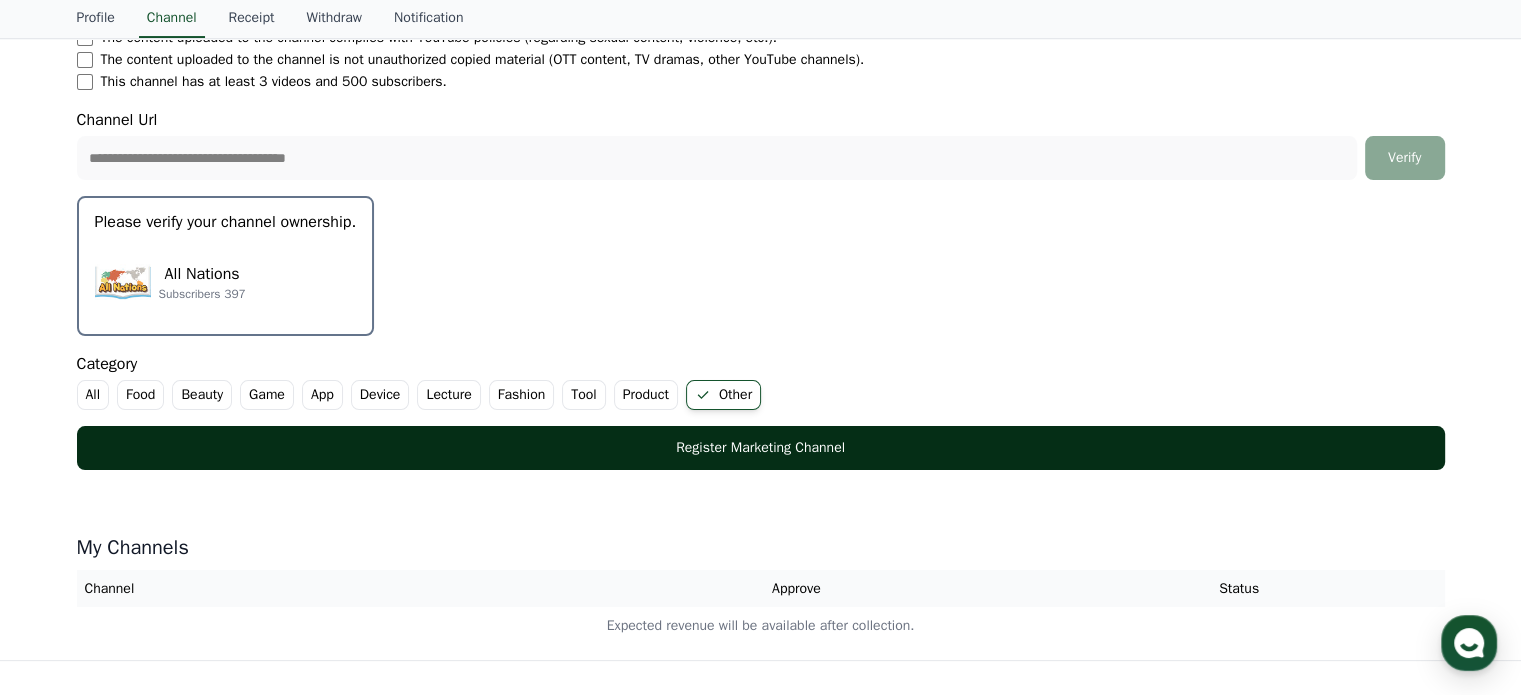 click on "Register Marketing Channel" at bounding box center (761, 448) 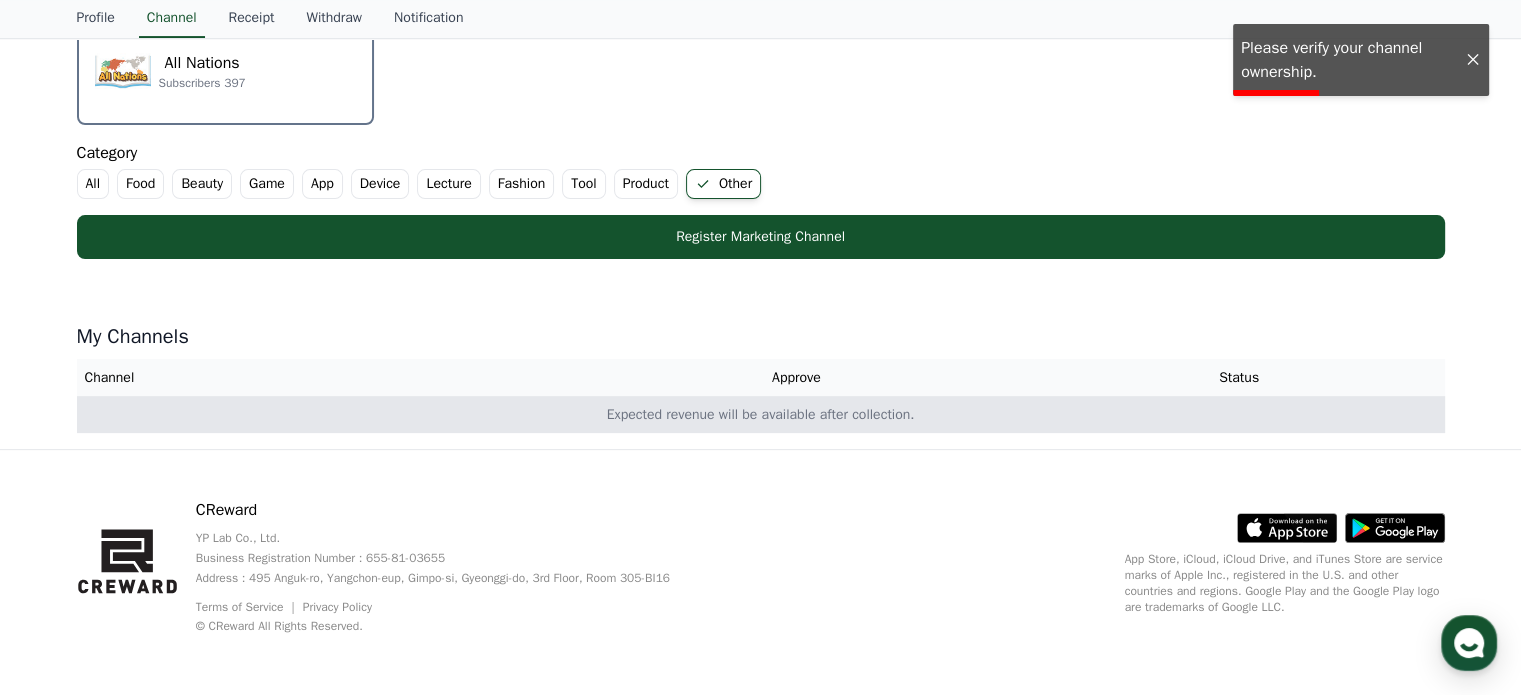 scroll, scrollTop: 311, scrollLeft: 0, axis: vertical 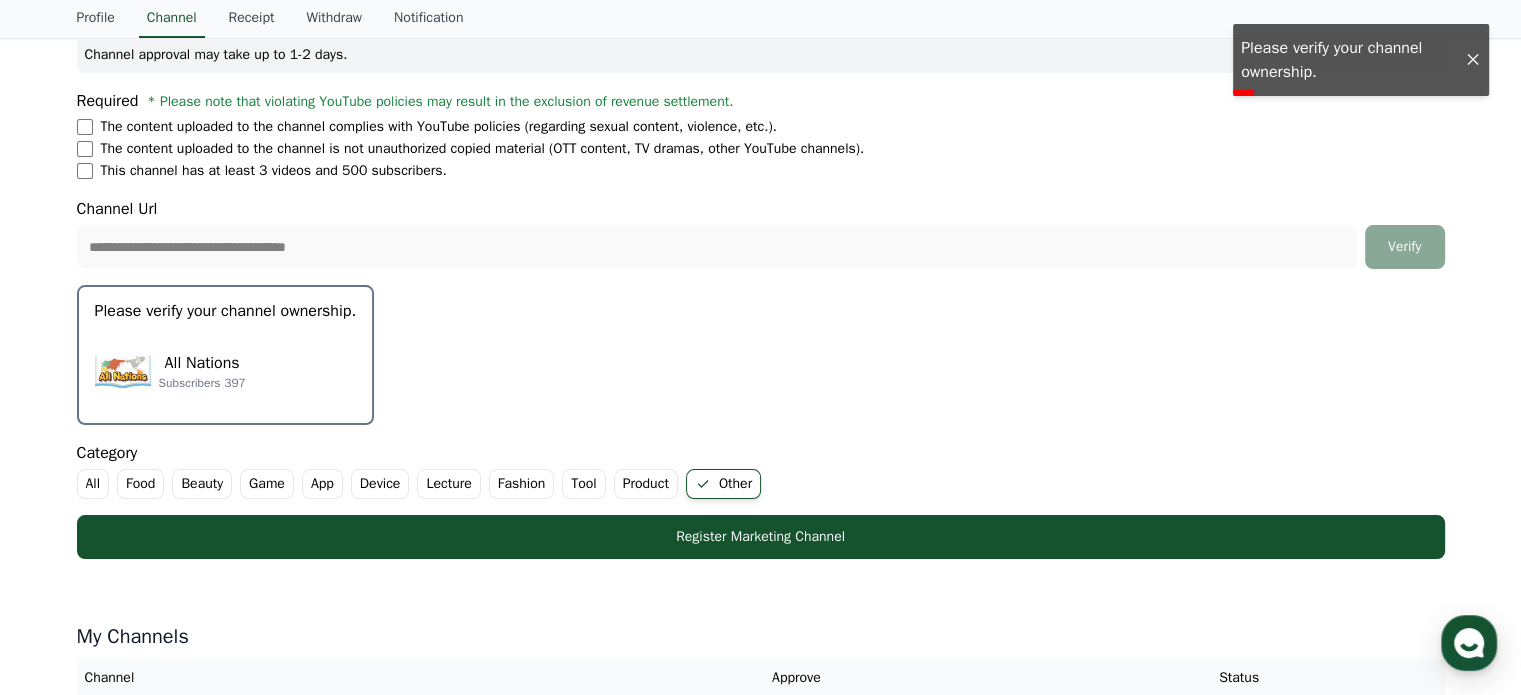 click on "All Nations" at bounding box center [202, 363] 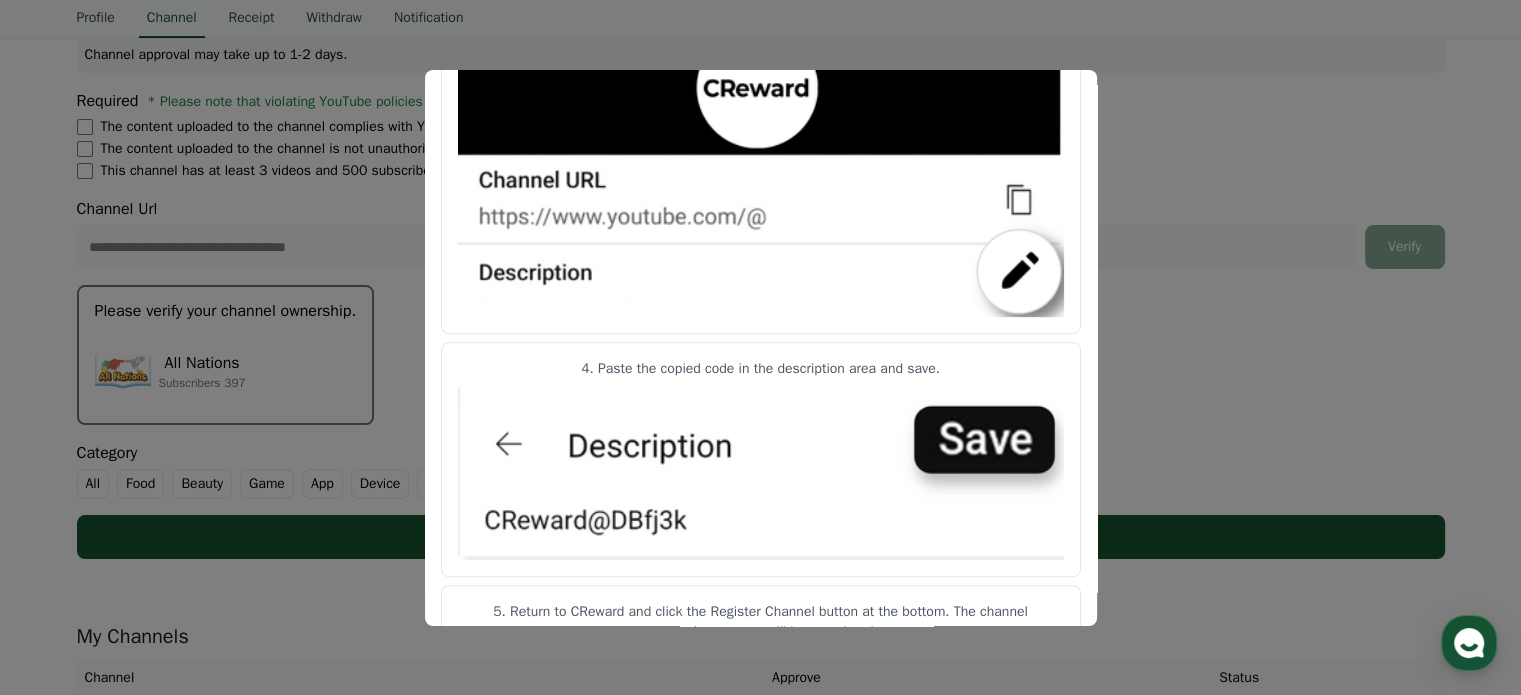 scroll, scrollTop: 1077, scrollLeft: 0, axis: vertical 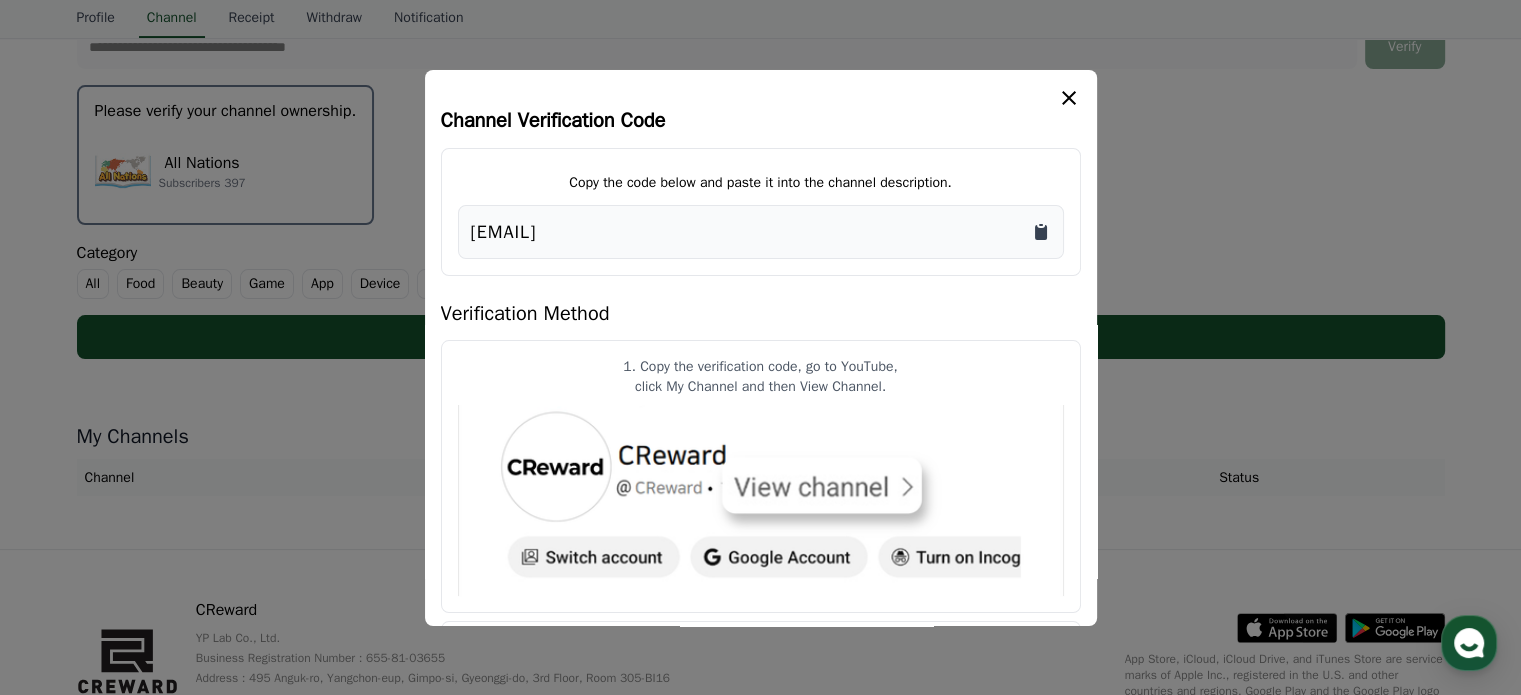 click 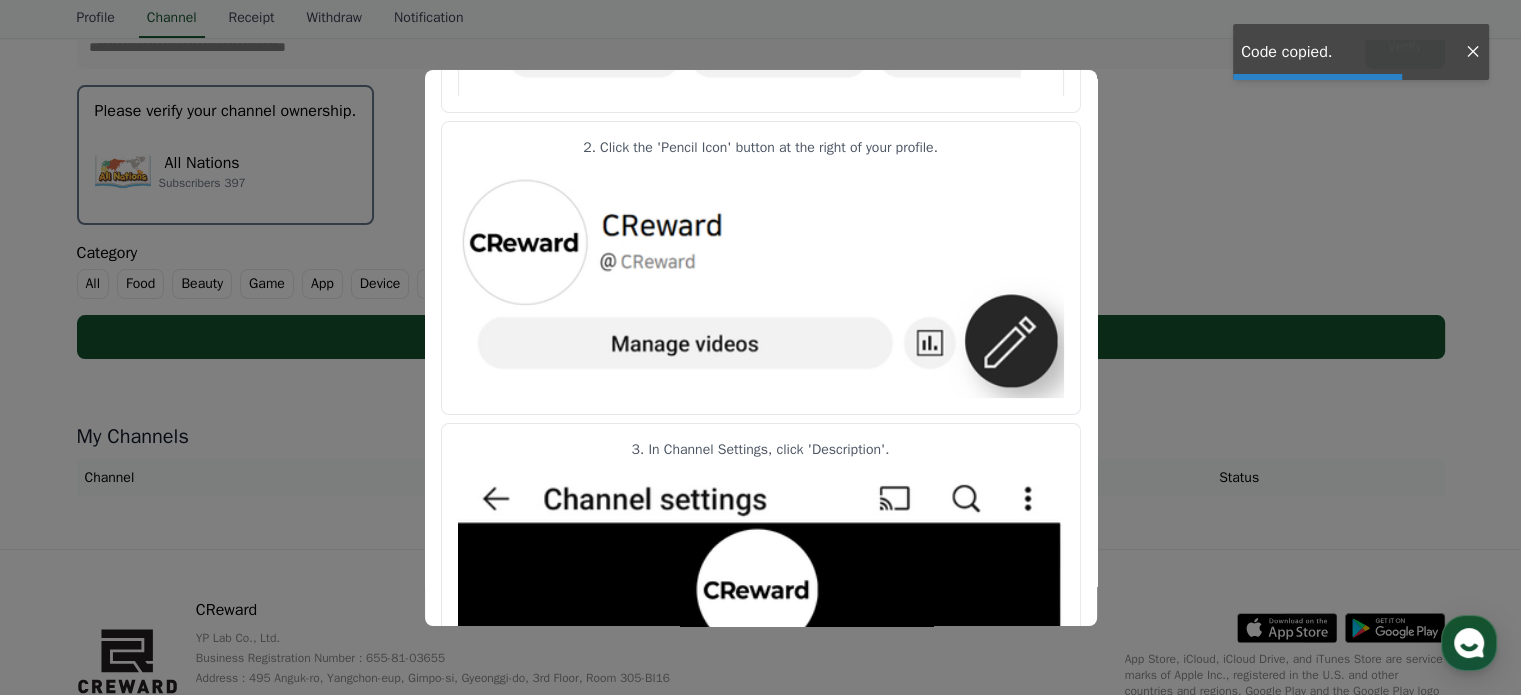 scroll, scrollTop: 1077, scrollLeft: 0, axis: vertical 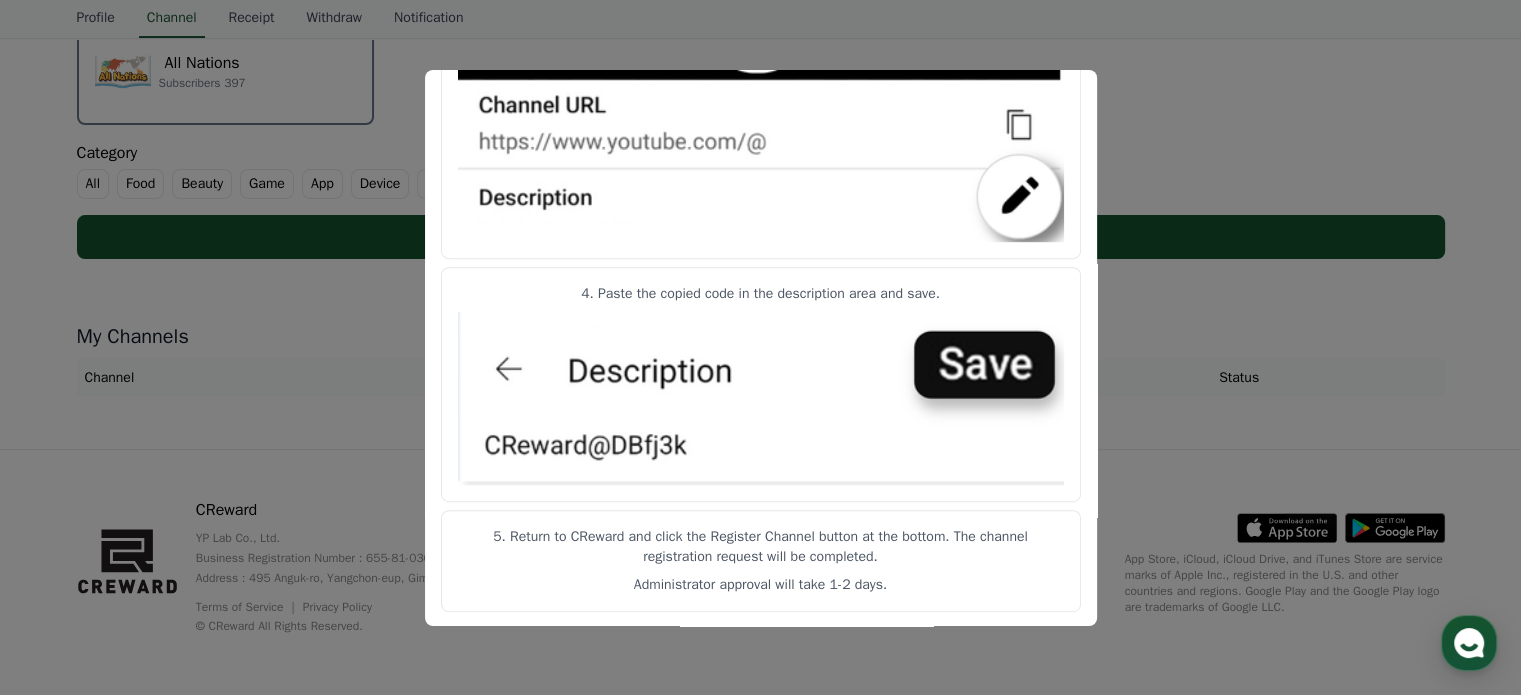 click at bounding box center (760, 347) 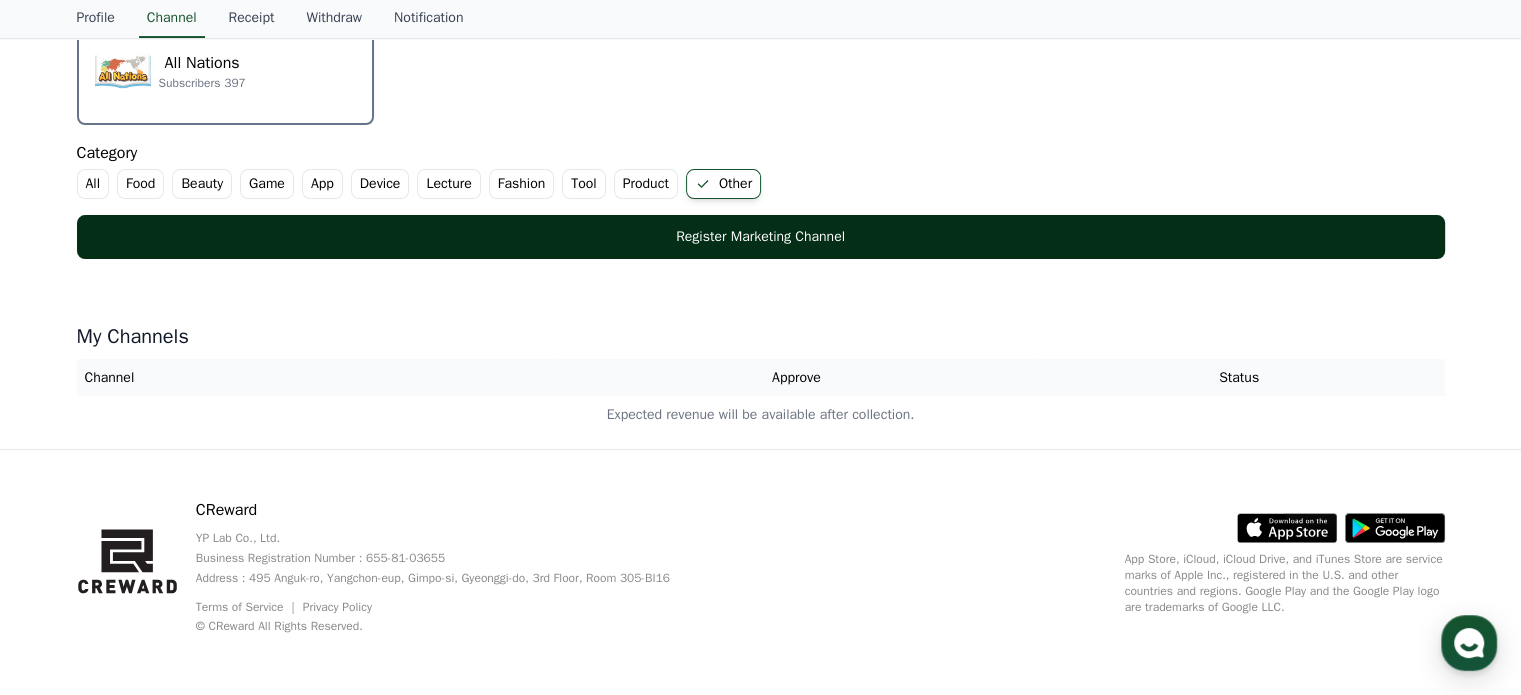 click on "Register Marketing Channel" at bounding box center [761, 237] 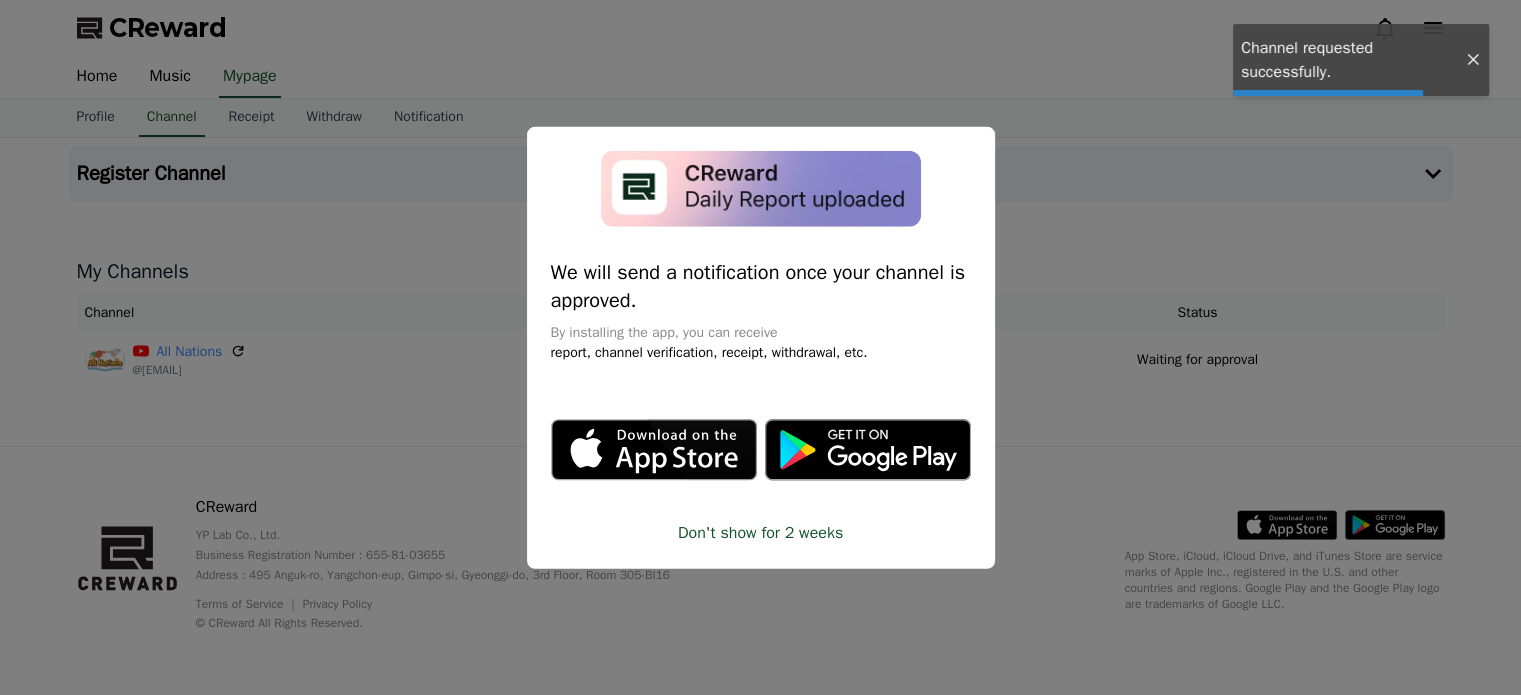 scroll, scrollTop: 0, scrollLeft: 0, axis: both 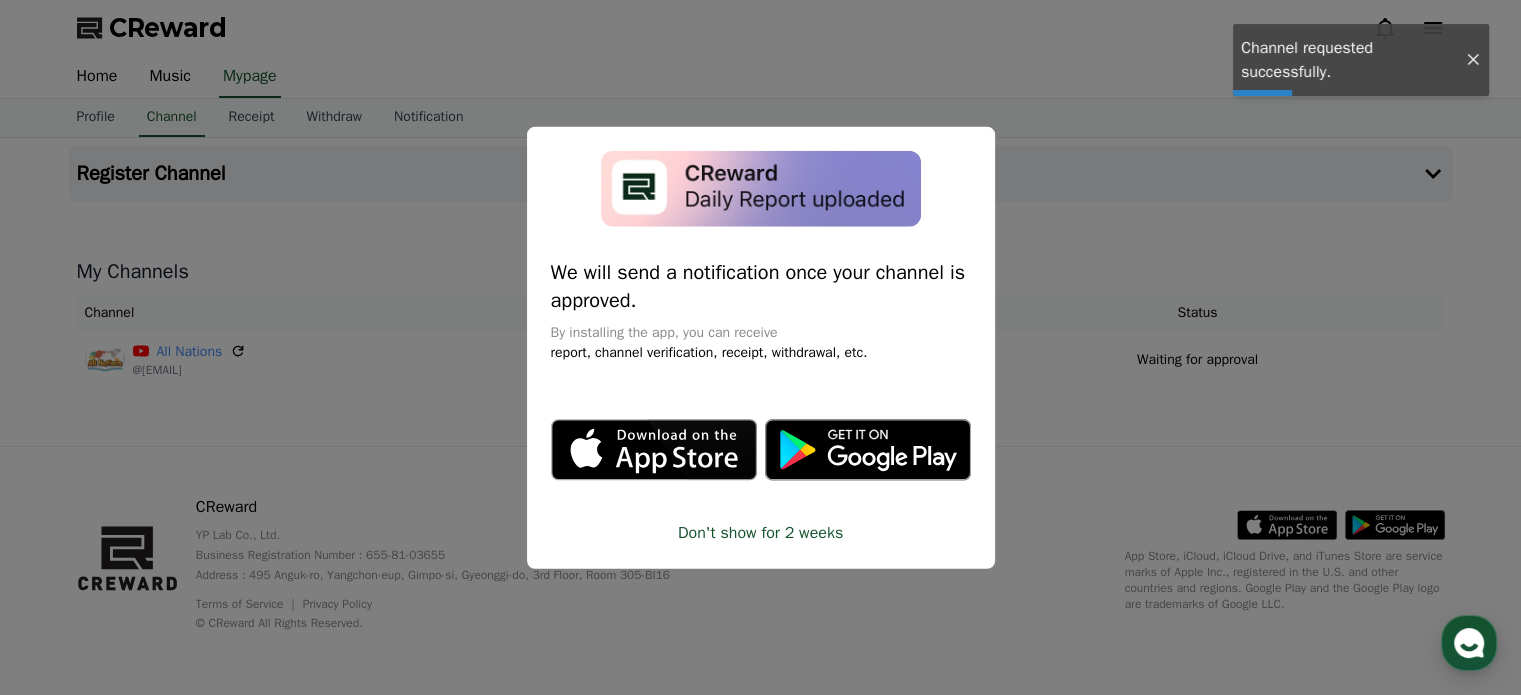 click at bounding box center [760, 347] 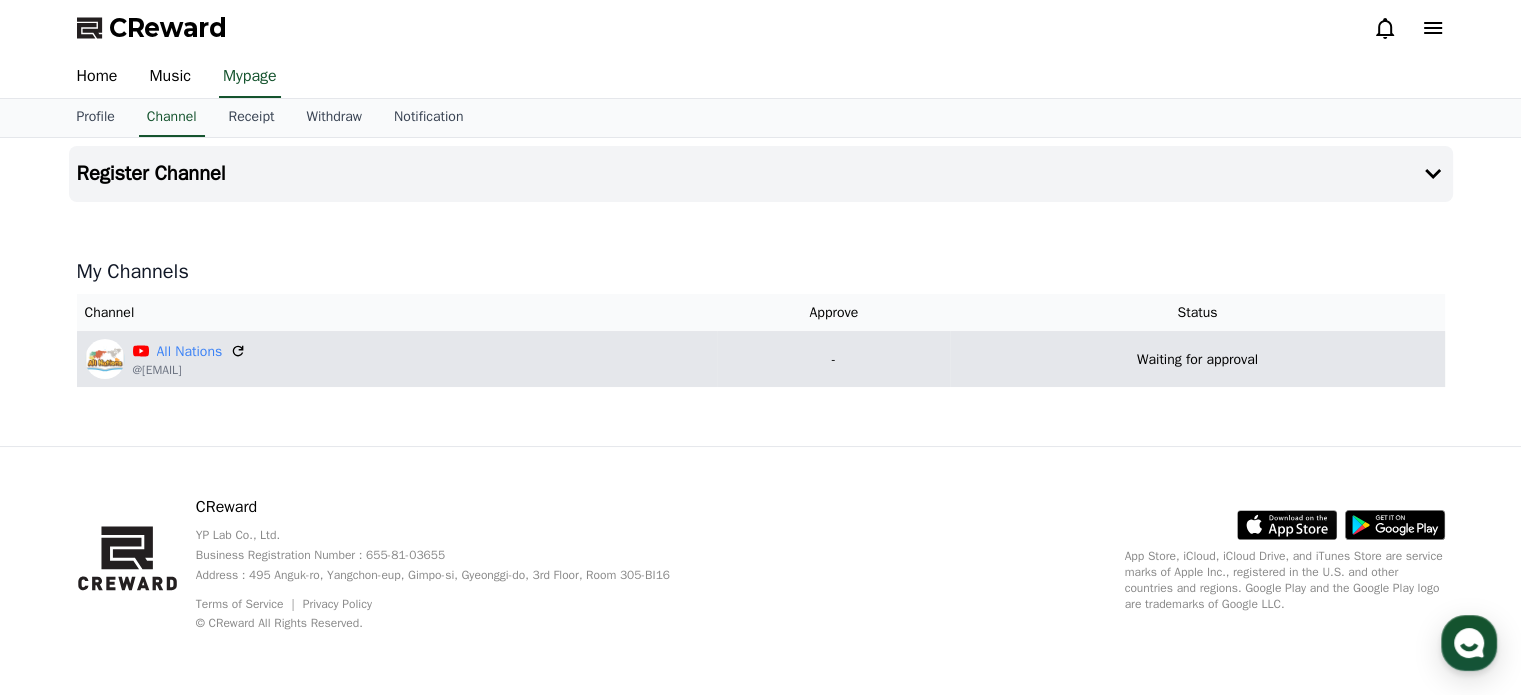 click on "-" at bounding box center [833, 359] 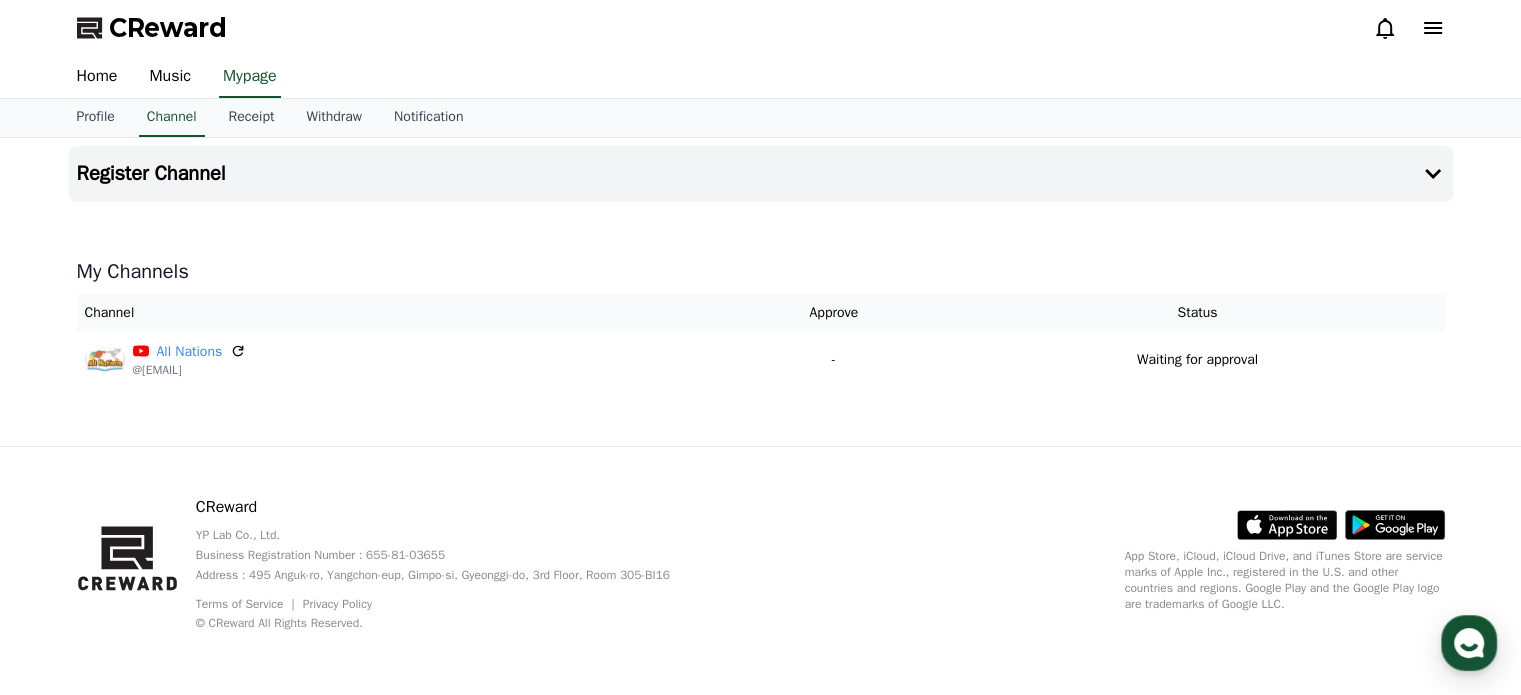 drag, startPoint x: 1468, startPoint y: 0, endPoint x: 659, endPoint y: 495, distance: 948.4229 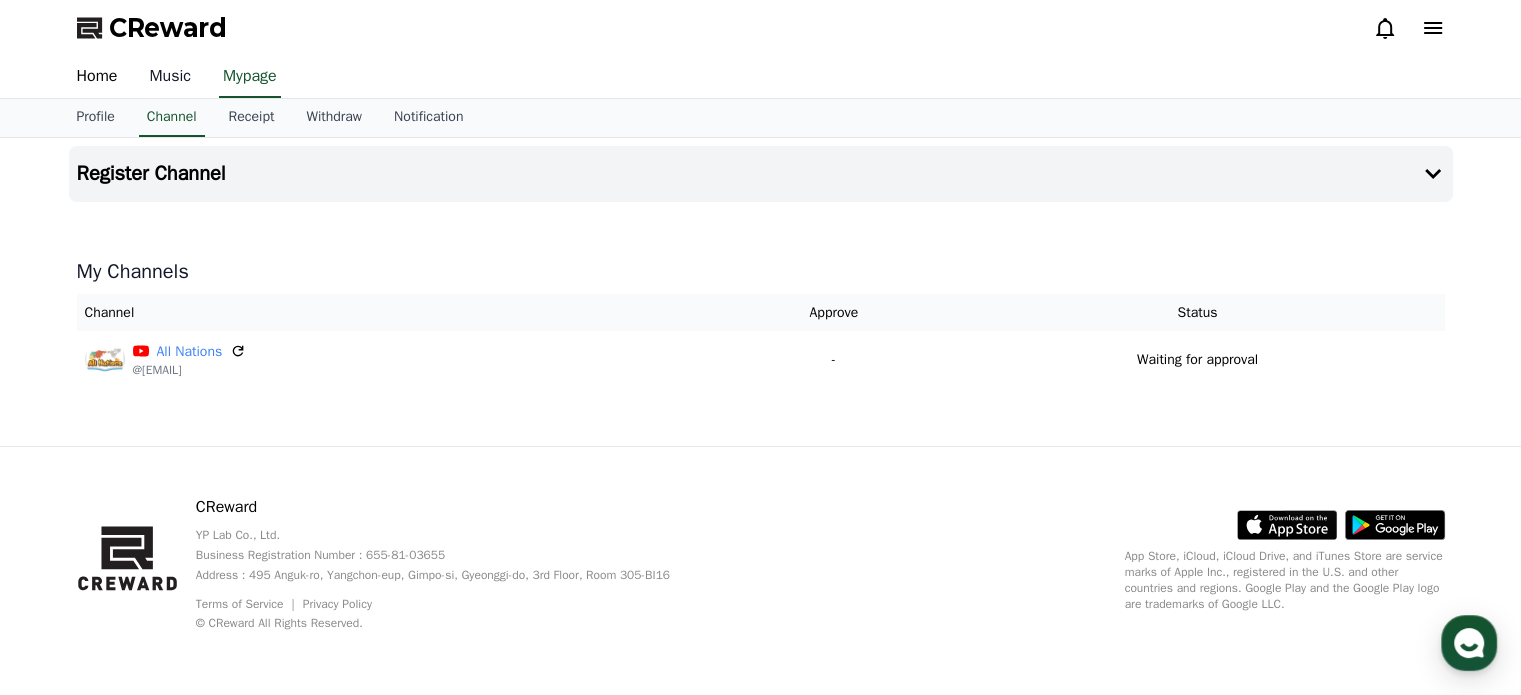click on "Music" at bounding box center (170, 77) 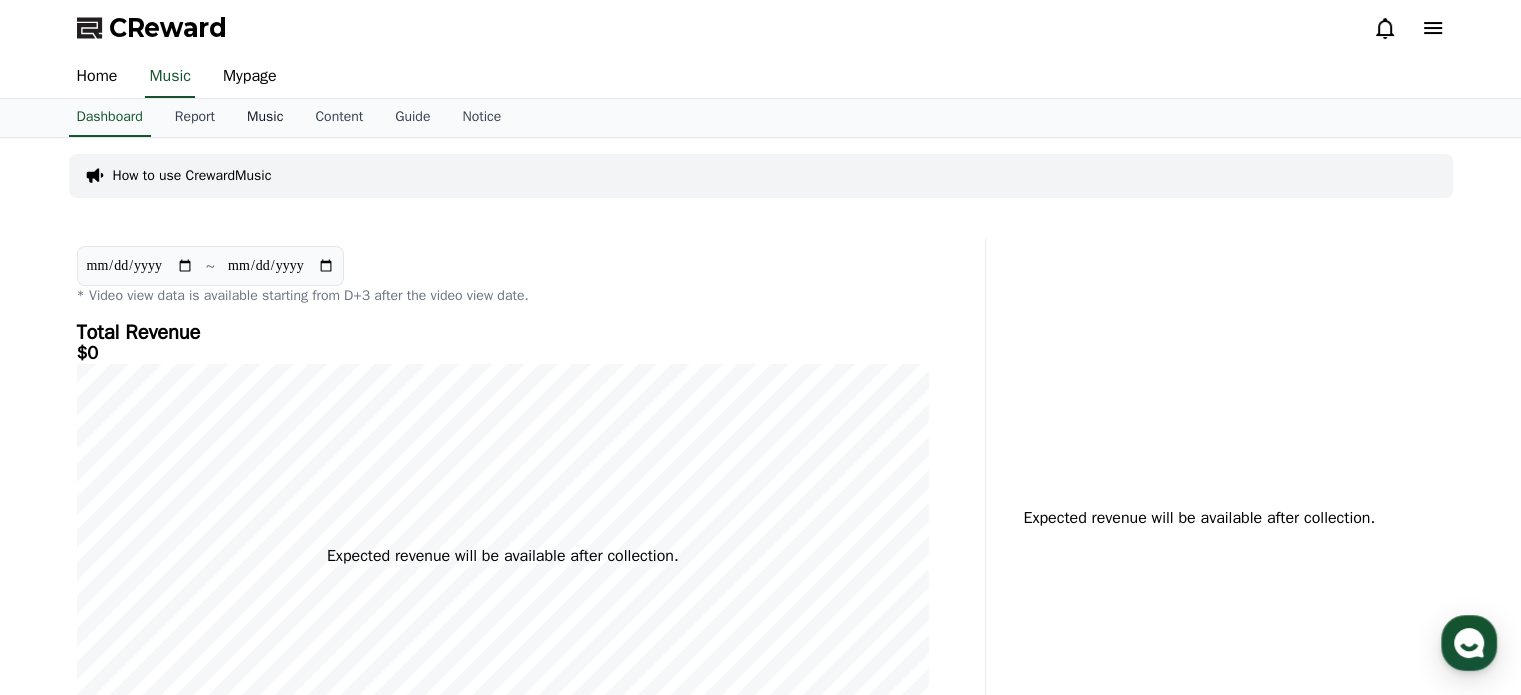 click on "Music" at bounding box center [265, 118] 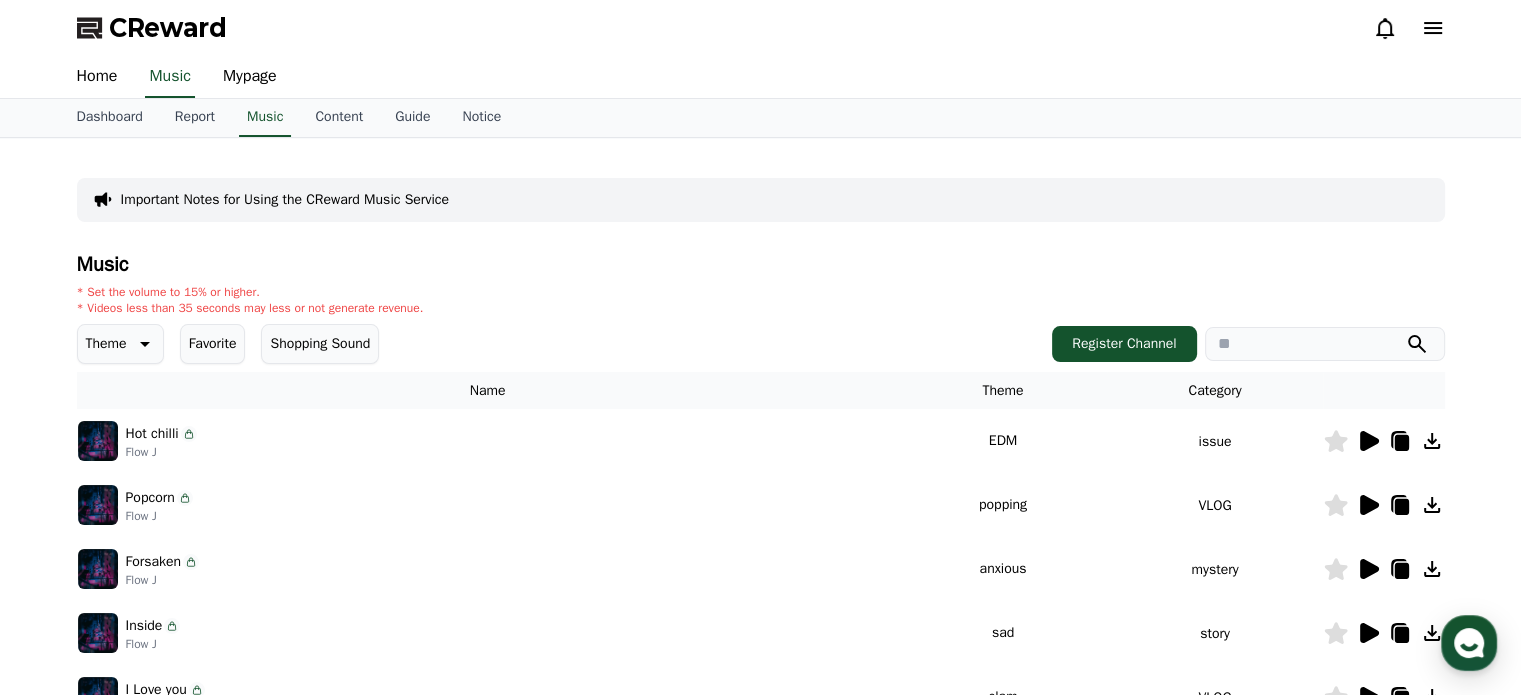 click 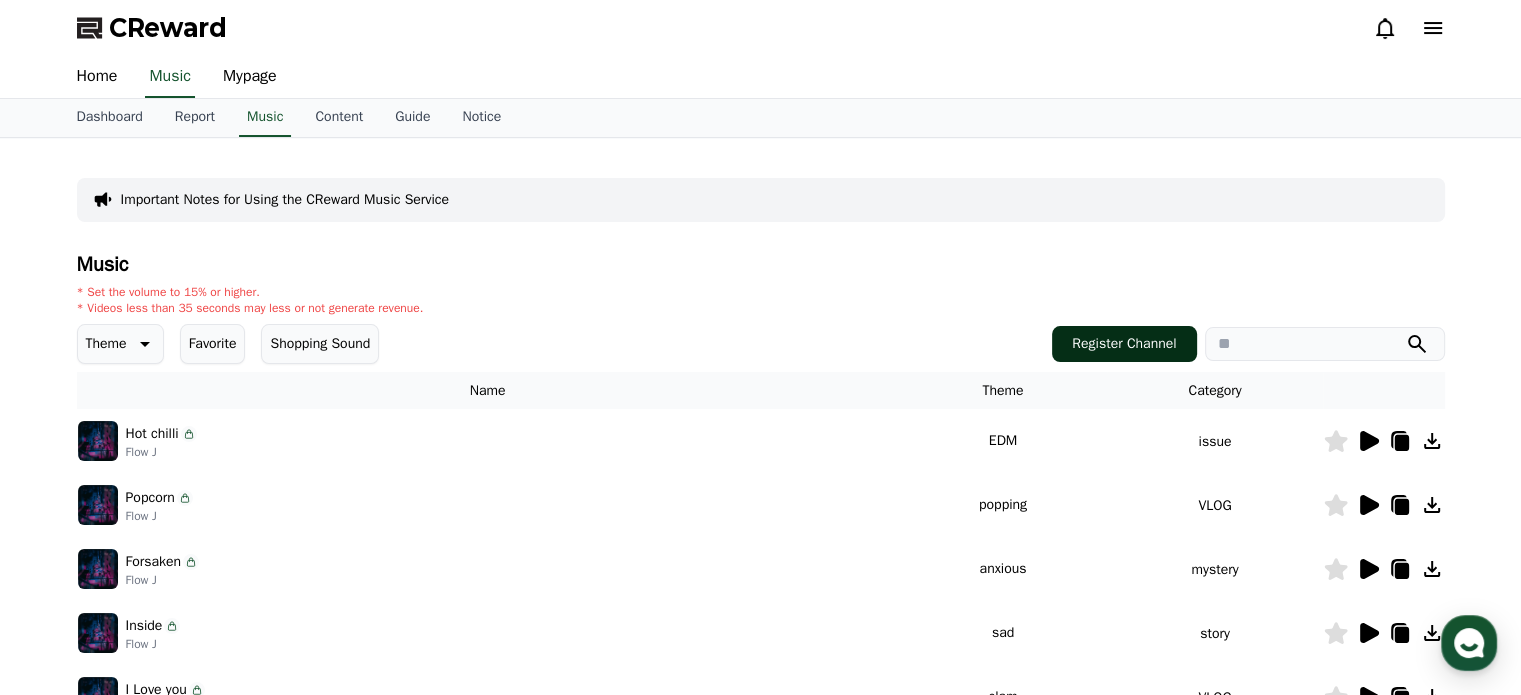 click on "Register Channel" at bounding box center (1124, 344) 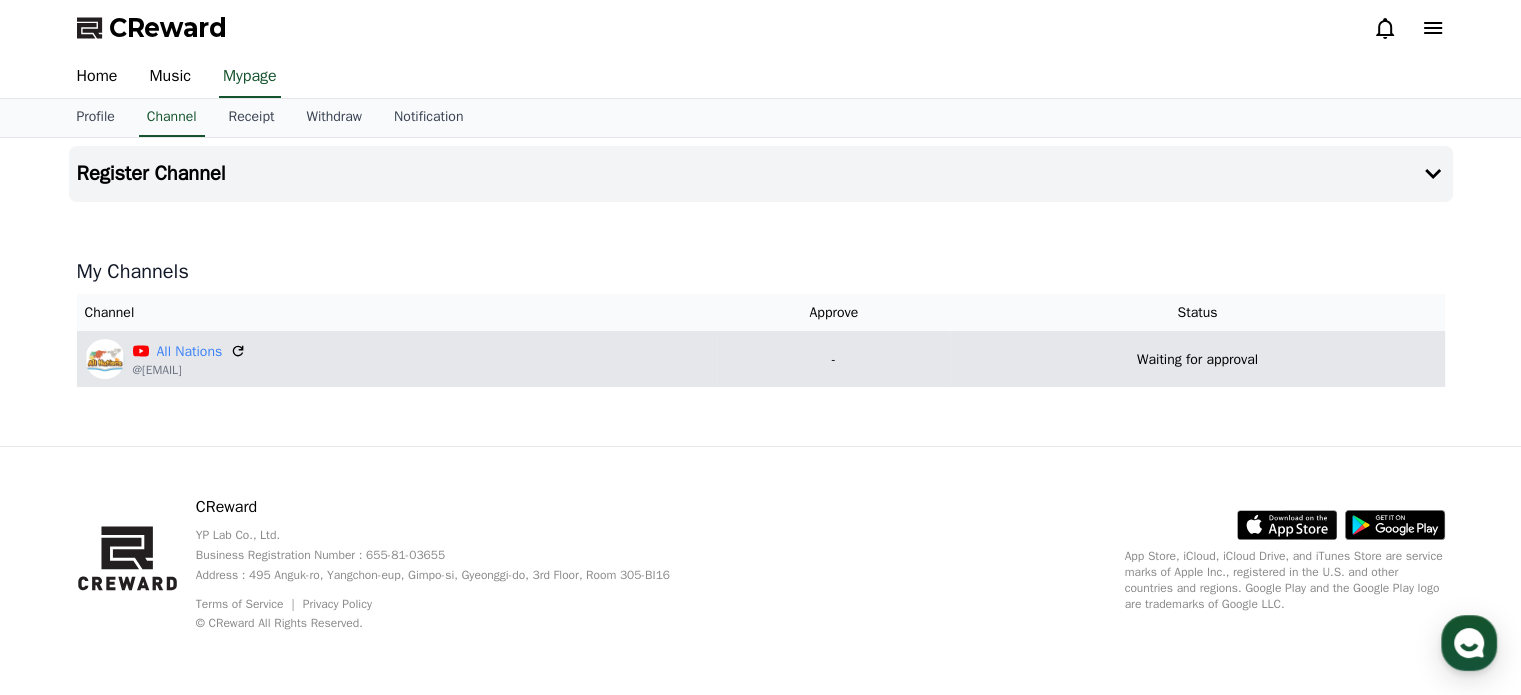 click on "Waiting for approval" at bounding box center (1197, 359) 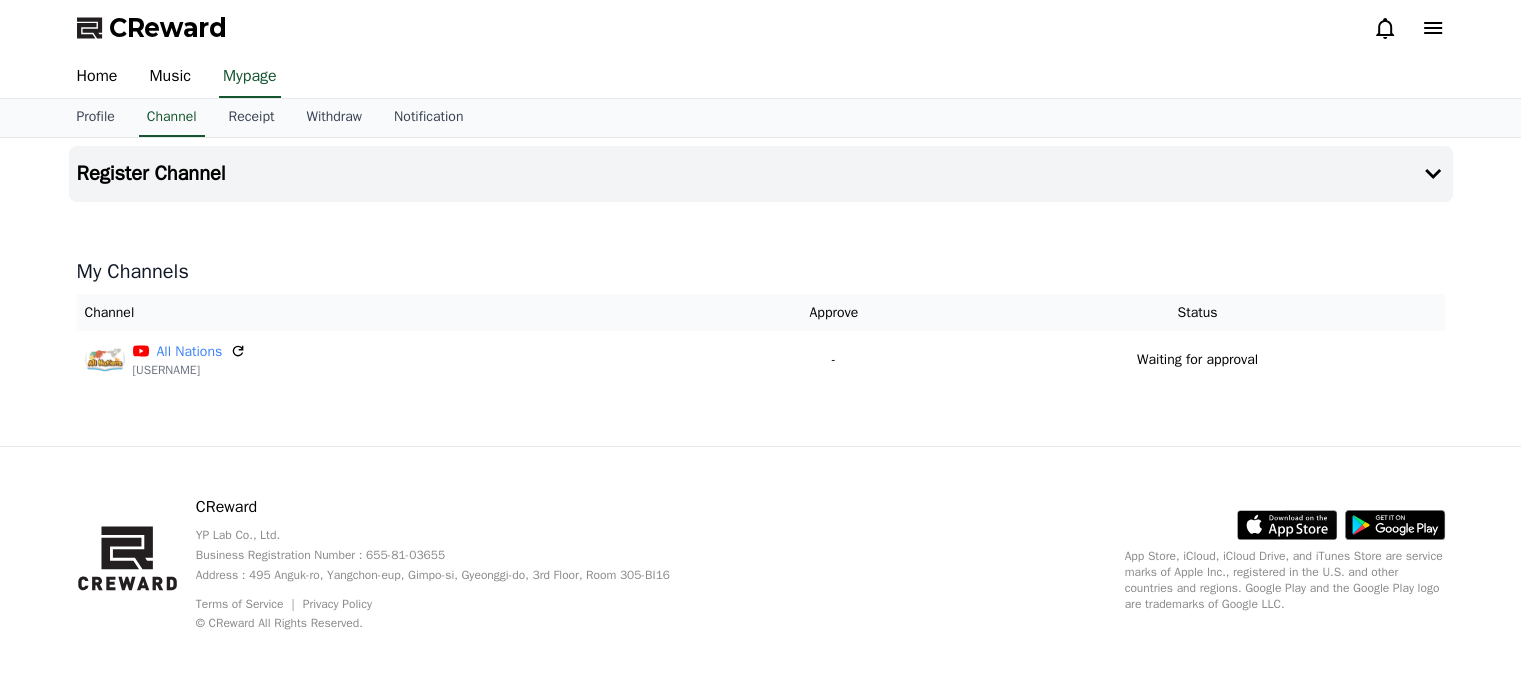 scroll, scrollTop: 0, scrollLeft: 0, axis: both 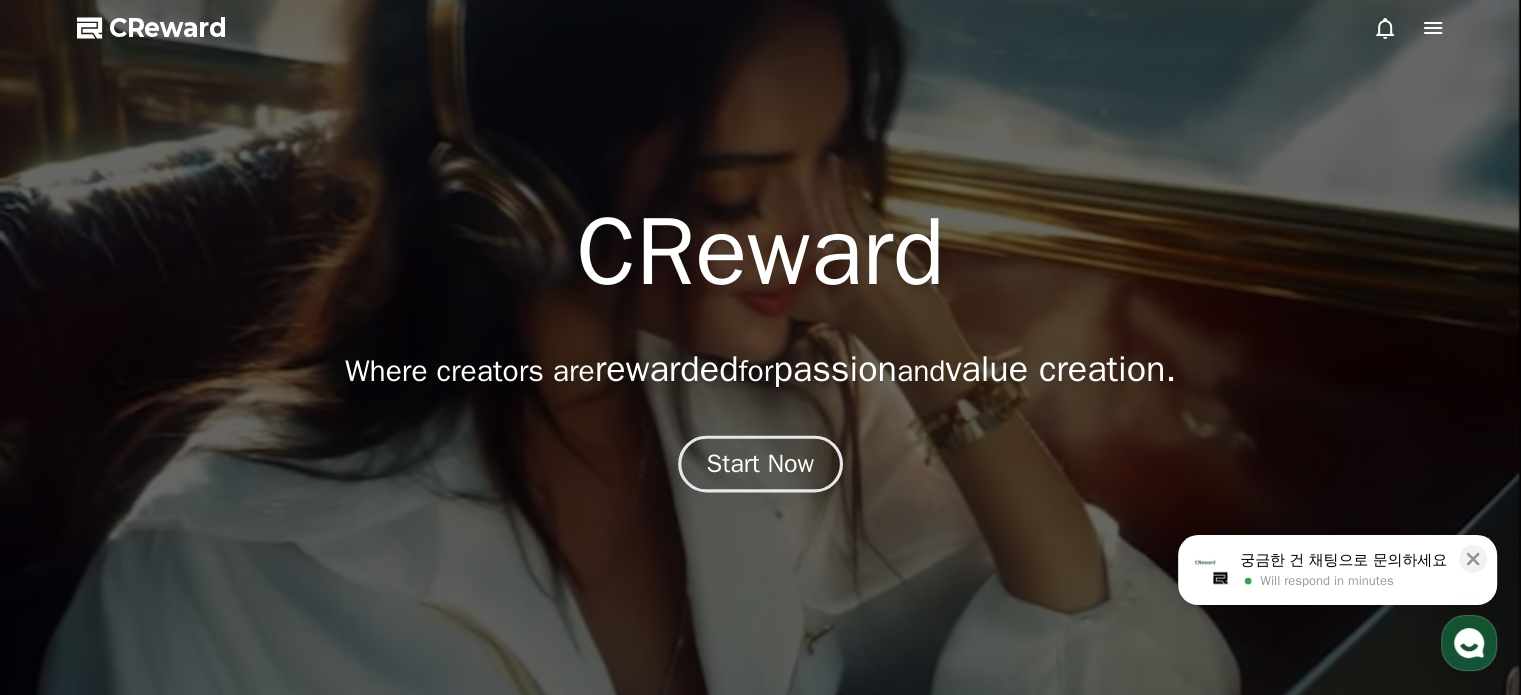 click on "Start Now" at bounding box center (761, 464) 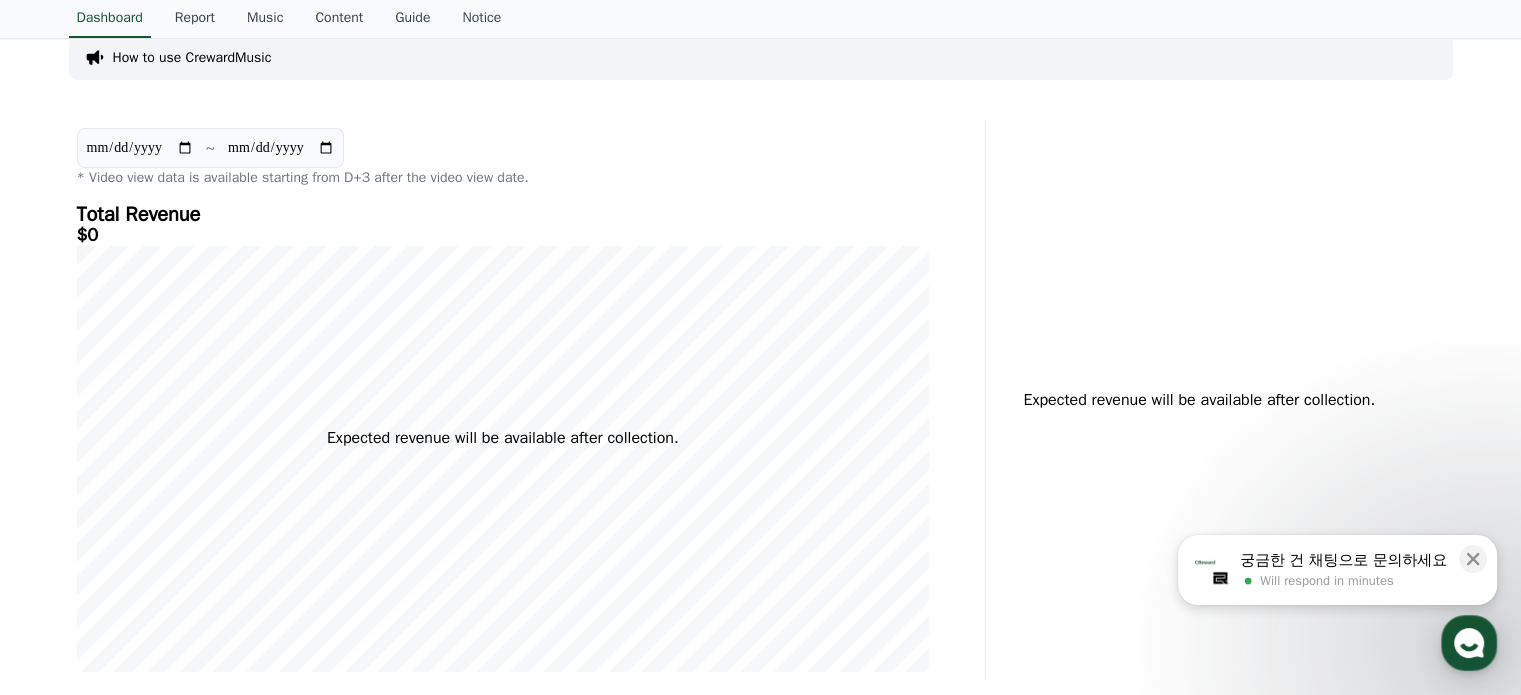 scroll, scrollTop: 0, scrollLeft: 0, axis: both 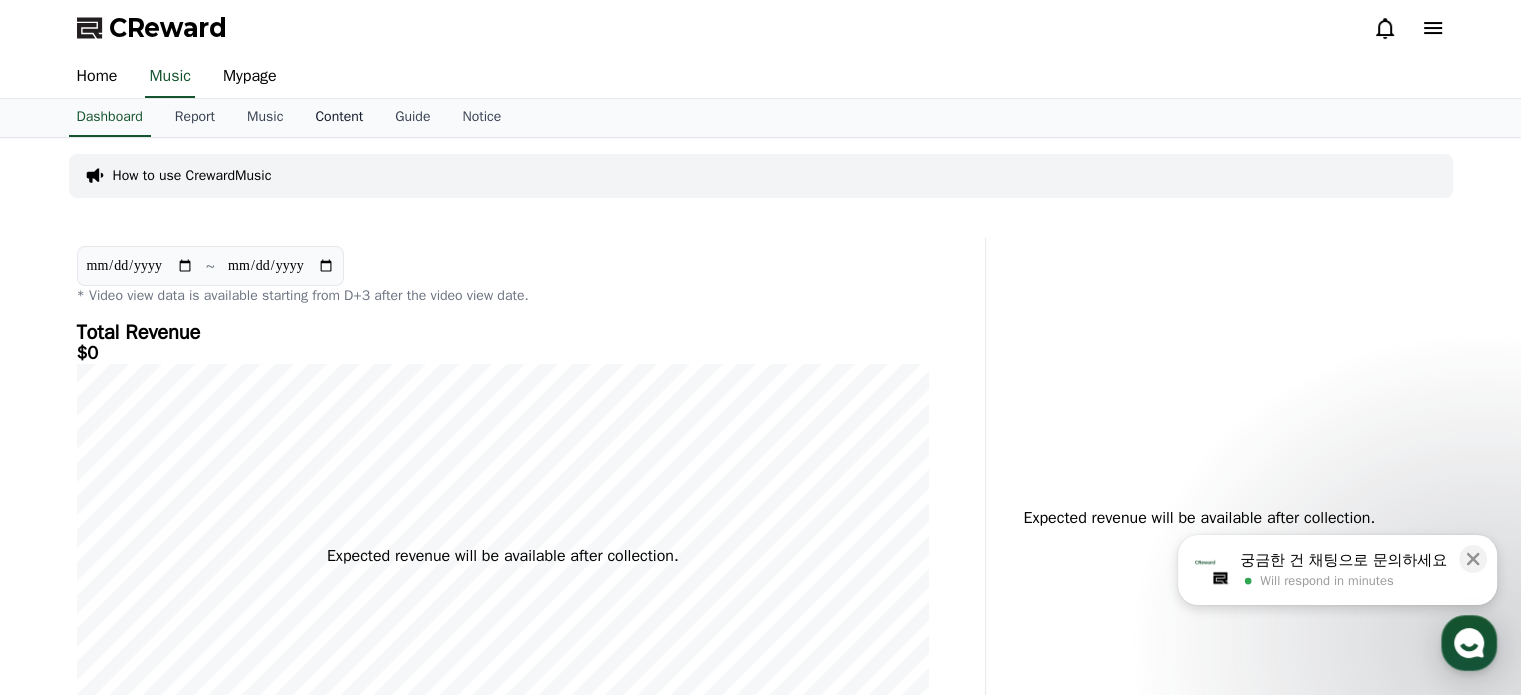 click on "Content" at bounding box center [339, 118] 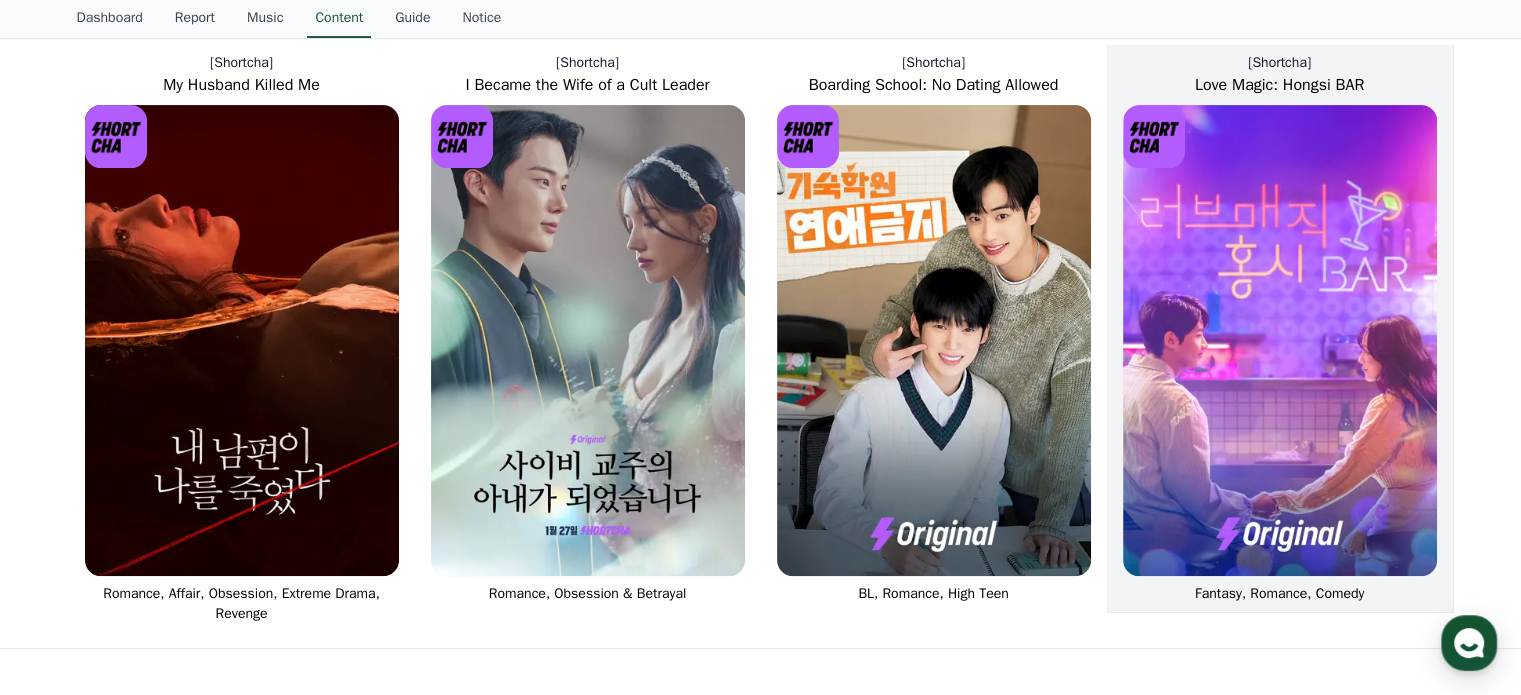 scroll, scrollTop: 764, scrollLeft: 0, axis: vertical 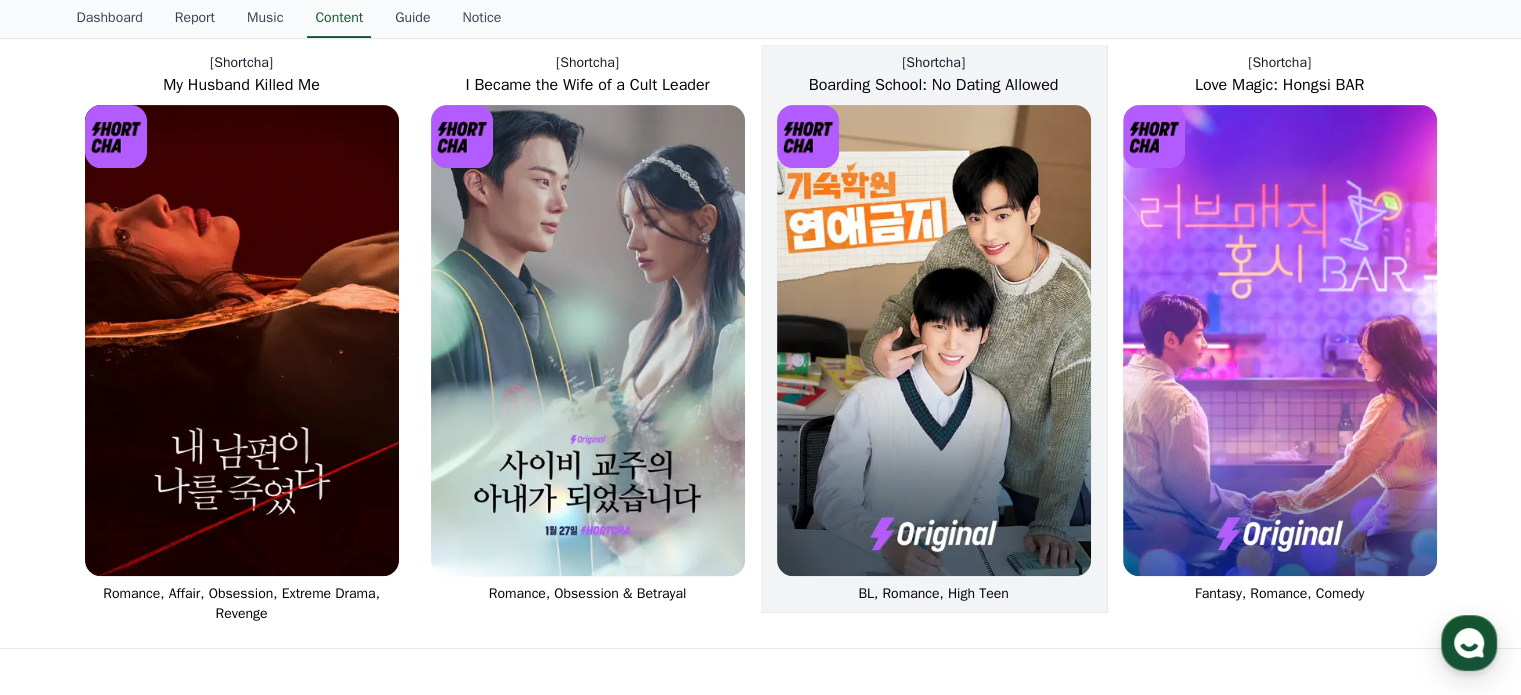click at bounding box center (934, 340) 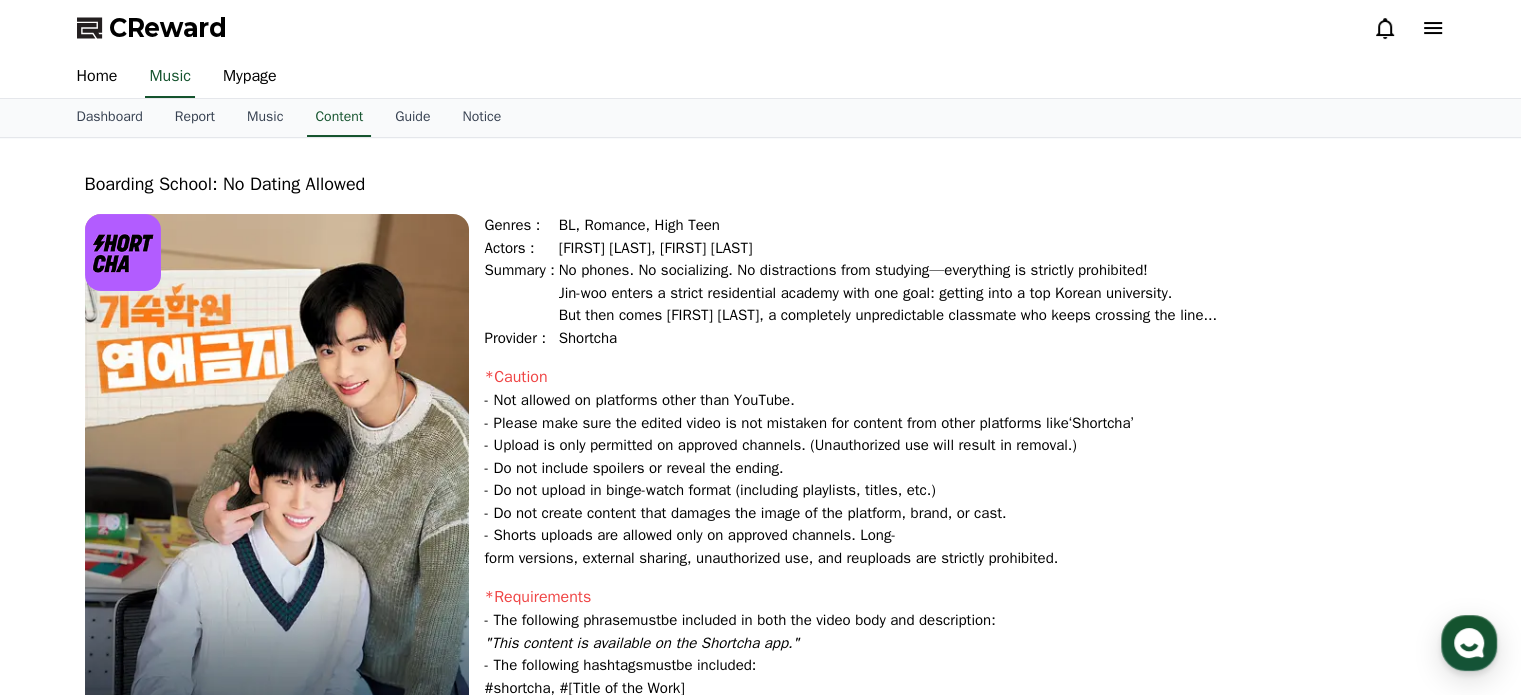 scroll, scrollTop: 435, scrollLeft: 0, axis: vertical 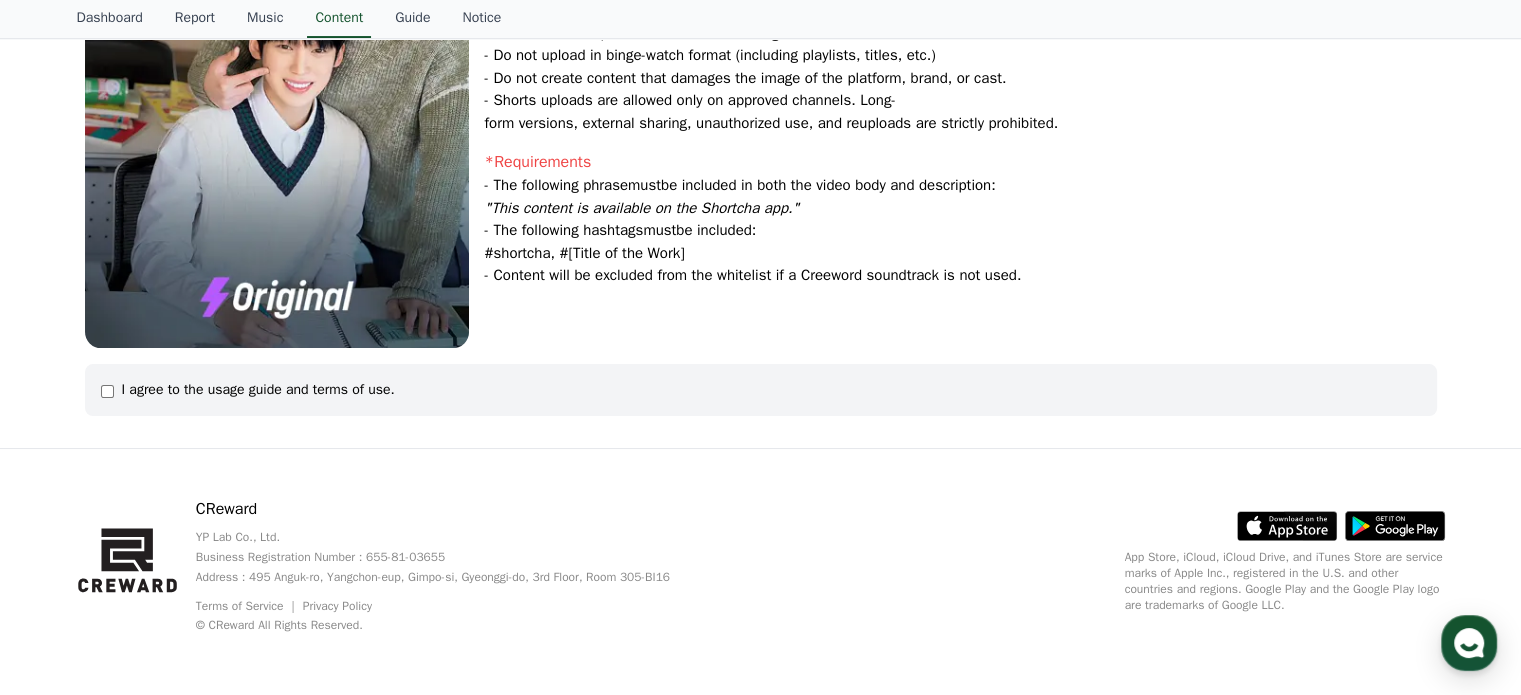 click on "I agree to the usage guide and terms of use." 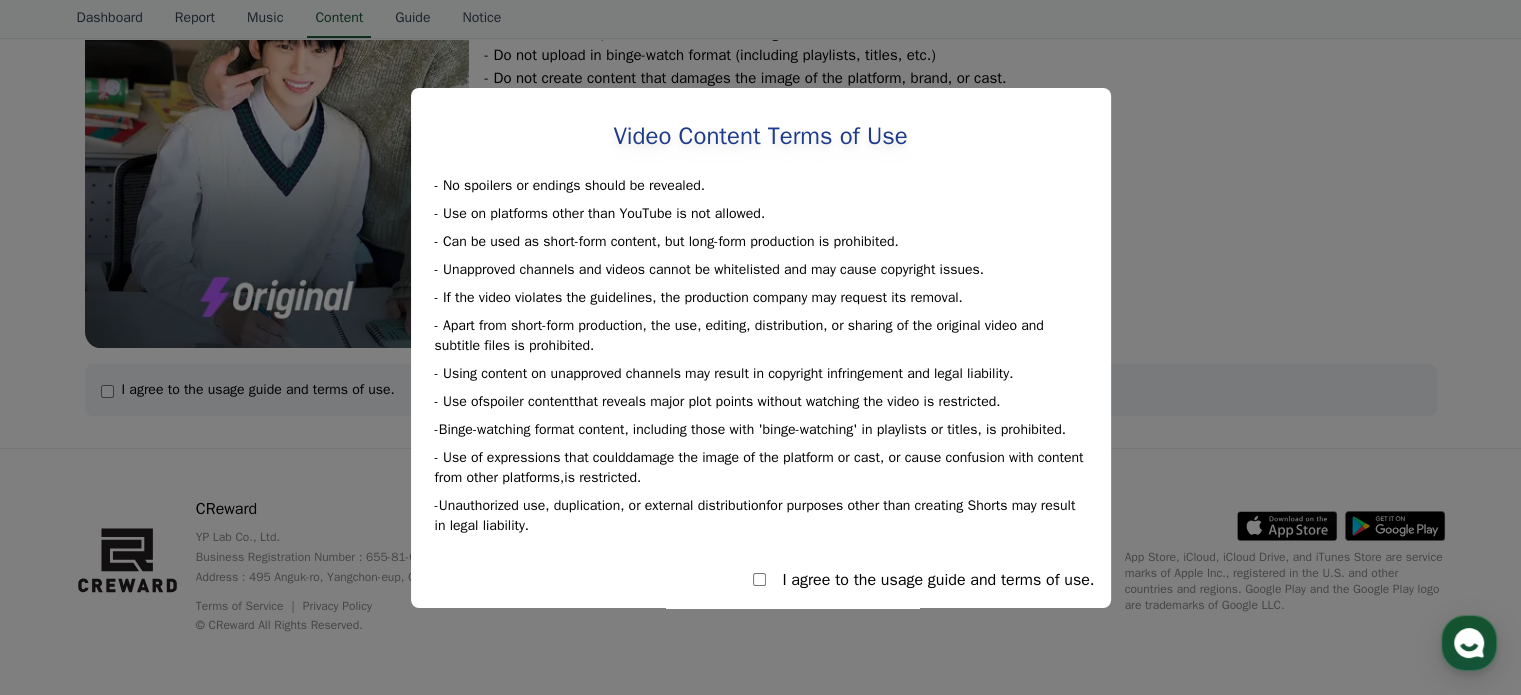 select 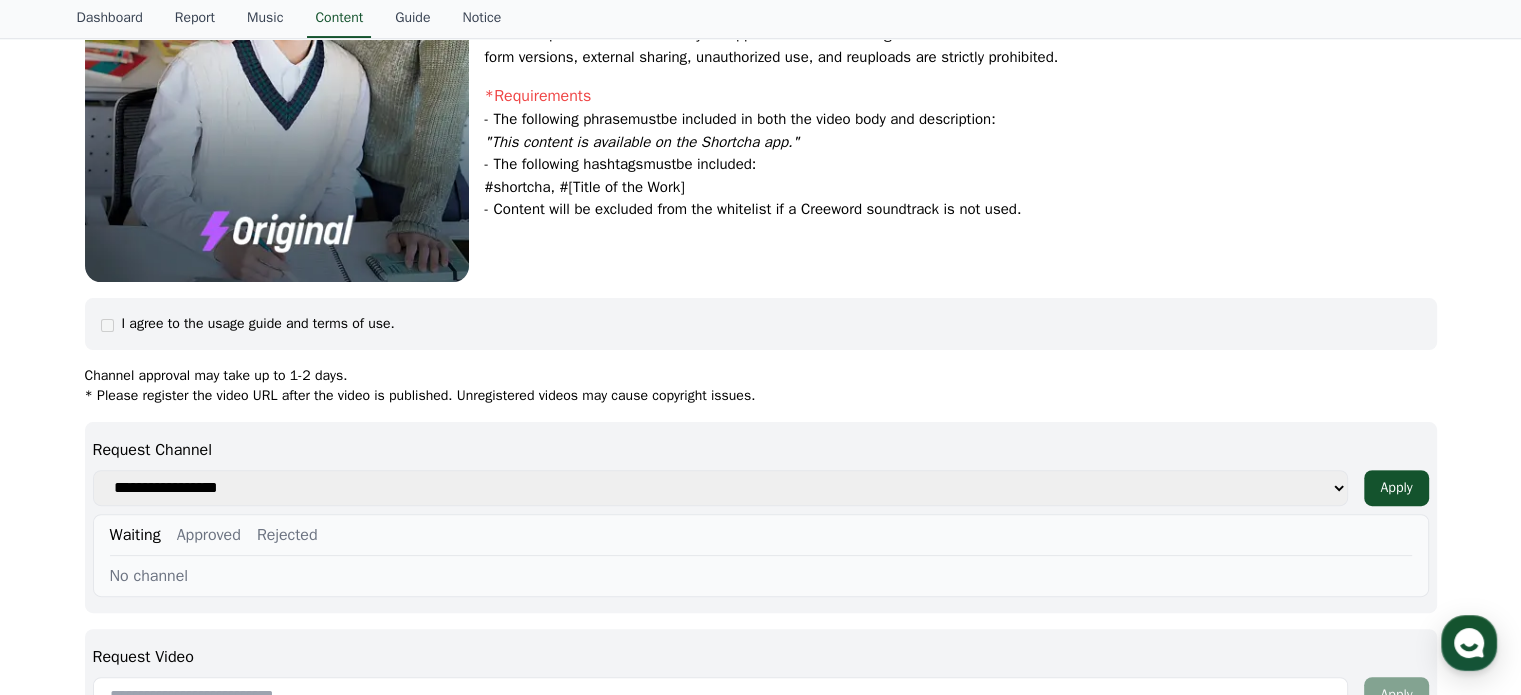 scroll, scrollTop: 635, scrollLeft: 0, axis: vertical 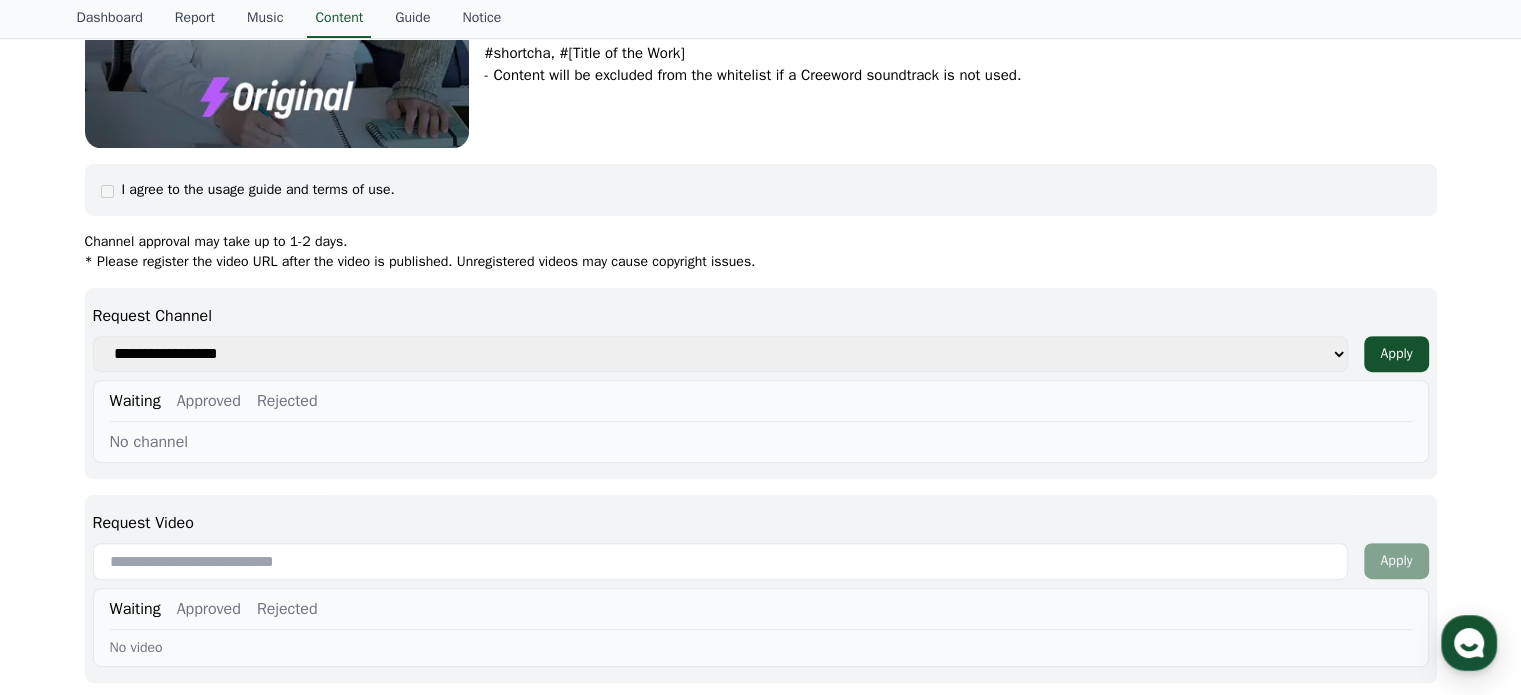 click on "**********" at bounding box center [721, 354] 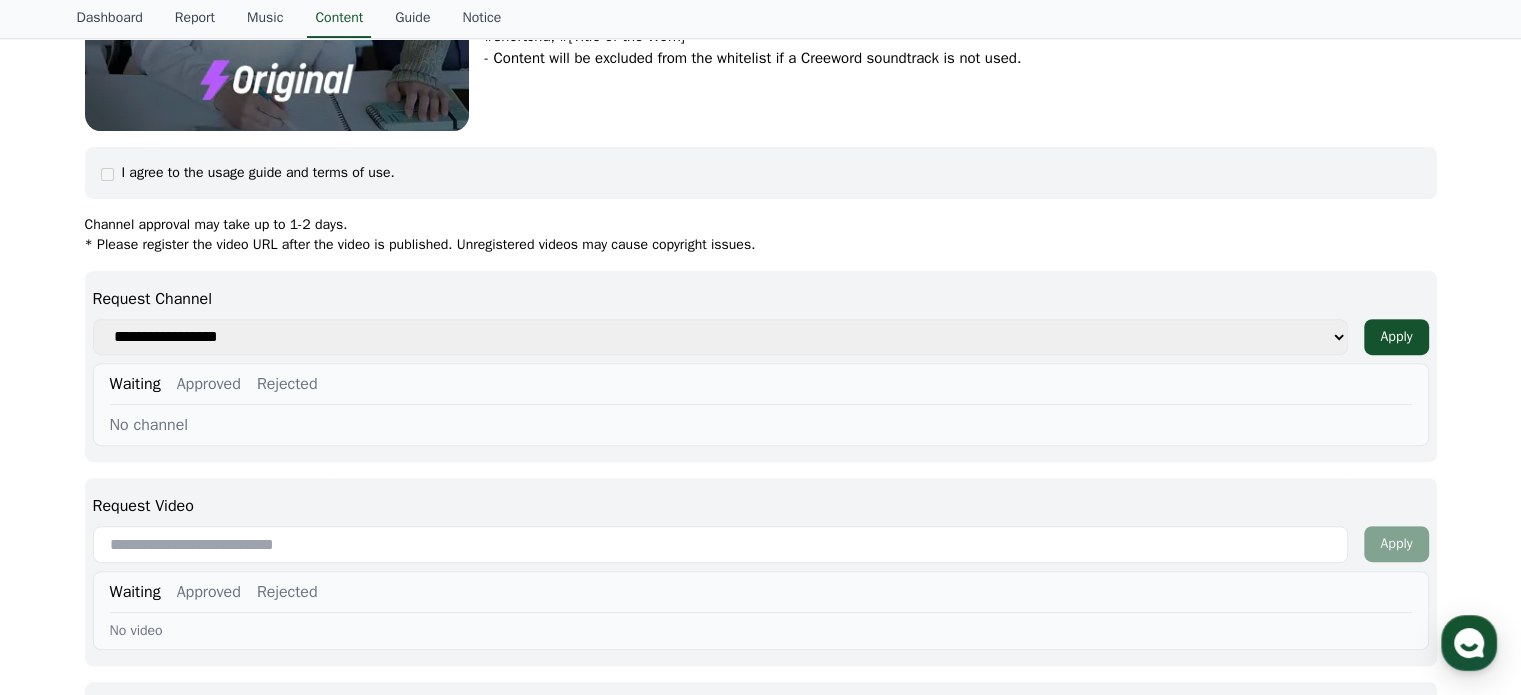 scroll, scrollTop: 935, scrollLeft: 0, axis: vertical 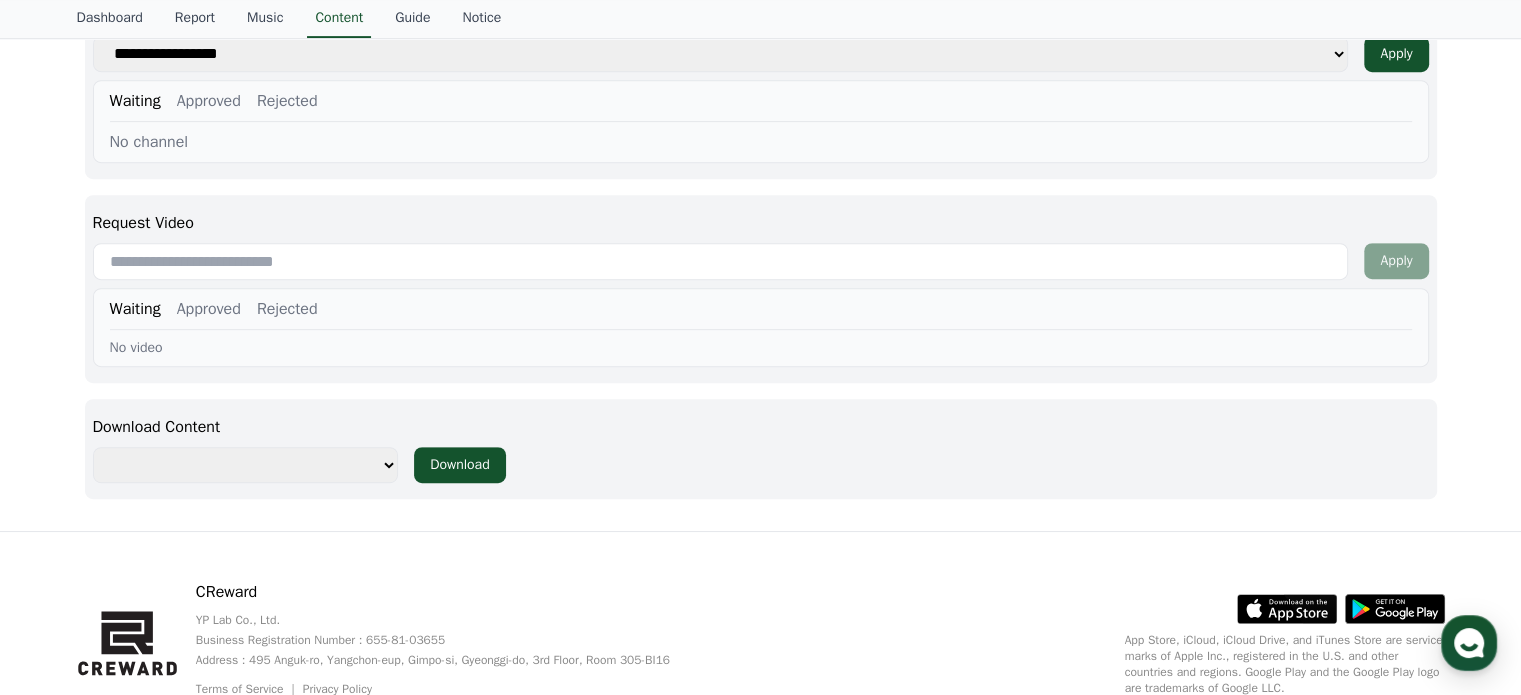 click on "Request Video       Apply   Waiting   Approved   Rejected   No video" at bounding box center (761, 289) 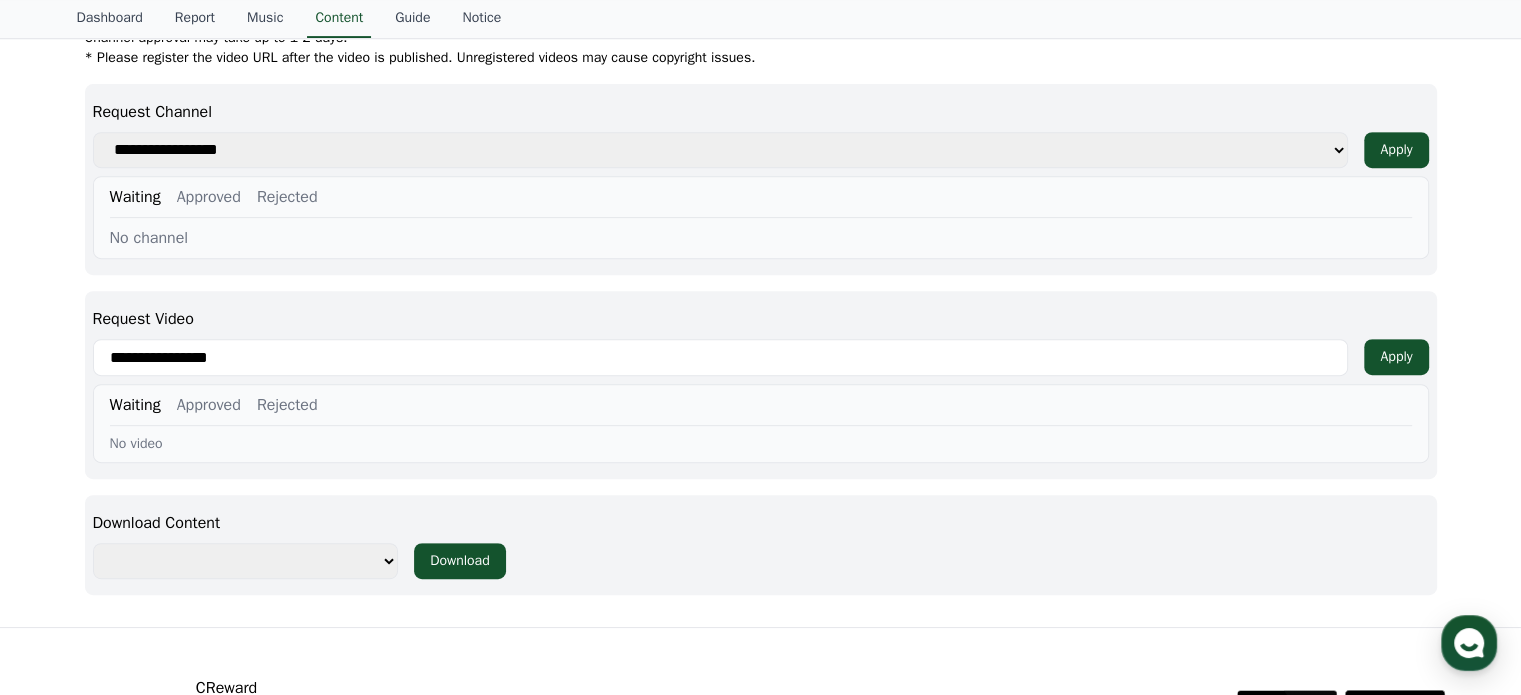 scroll, scrollTop: 735, scrollLeft: 0, axis: vertical 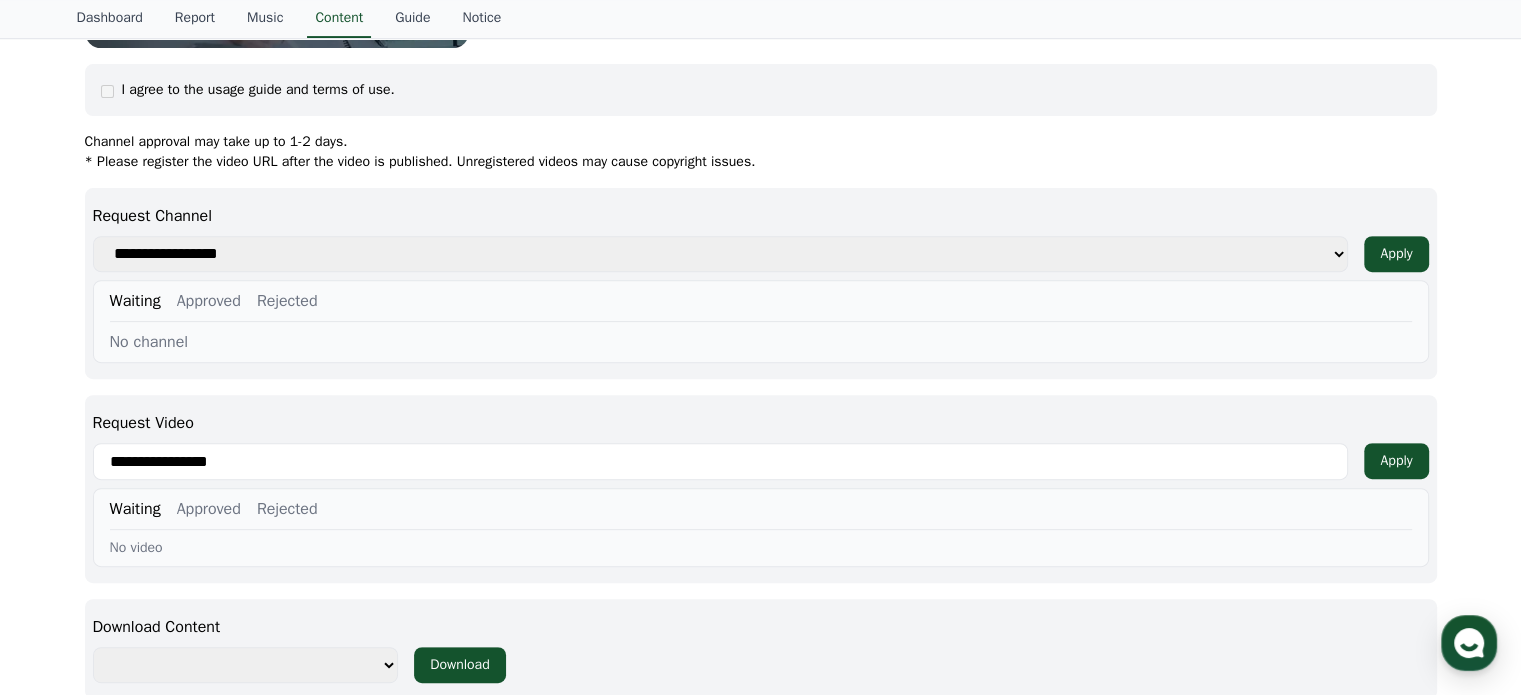drag, startPoint x: 524, startPoint y: 459, endPoint x: 71, endPoint y: 464, distance: 453.0276 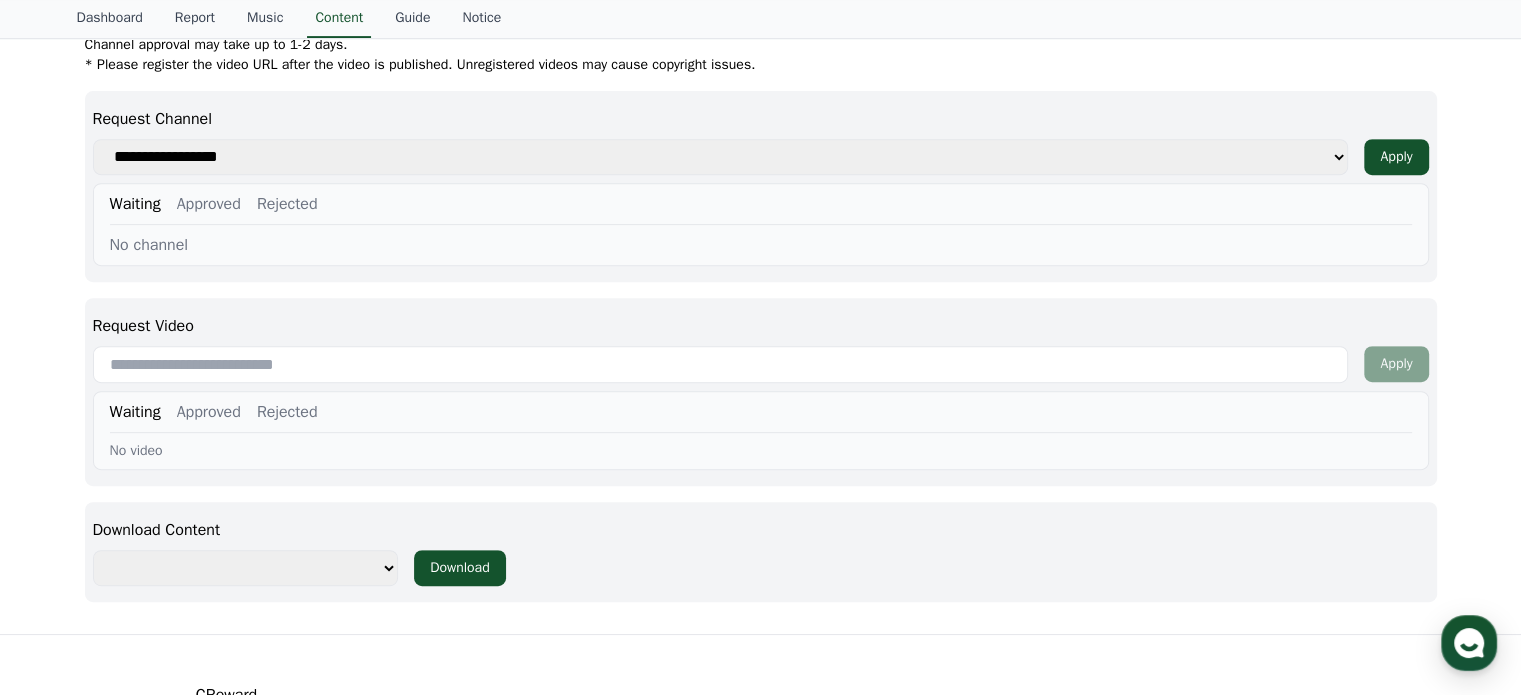 scroll, scrollTop: 935, scrollLeft: 0, axis: vertical 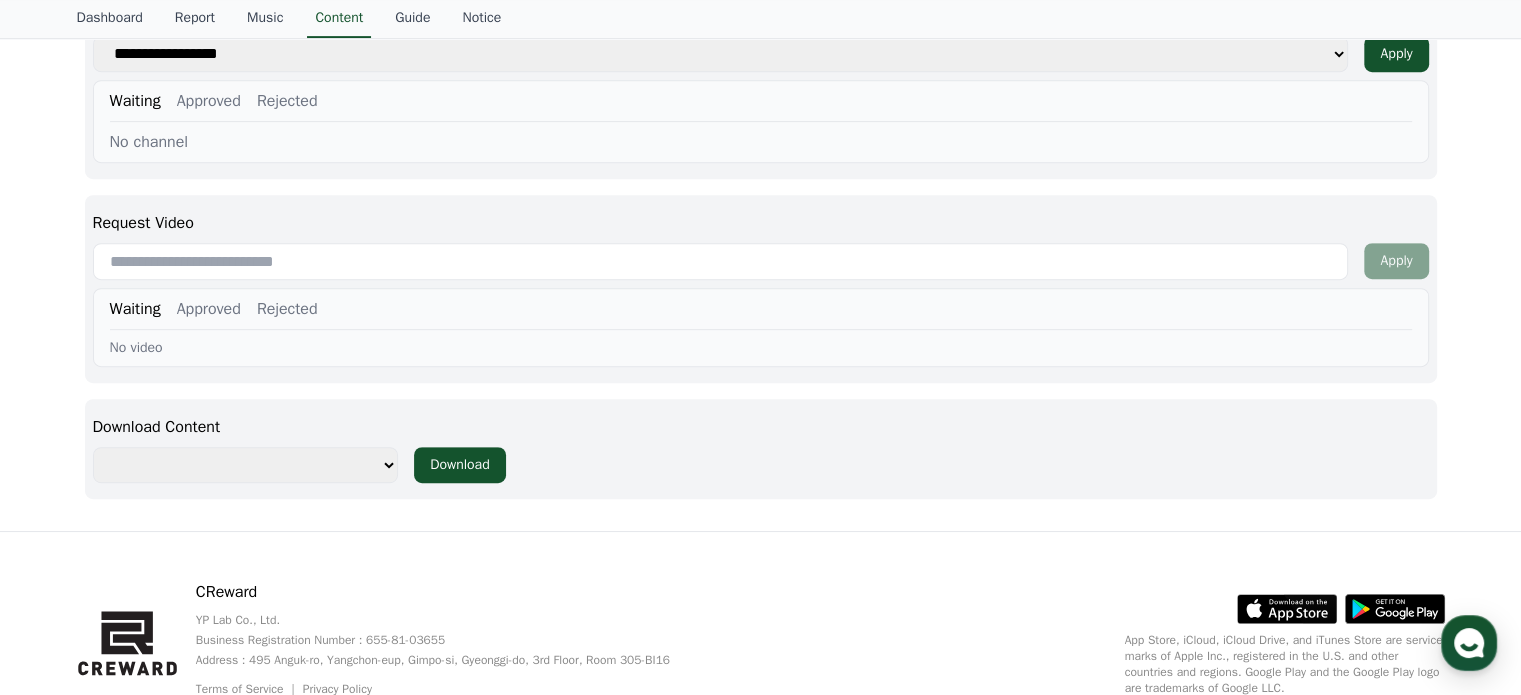 click on "**********" at bounding box center (246, 465) 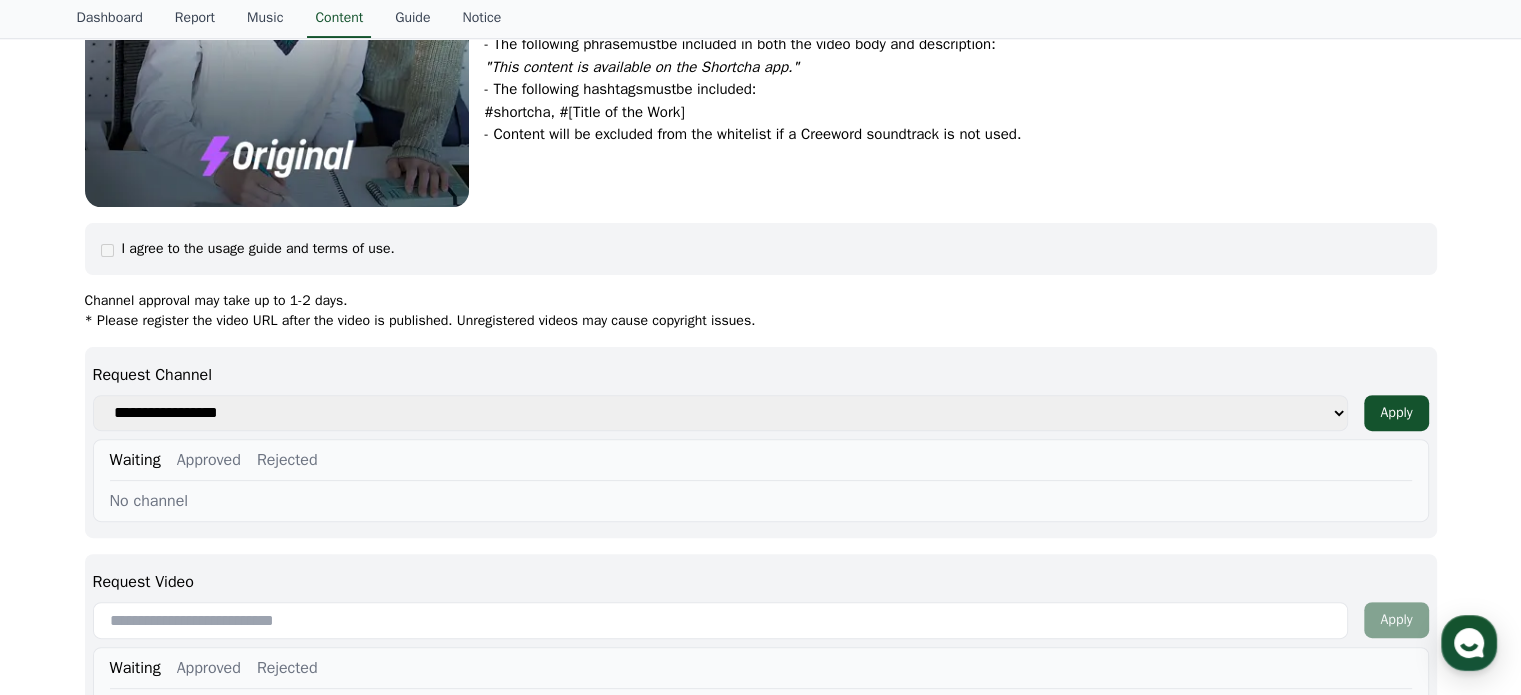 scroll, scrollTop: 700, scrollLeft: 0, axis: vertical 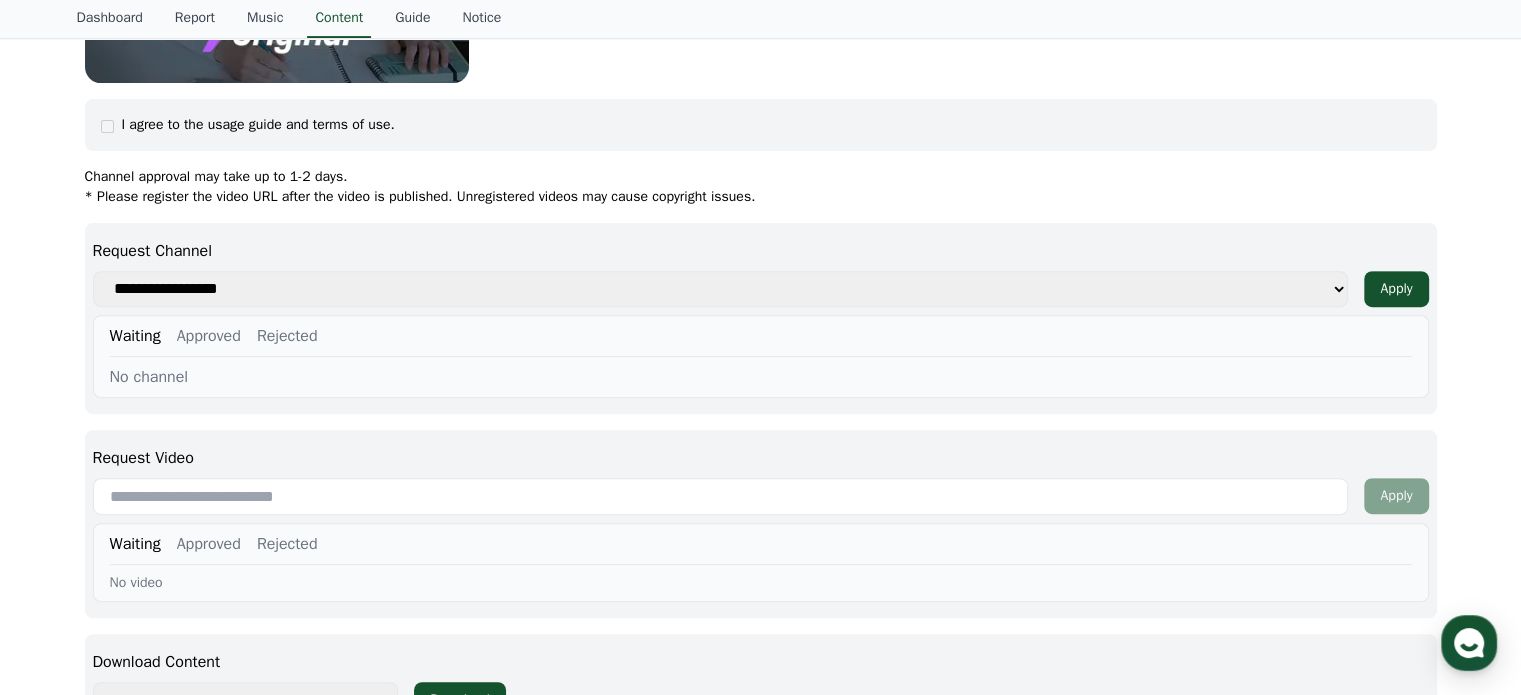 click on "I agree to the usage guide and terms of use." at bounding box center [258, 125] 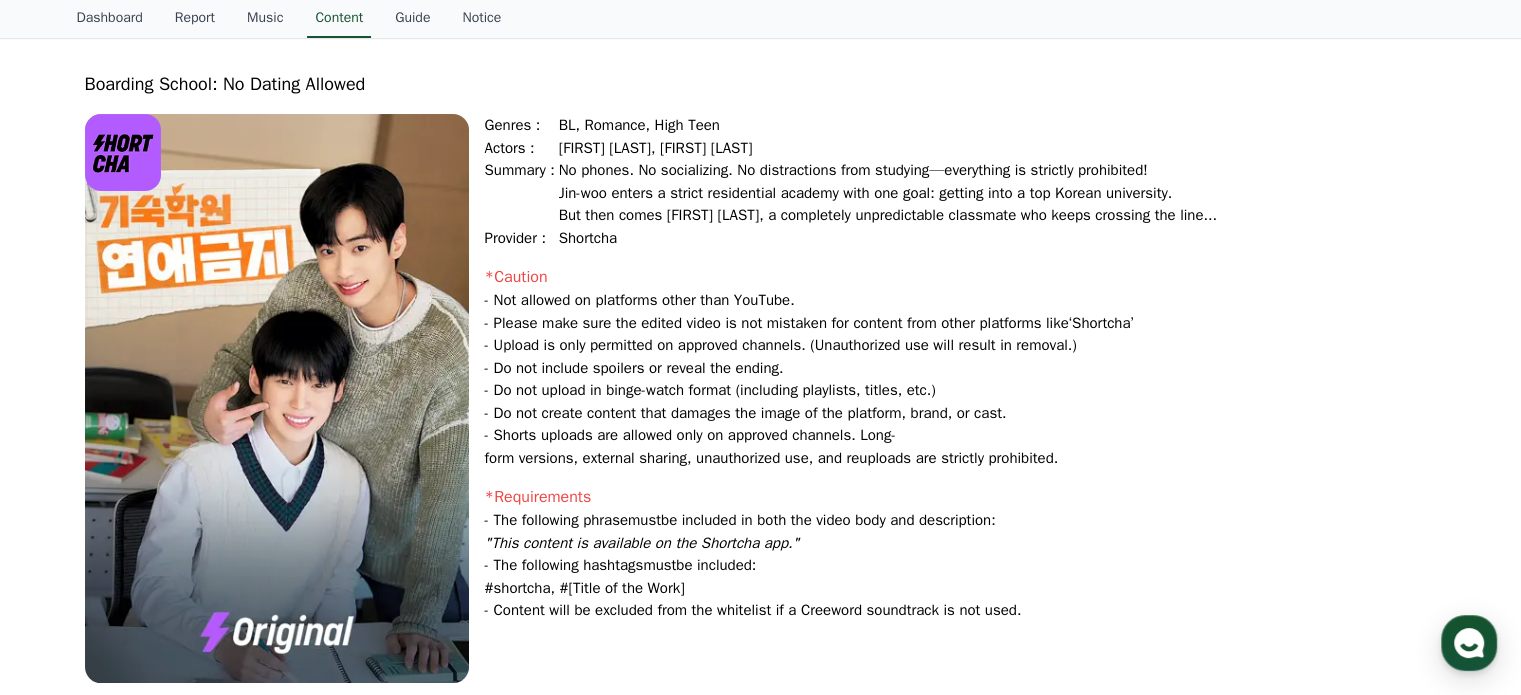 click at bounding box center [277, 398] 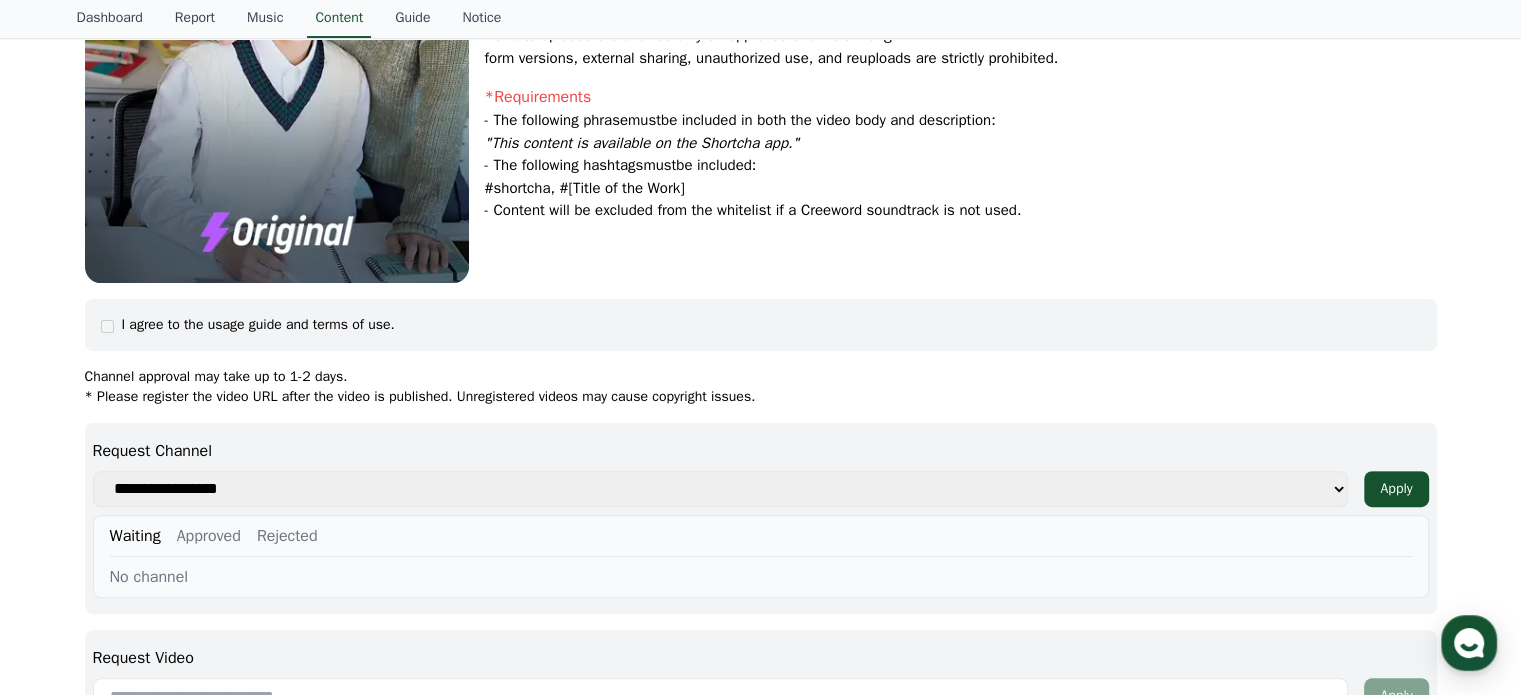 click on "I agree to the usage guide and terms of use." 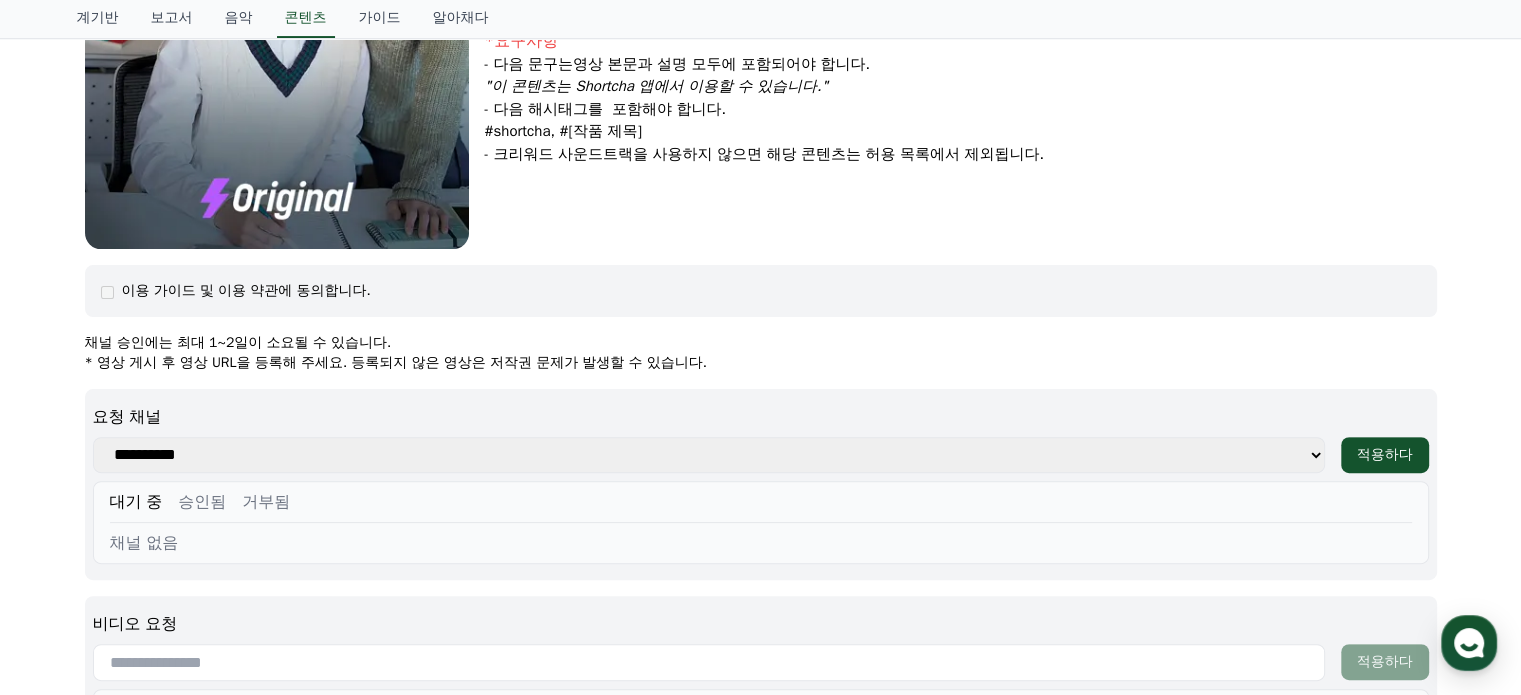 scroll, scrollTop: 400, scrollLeft: 0, axis: vertical 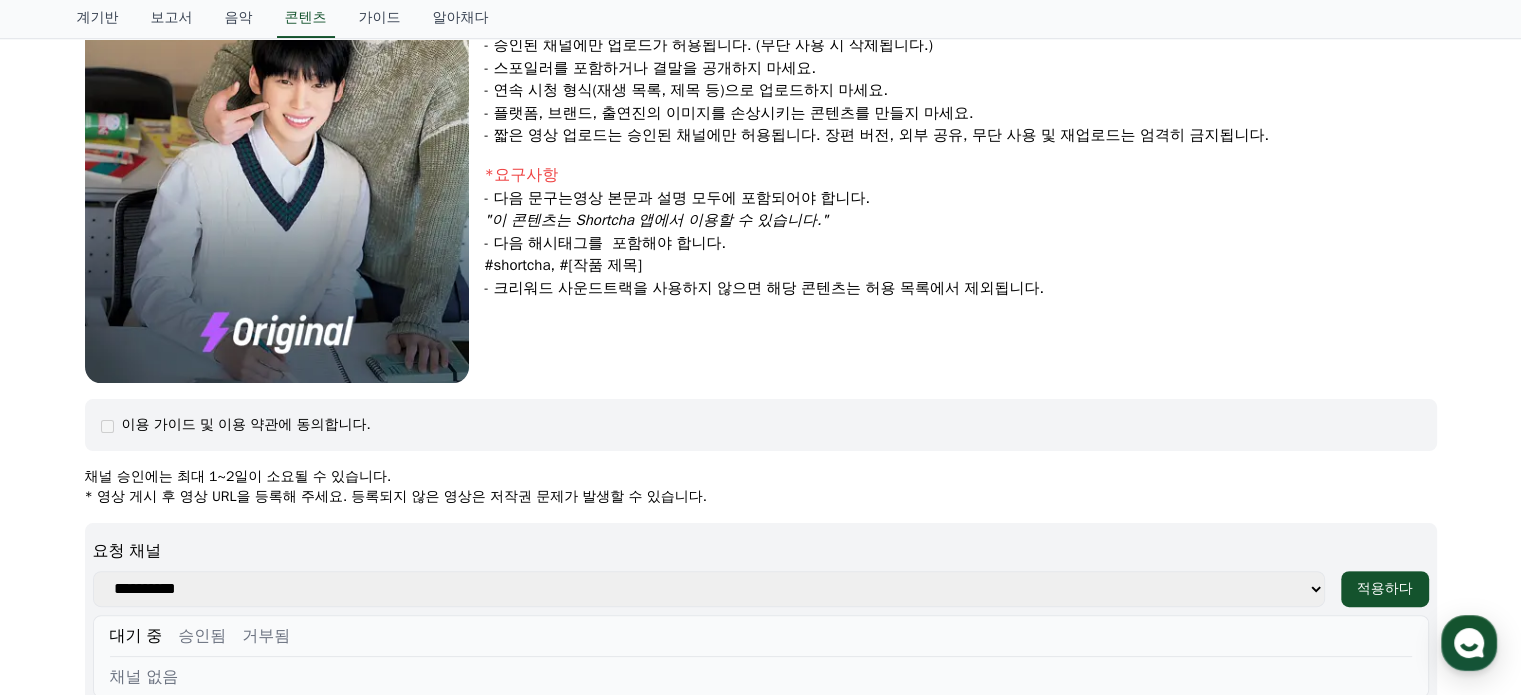 select 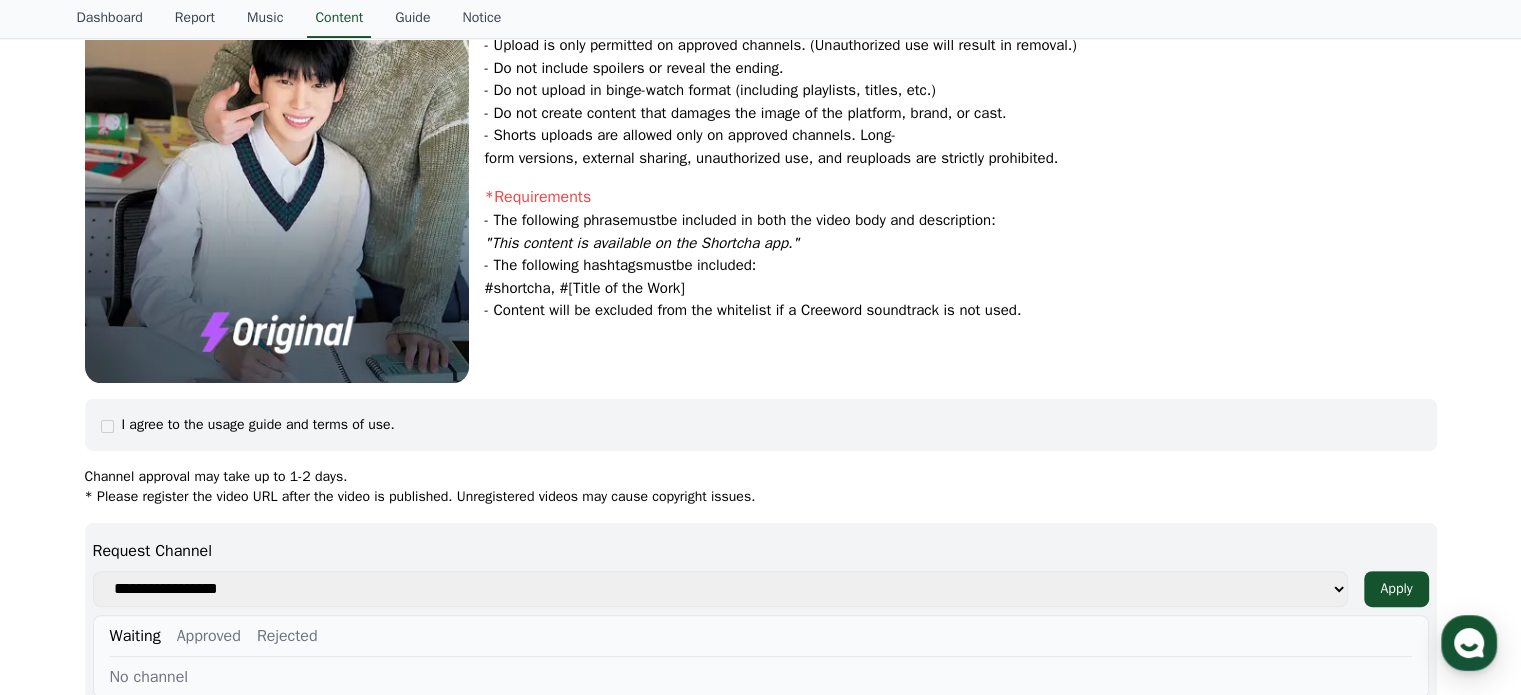 scroll, scrollTop: 900, scrollLeft: 0, axis: vertical 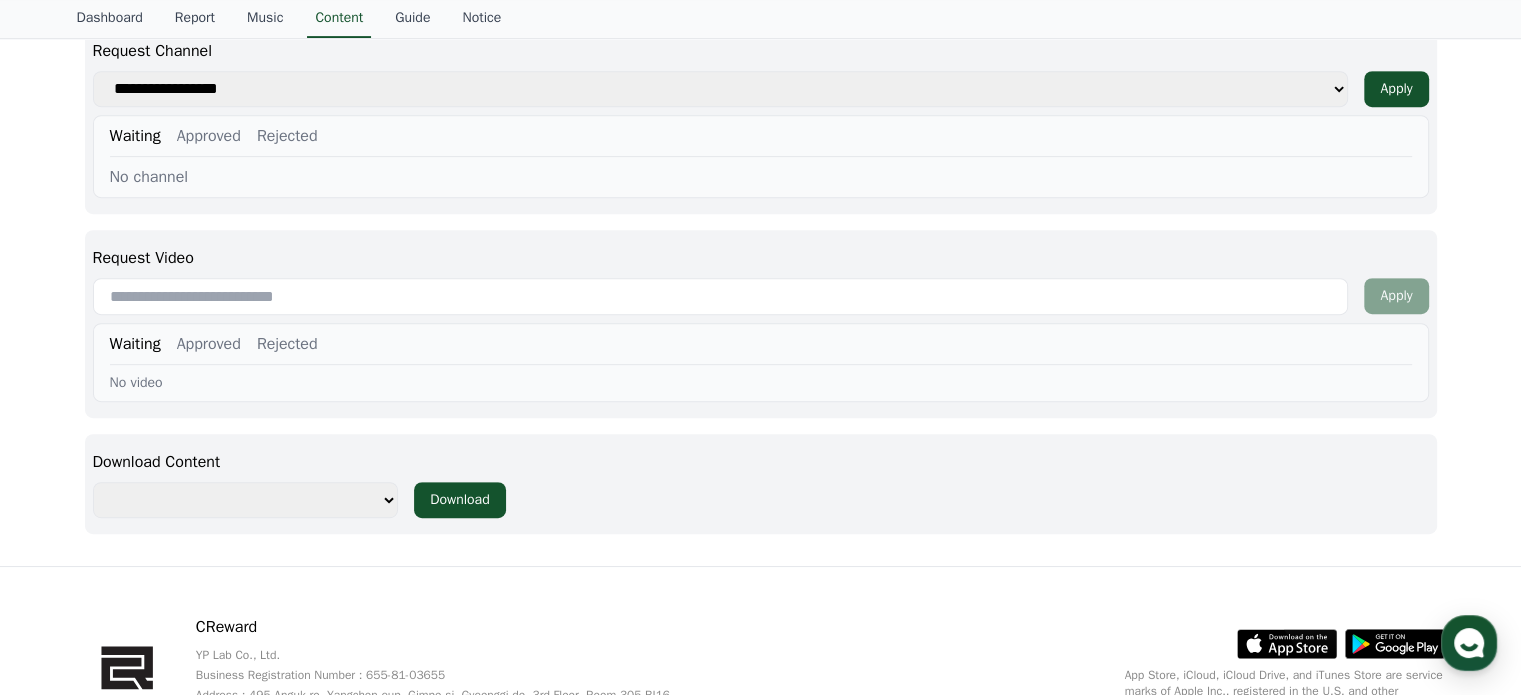 click at bounding box center (721, 296) 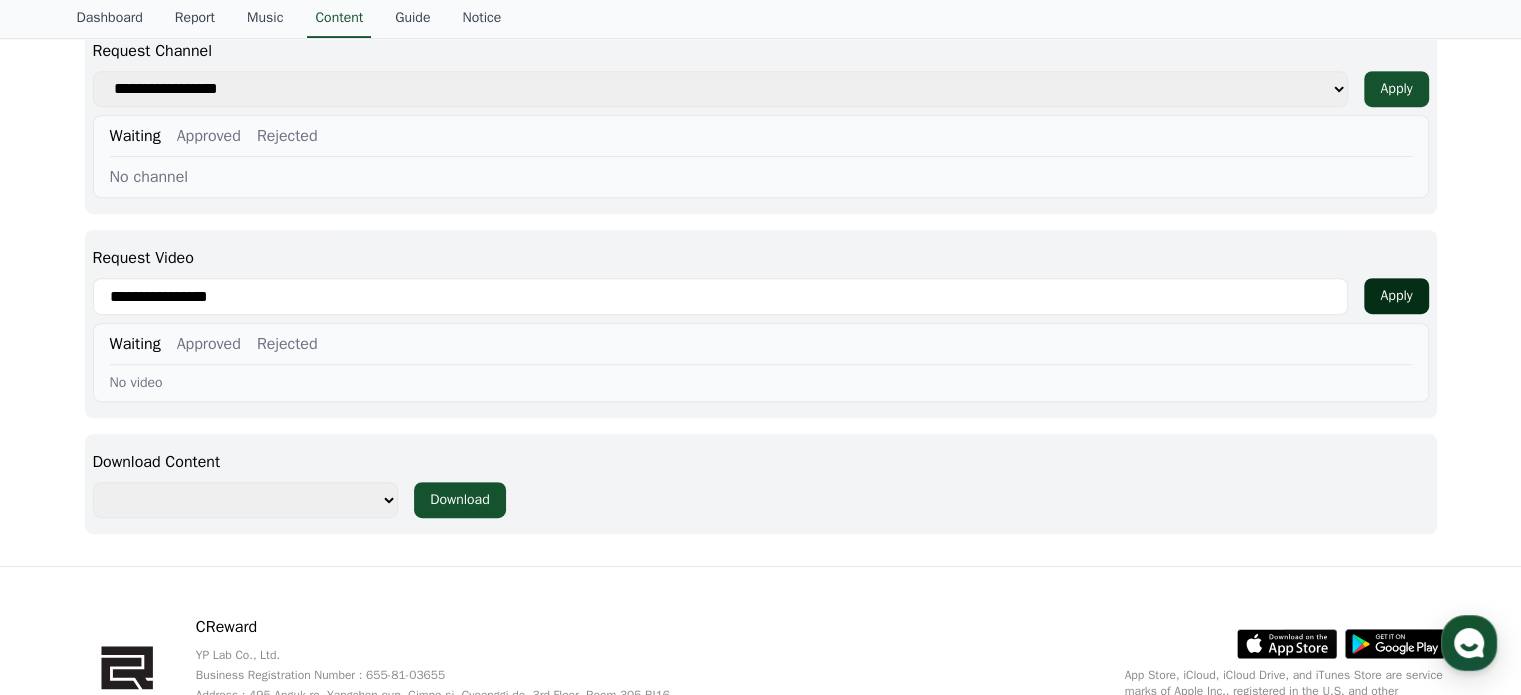type on "**********" 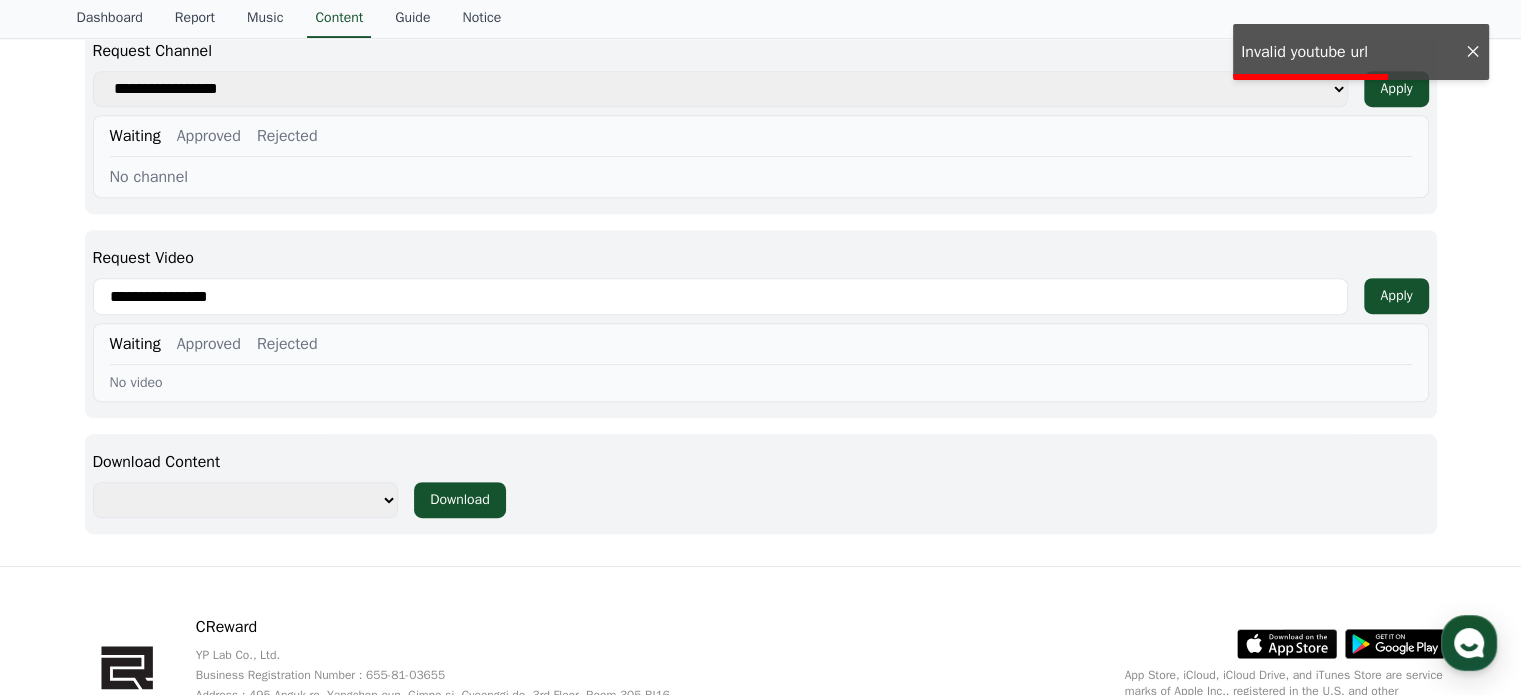 click at bounding box center (1473, 52) 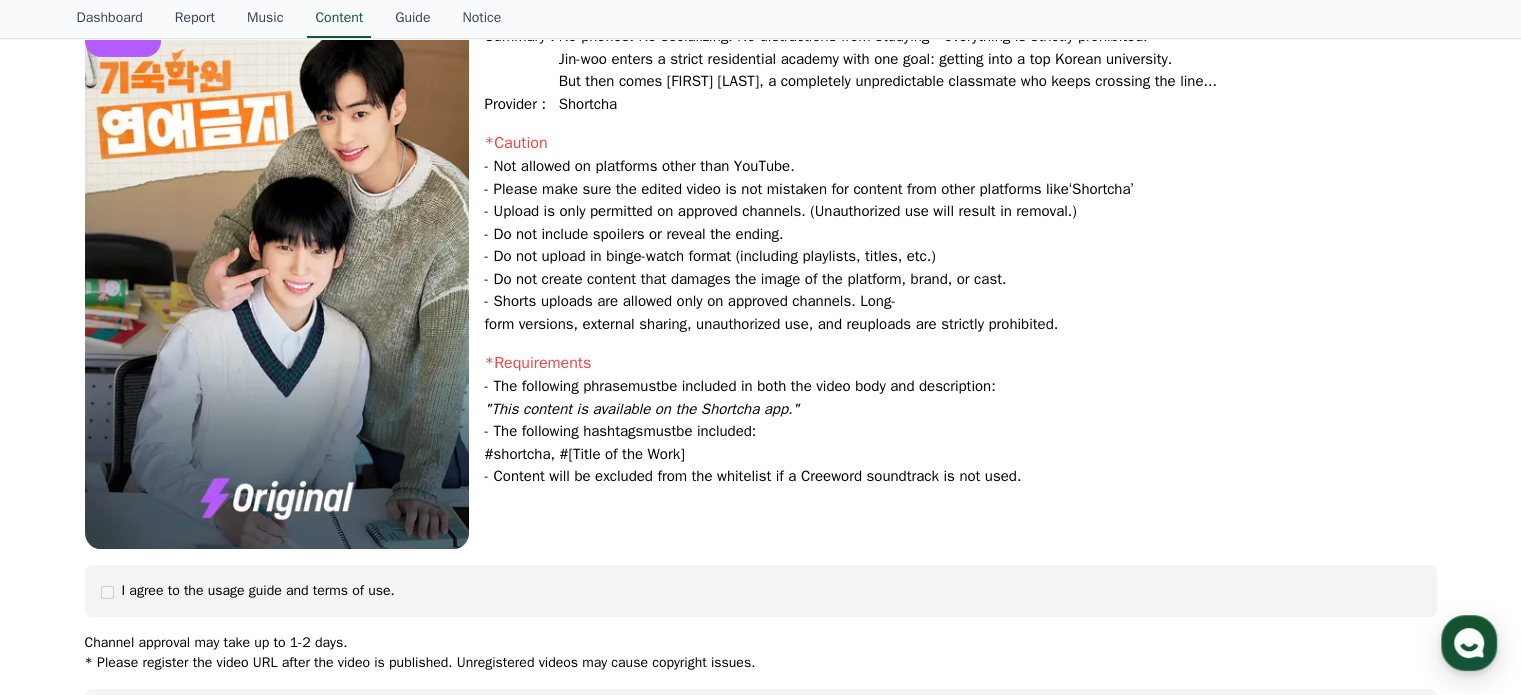 scroll, scrollTop: 200, scrollLeft: 0, axis: vertical 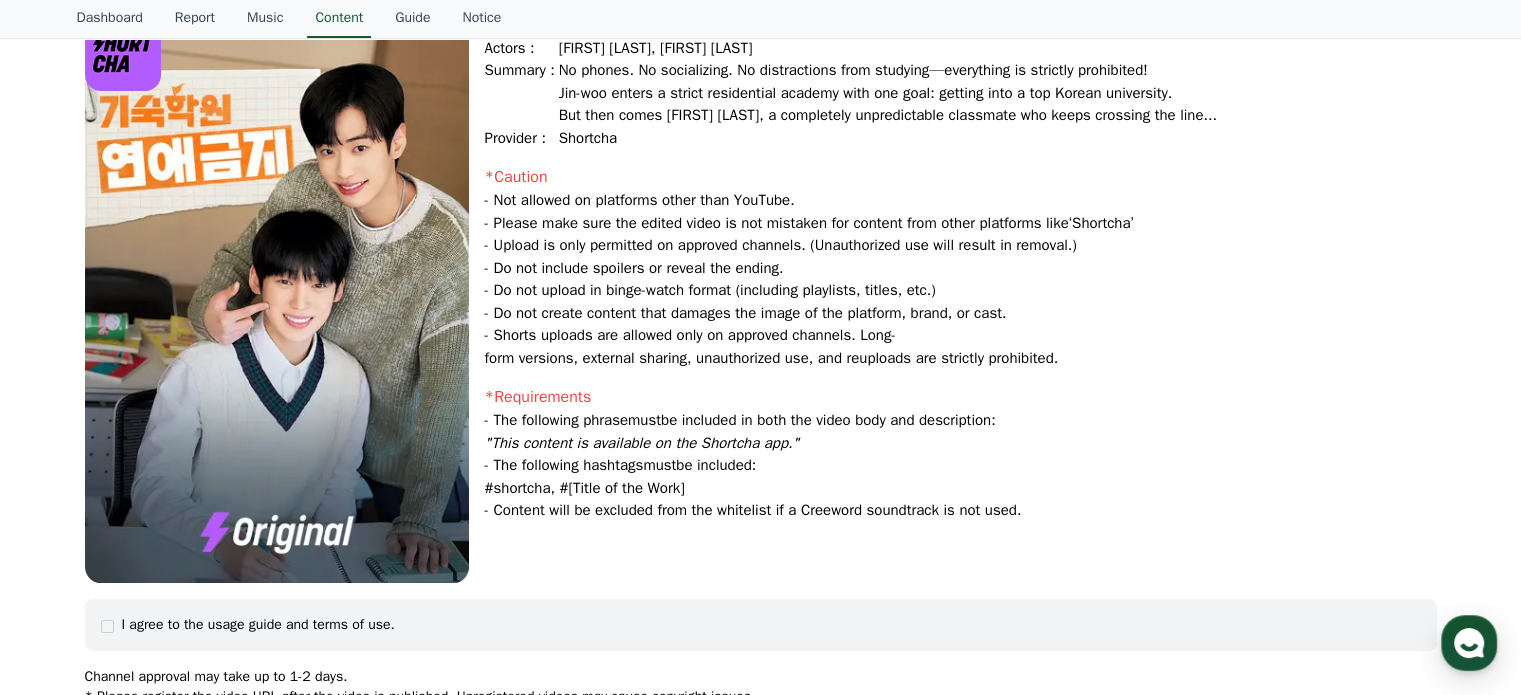 select 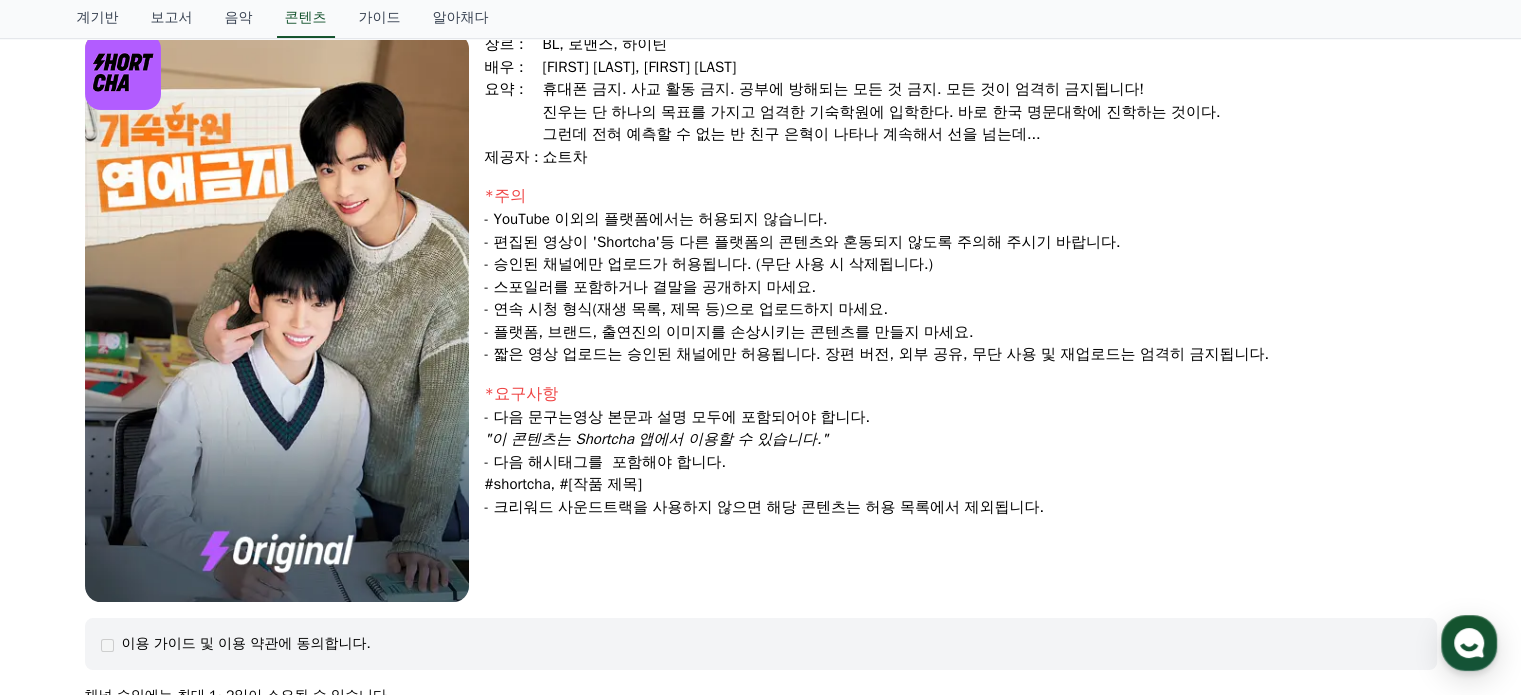 scroll, scrollTop: 100, scrollLeft: 0, axis: vertical 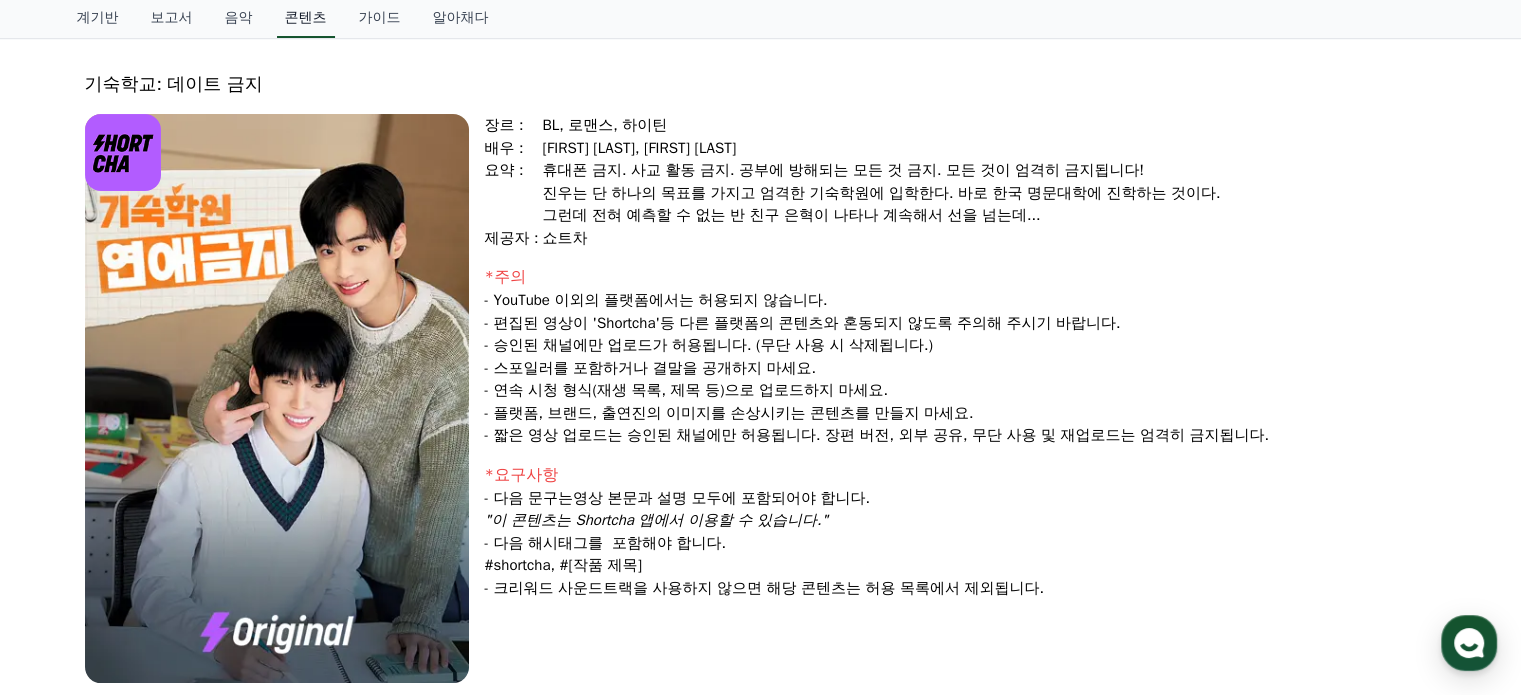 click on "콘텐츠" at bounding box center [306, 17] 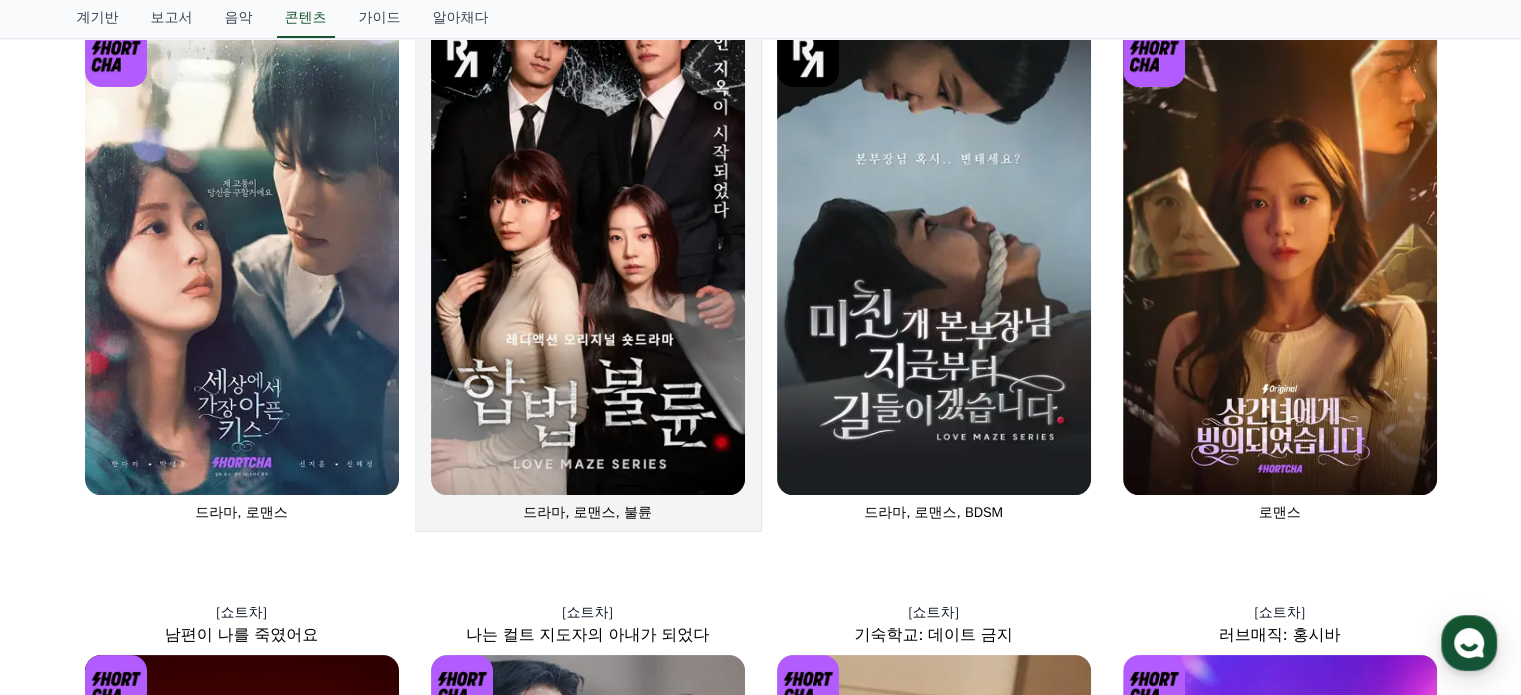 scroll, scrollTop: 200, scrollLeft: 0, axis: vertical 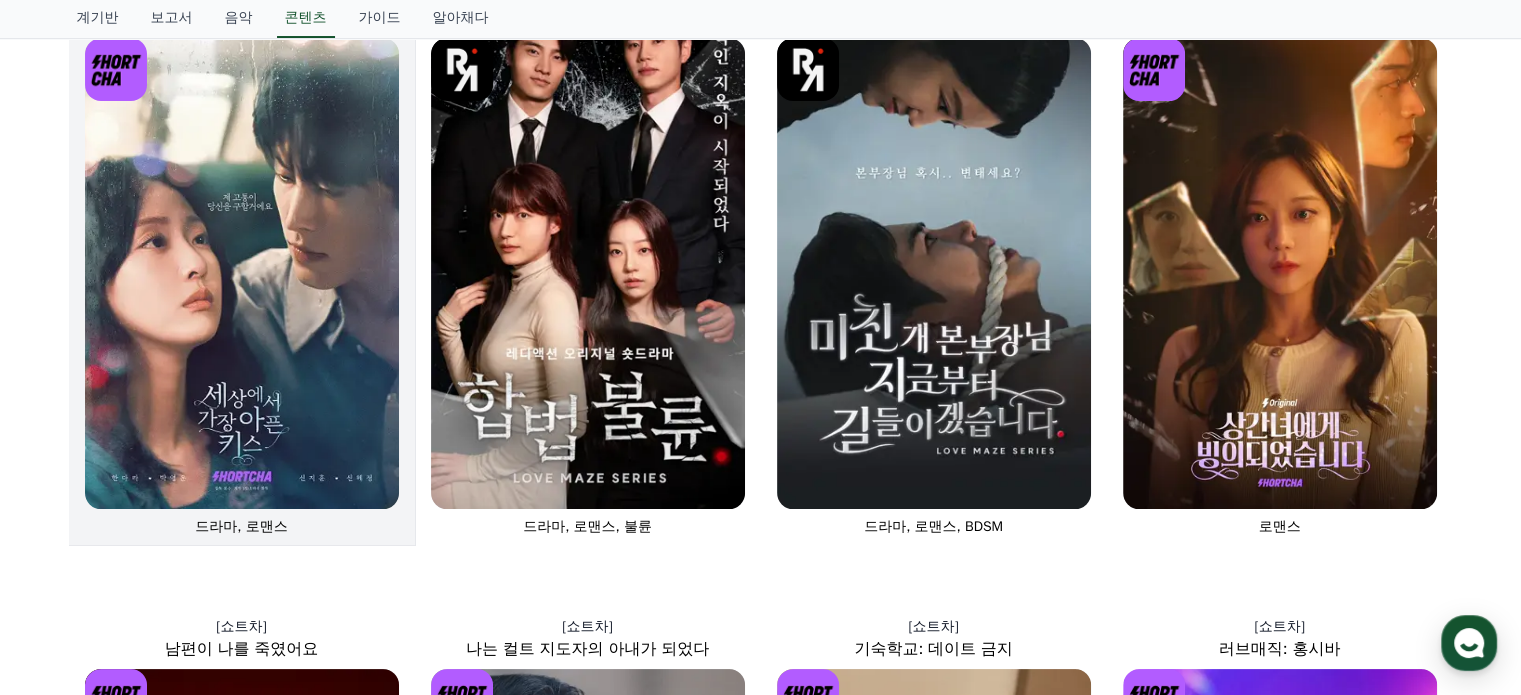 click at bounding box center [242, 273] 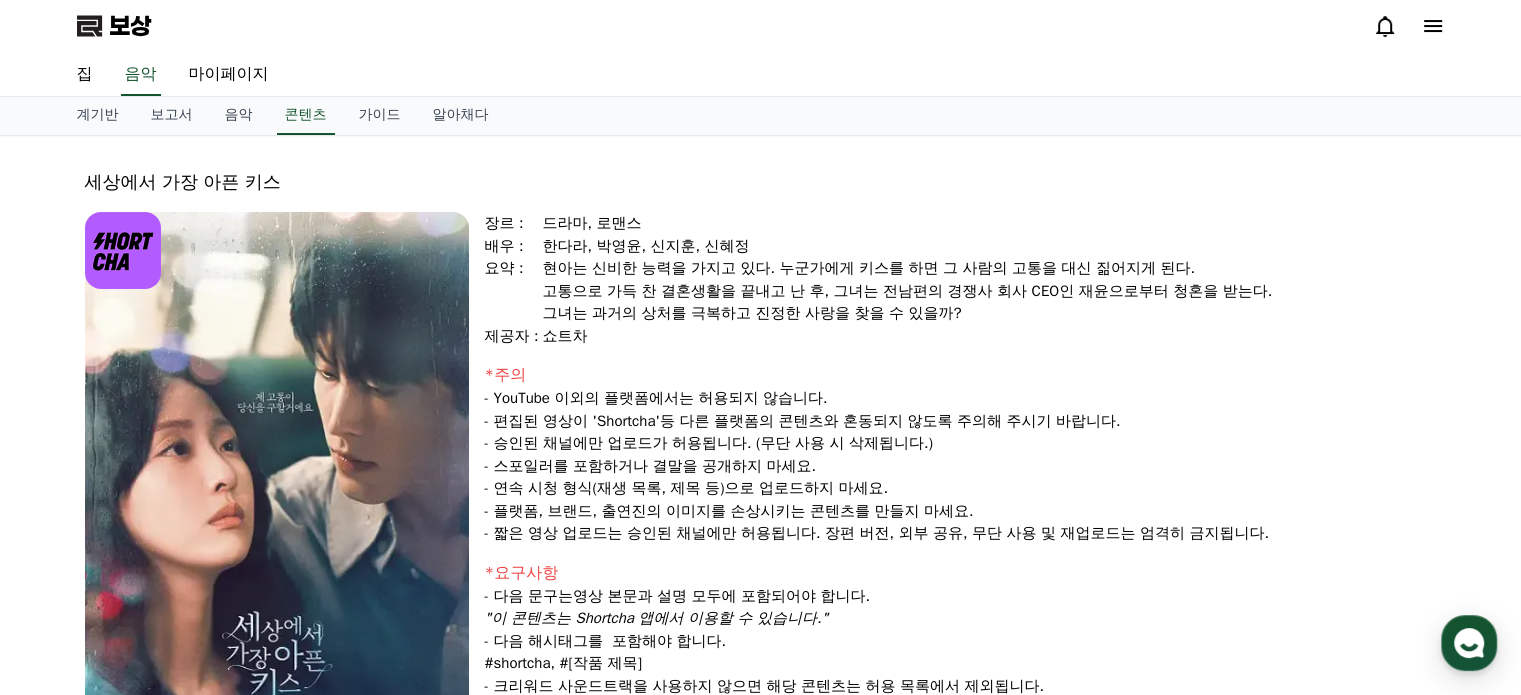 scroll, scrollTop: 0, scrollLeft: 0, axis: both 